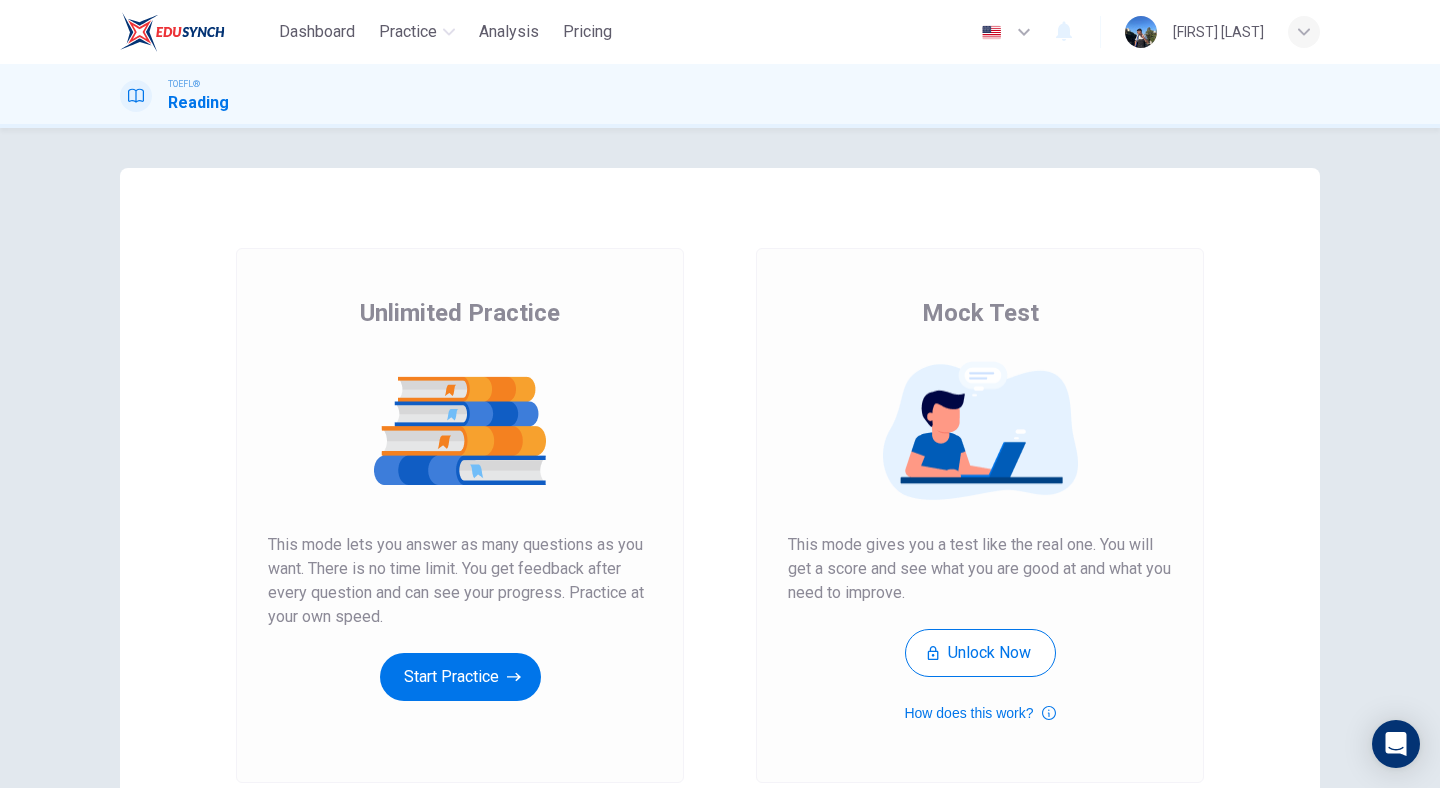 scroll, scrollTop: 0, scrollLeft: 0, axis: both 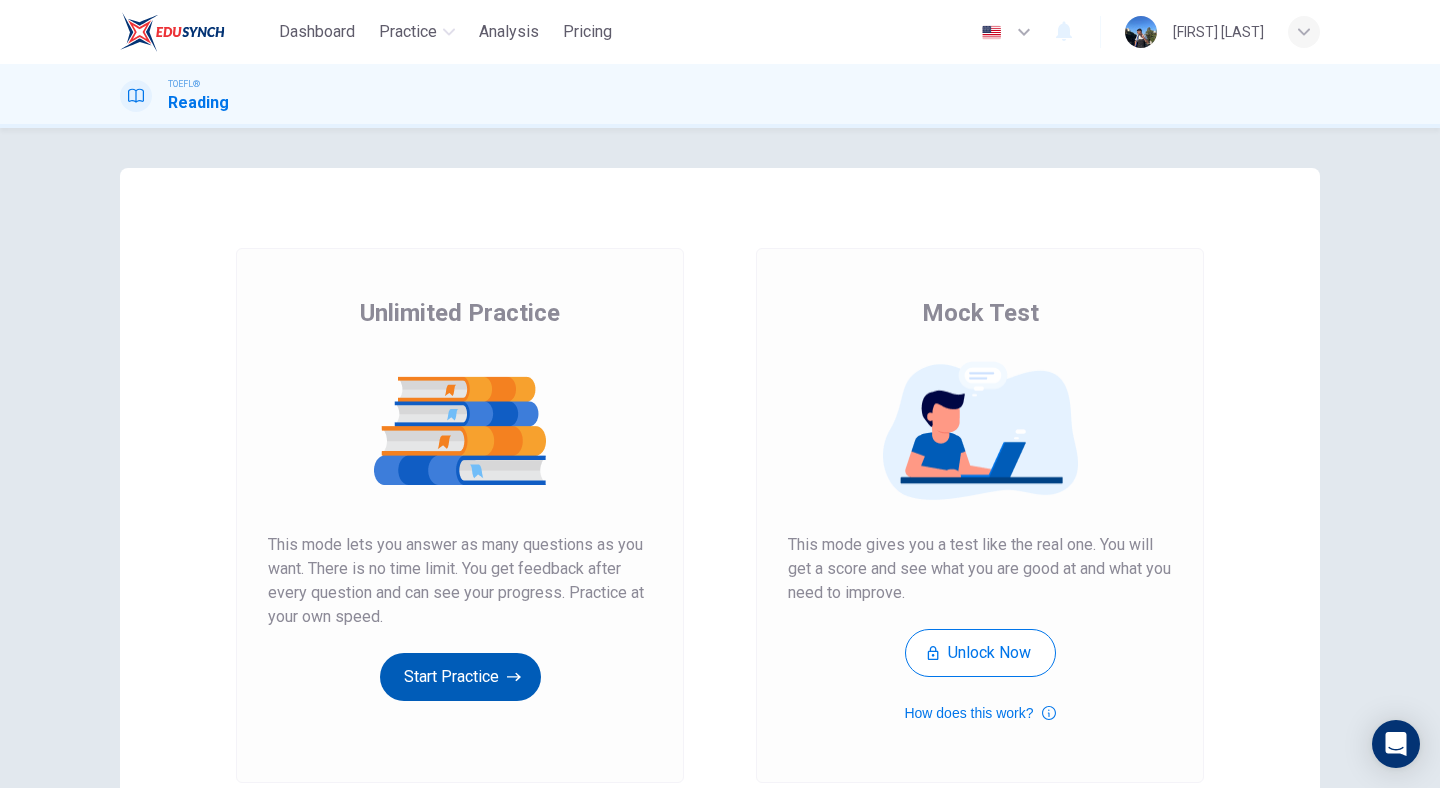 click on "Start Practice" at bounding box center (460, 677) 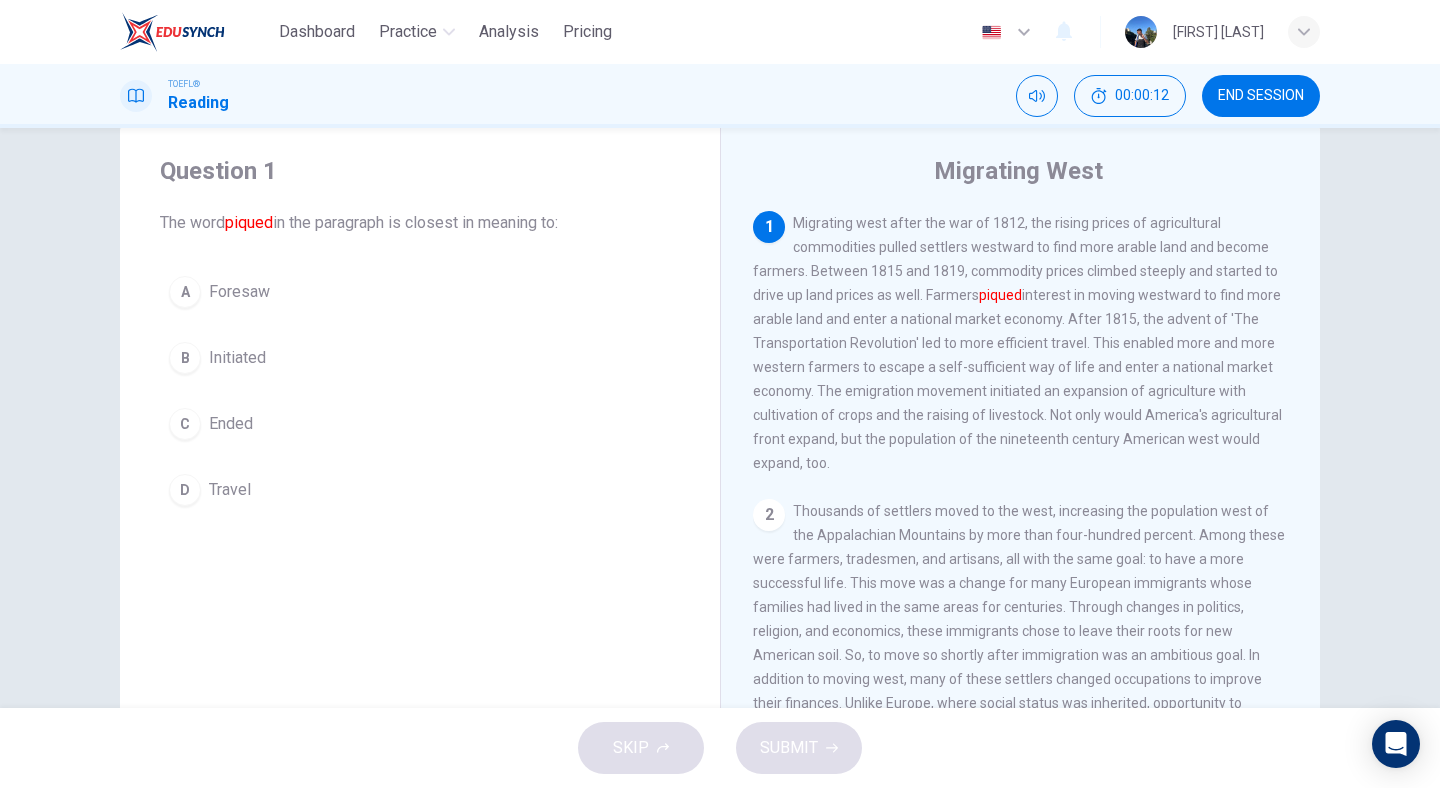 scroll, scrollTop: 43, scrollLeft: 0, axis: vertical 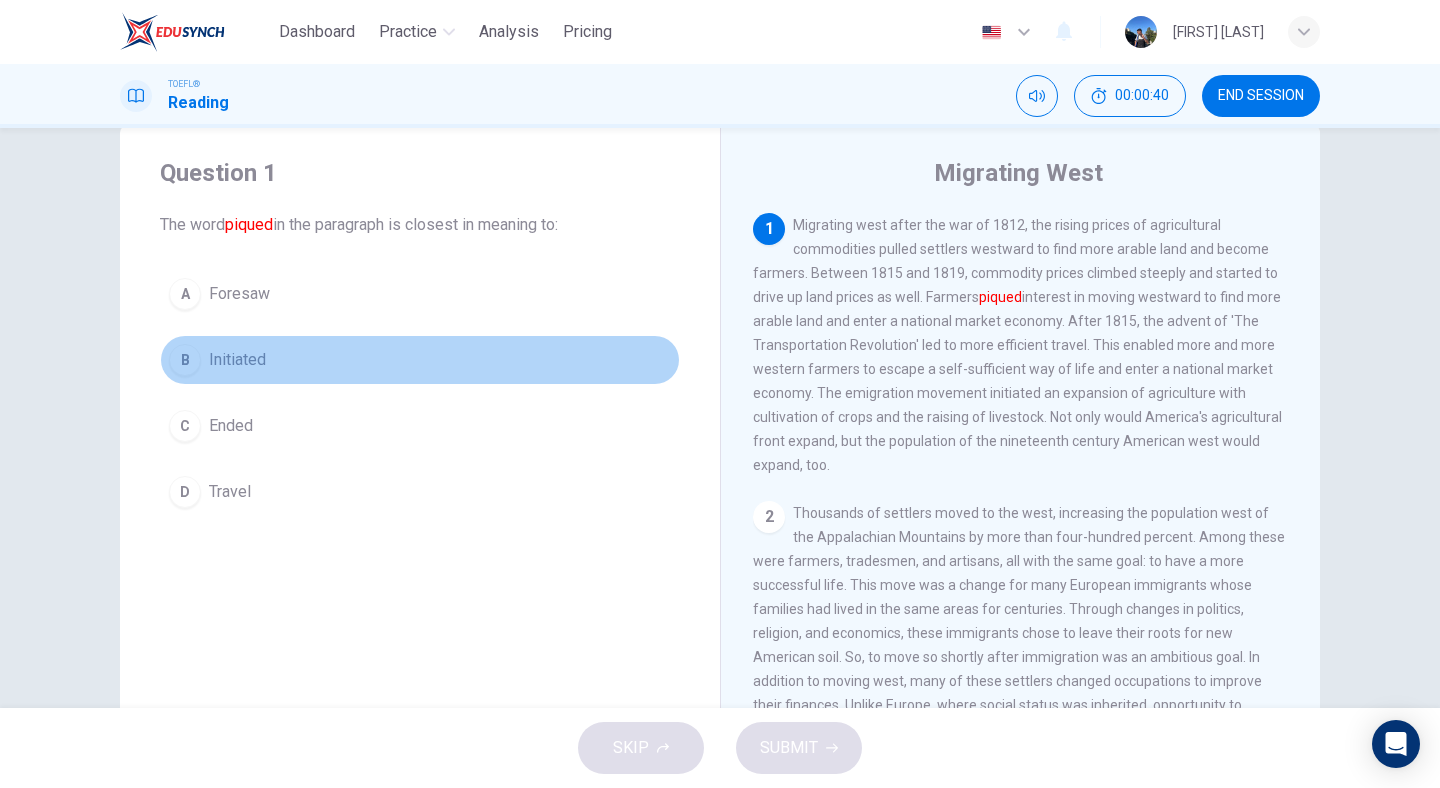 click on "Initiated" at bounding box center [237, 360] 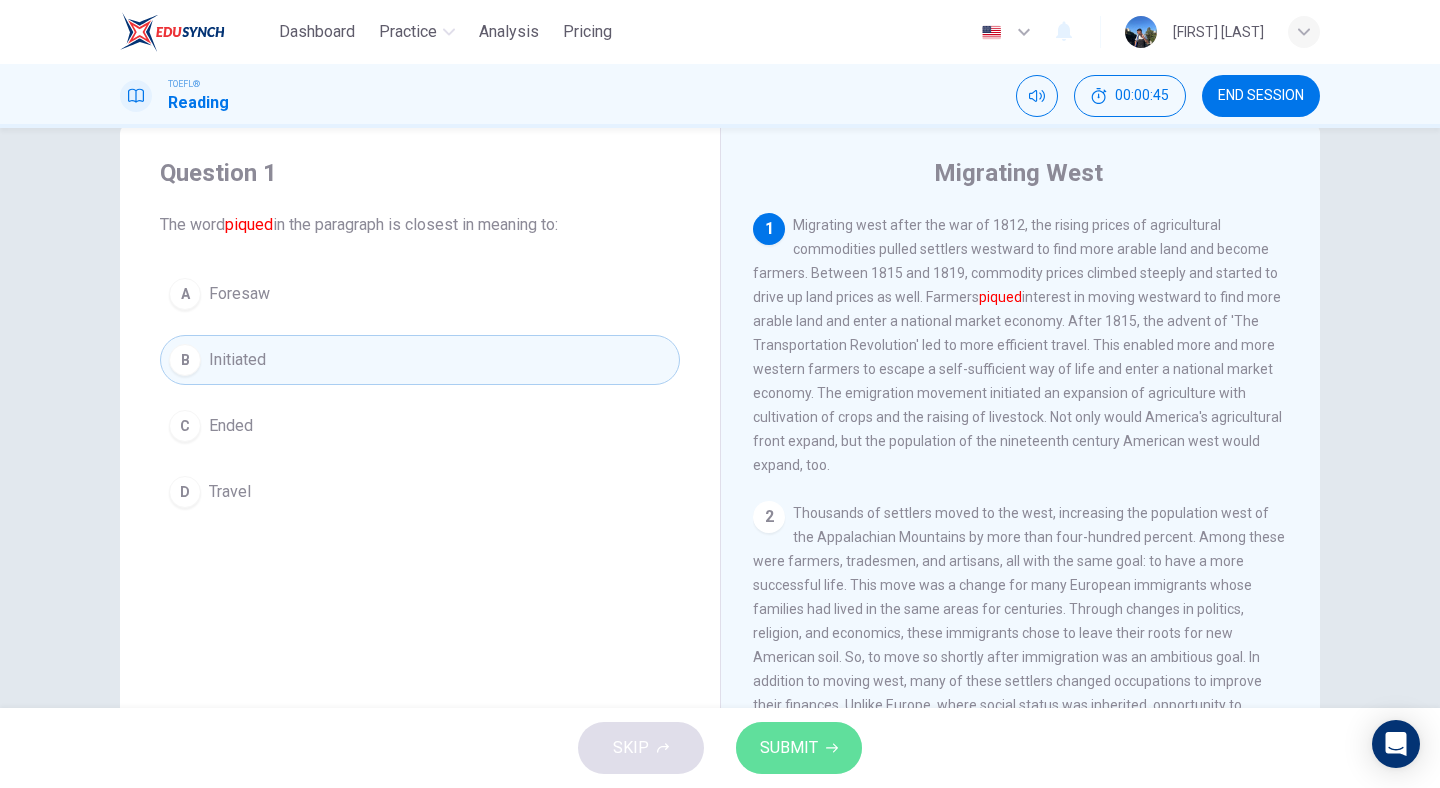 click on "SUBMIT" at bounding box center [789, 748] 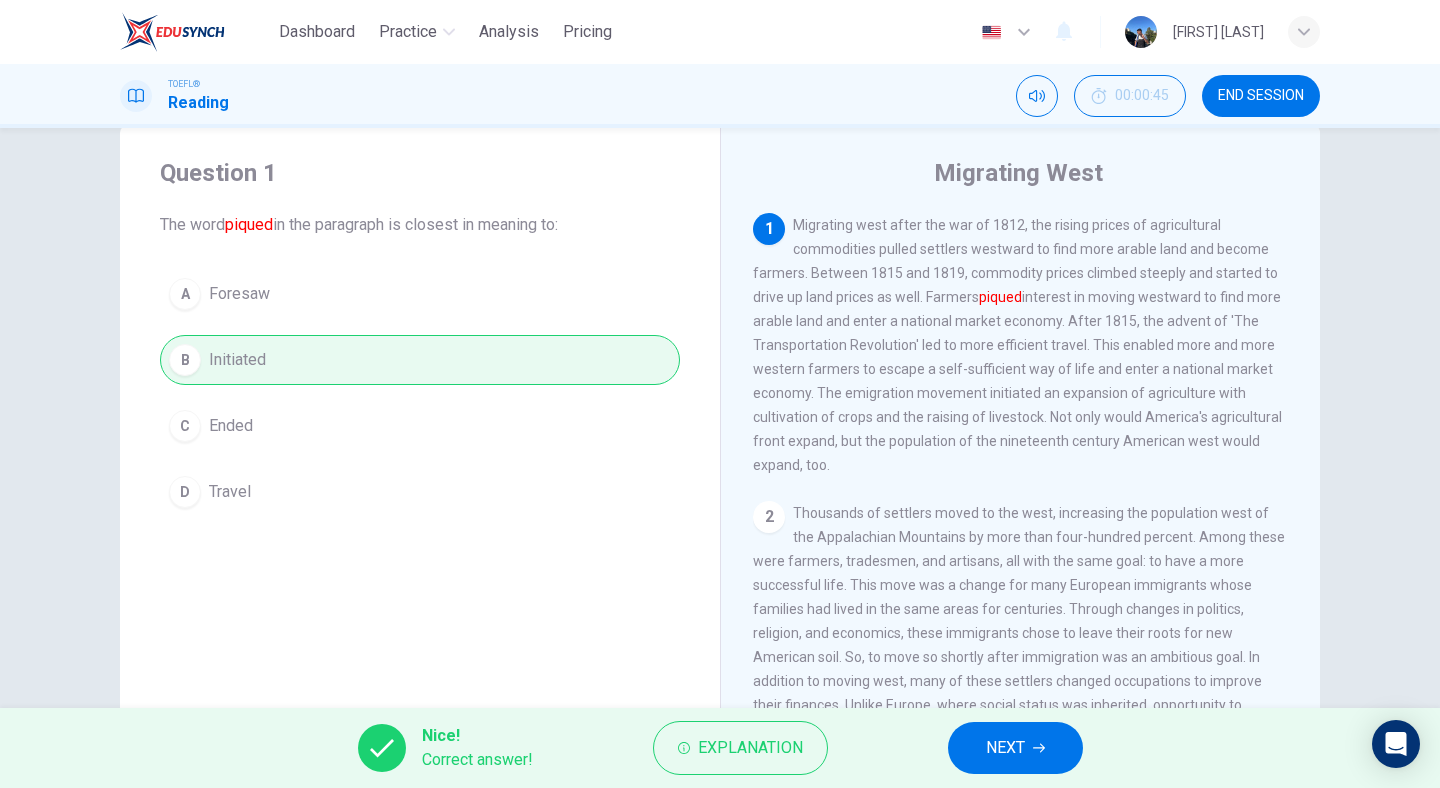 click on "NEXT" at bounding box center (1005, 748) 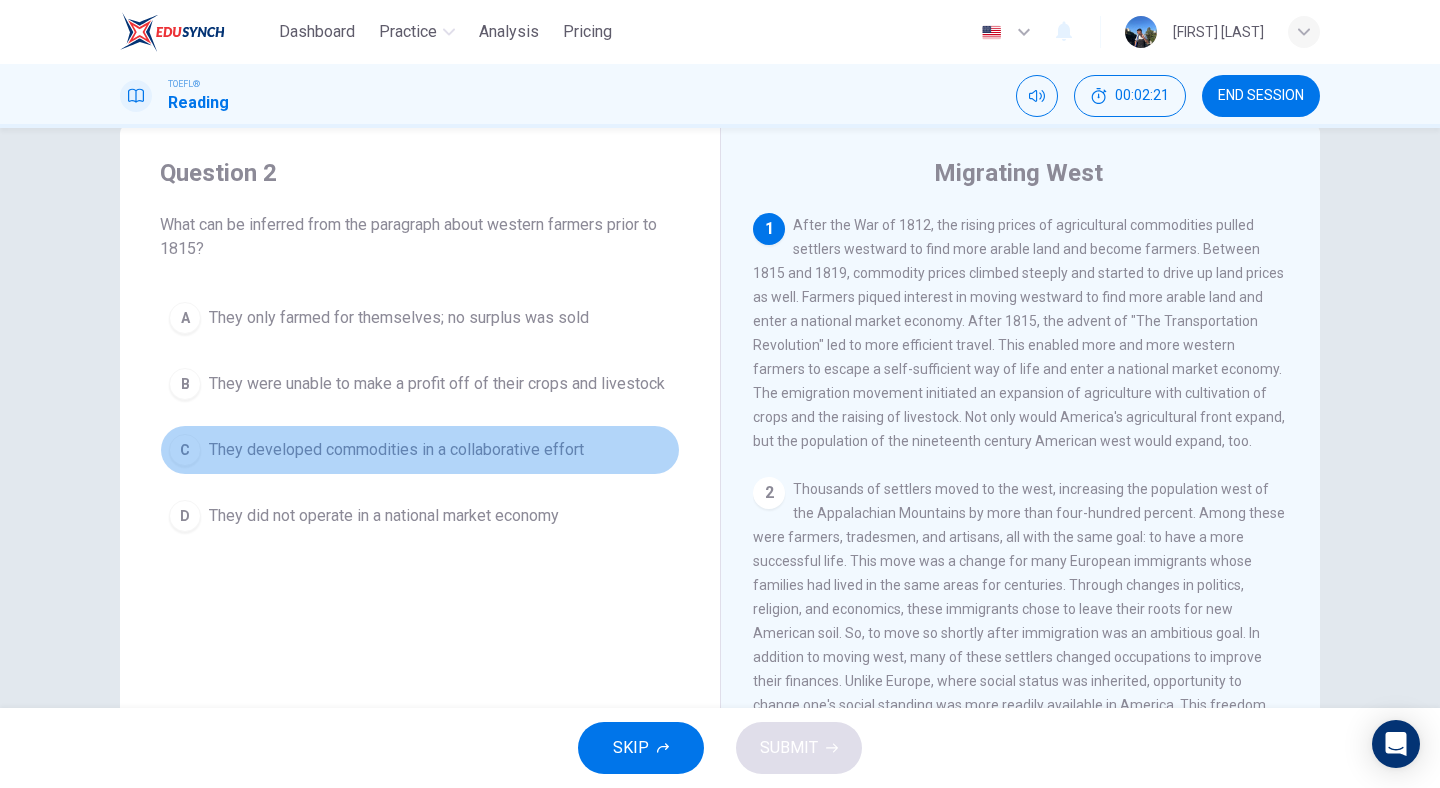 click on "They developed commodities in a collaborative effort" at bounding box center [396, 450] 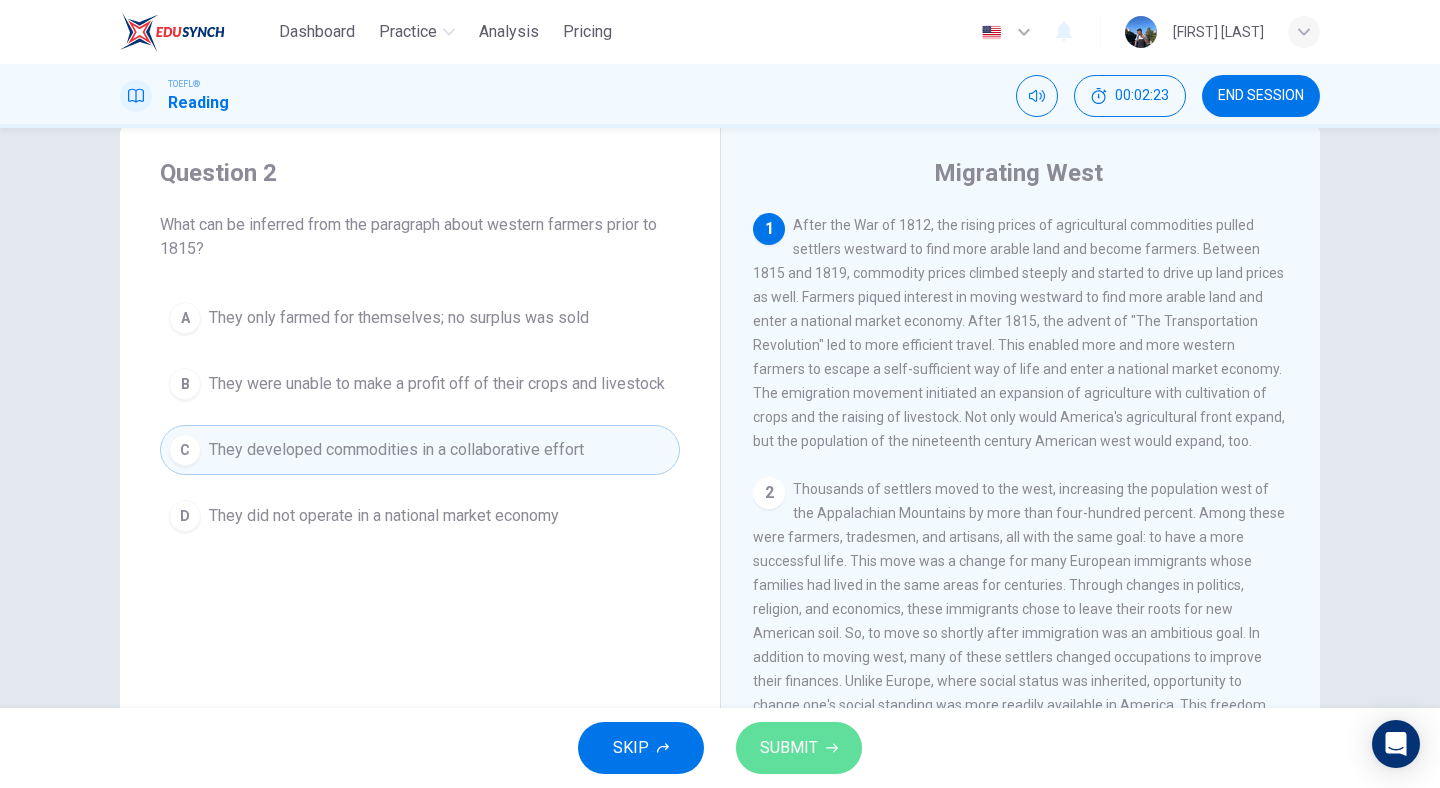 click on "SUBMIT" at bounding box center [789, 748] 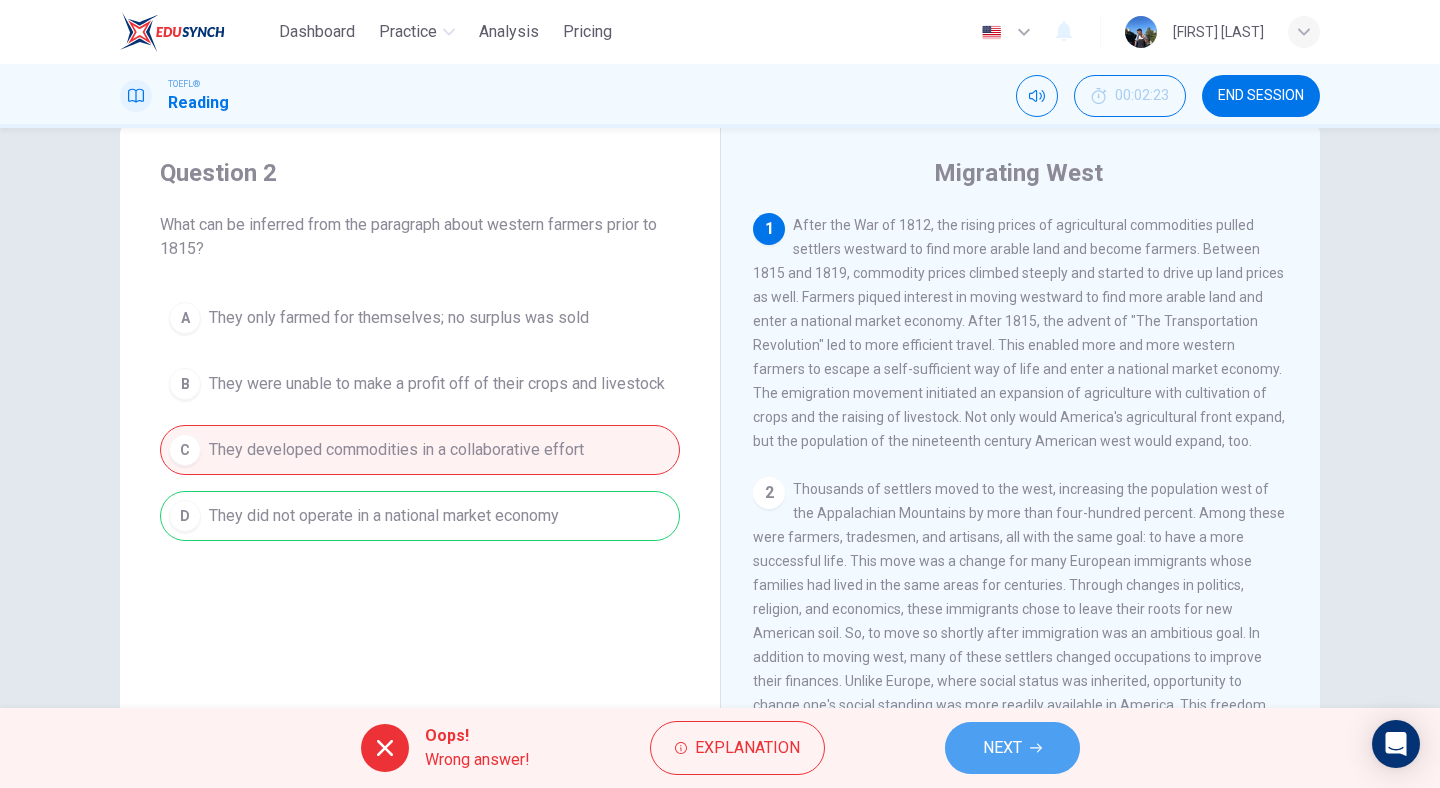 click on "NEXT" at bounding box center [1002, 748] 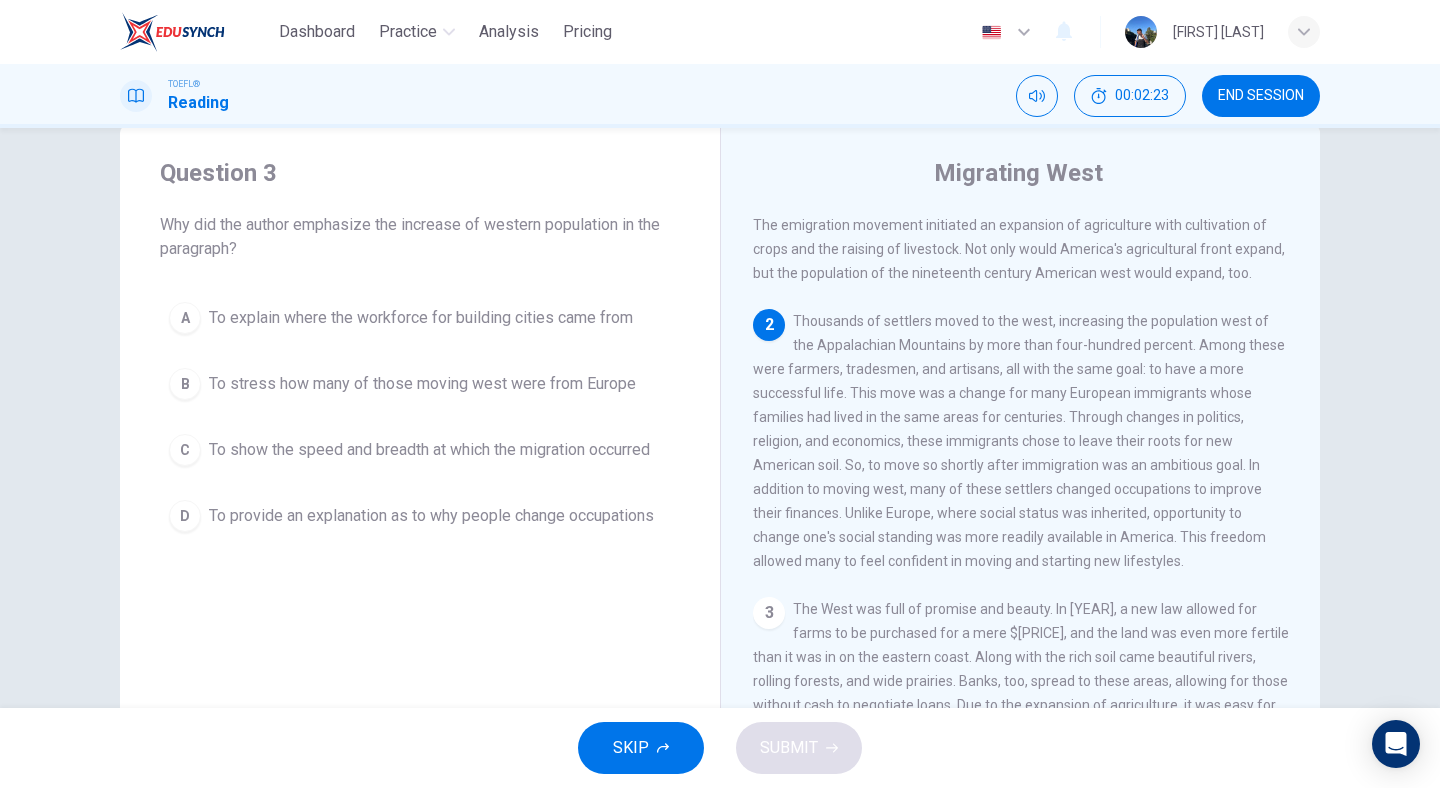 scroll, scrollTop: 169, scrollLeft: 0, axis: vertical 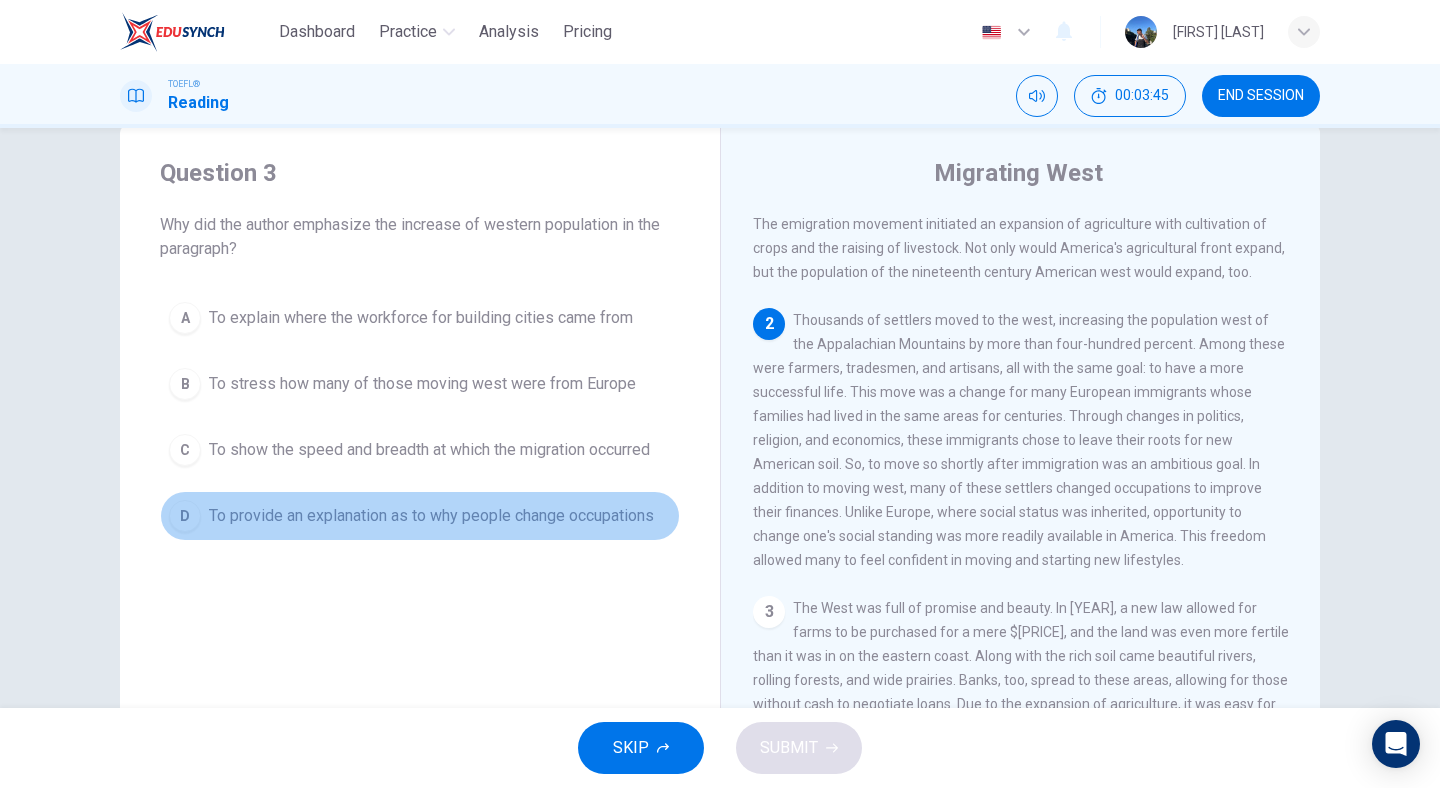 click on "To provide an explanation as to why people change occupations" at bounding box center [431, 516] 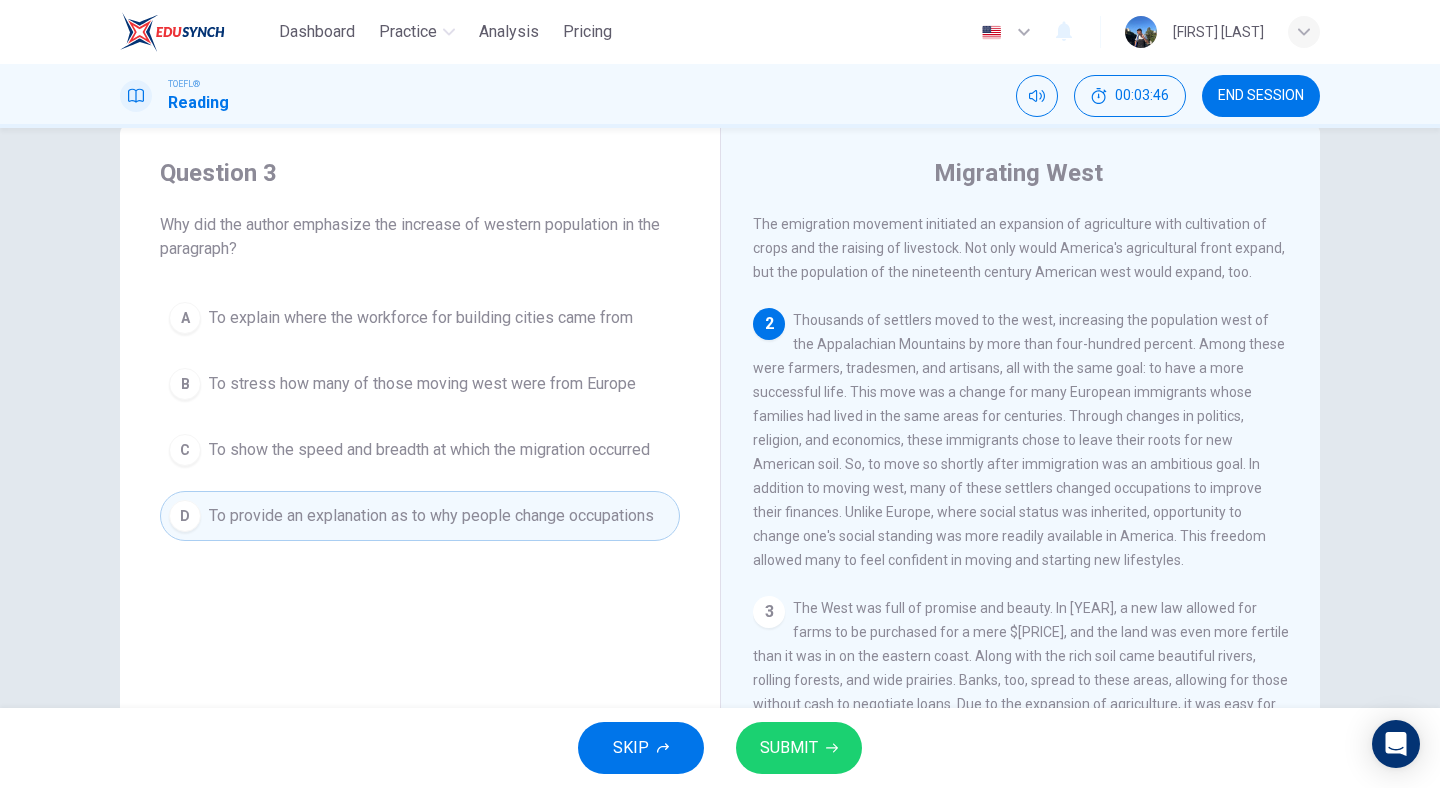 click on "SUBMIT" at bounding box center (789, 748) 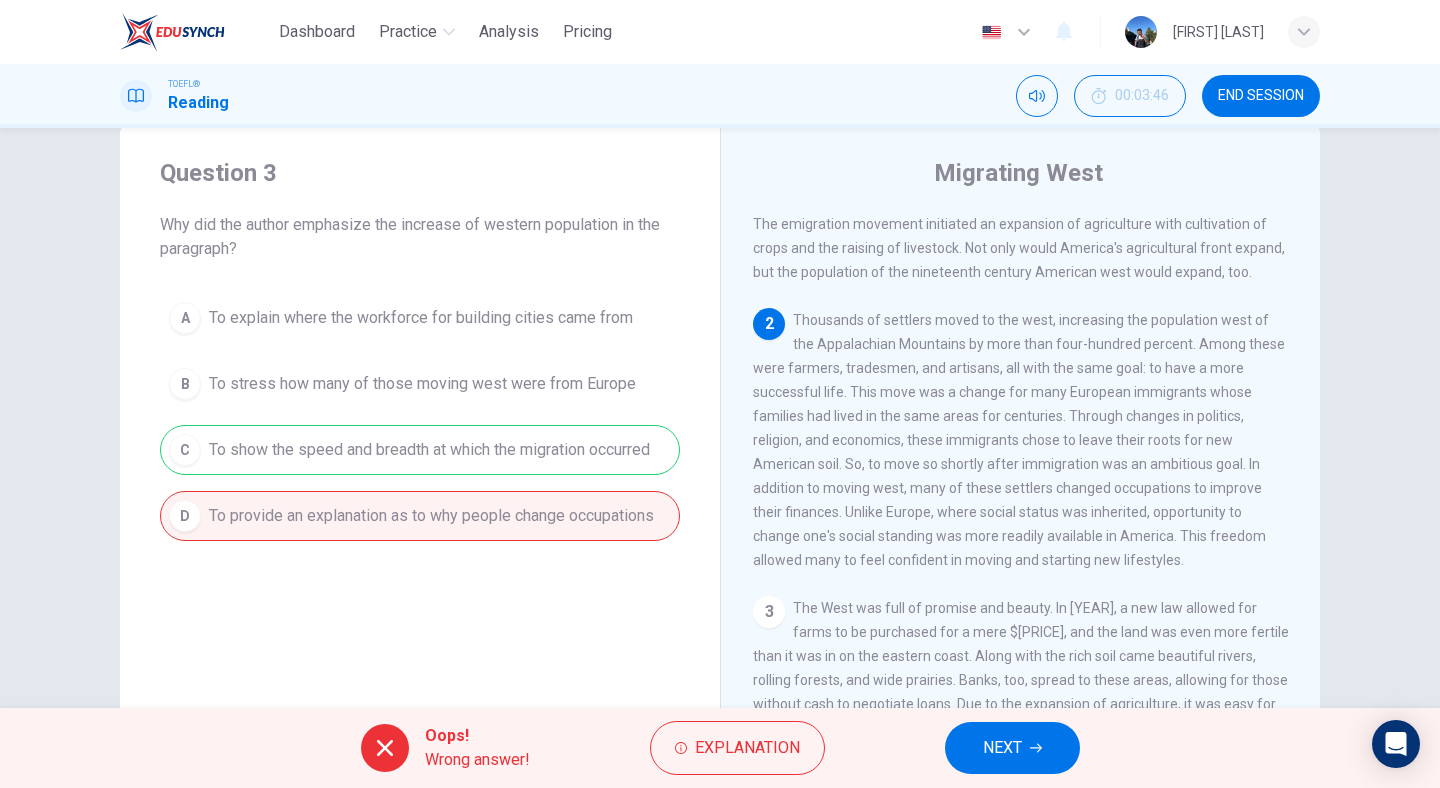 click on "Oops! Wrong answer! Explanation NEXT" at bounding box center (720, 748) 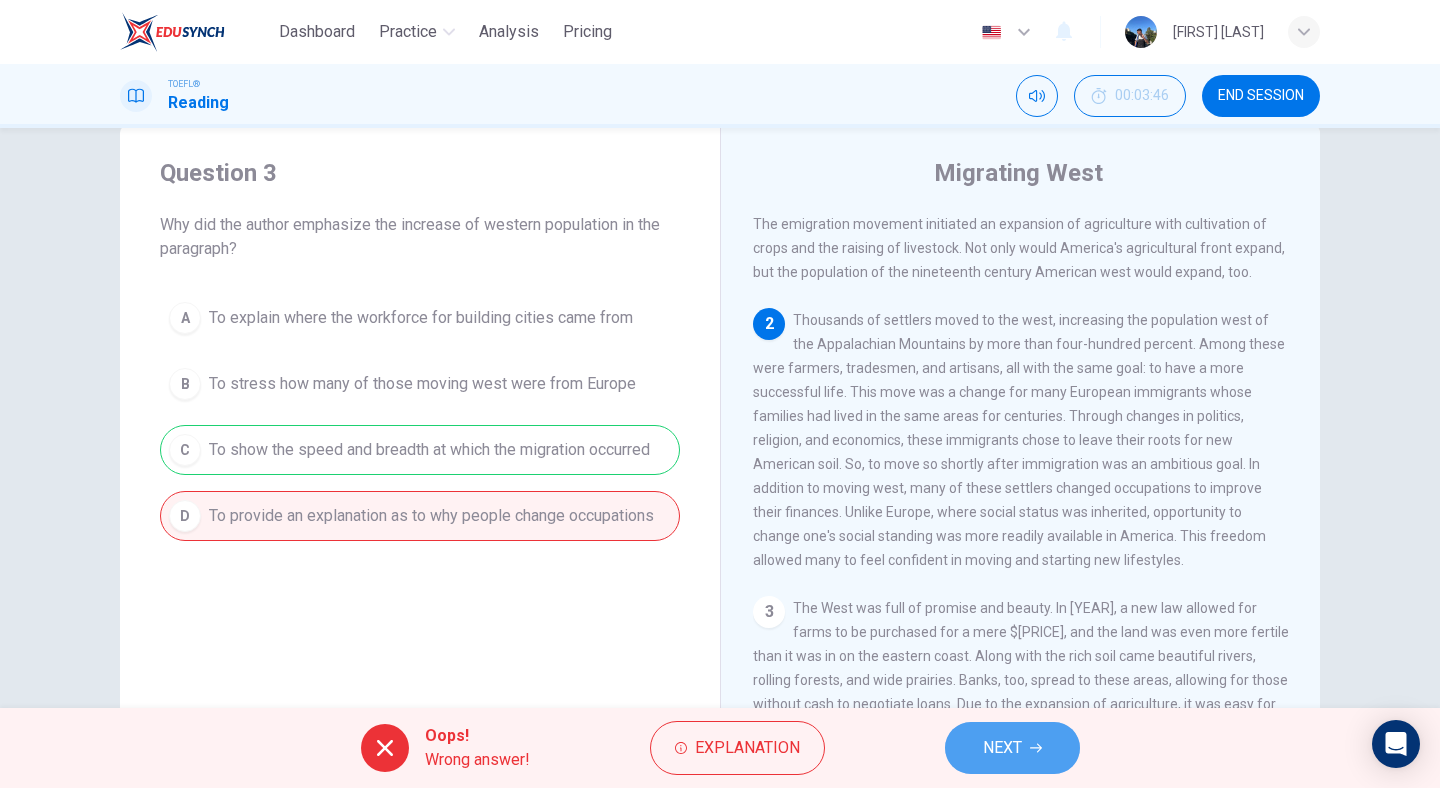 click on "NEXT" at bounding box center [1012, 748] 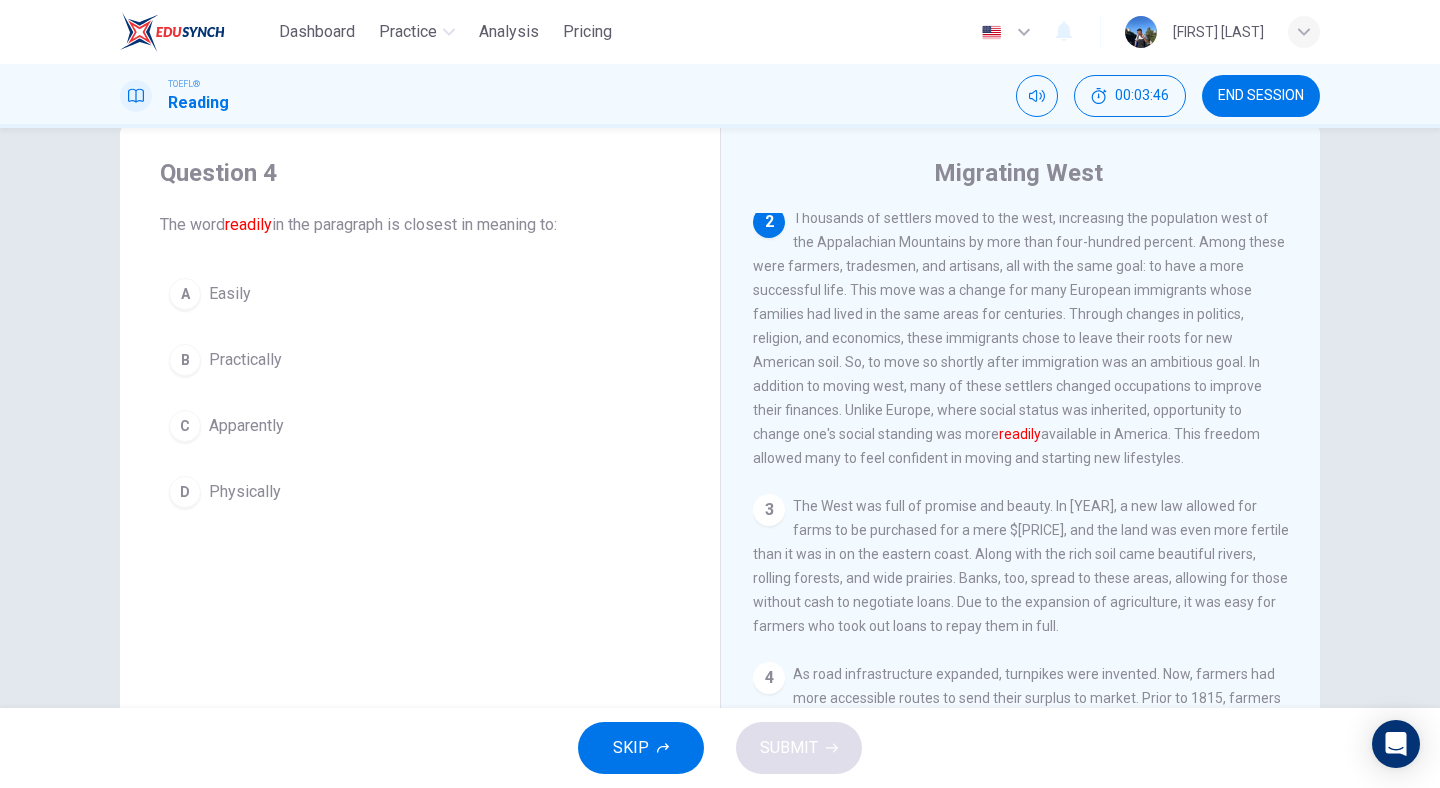 scroll, scrollTop: 271, scrollLeft: 0, axis: vertical 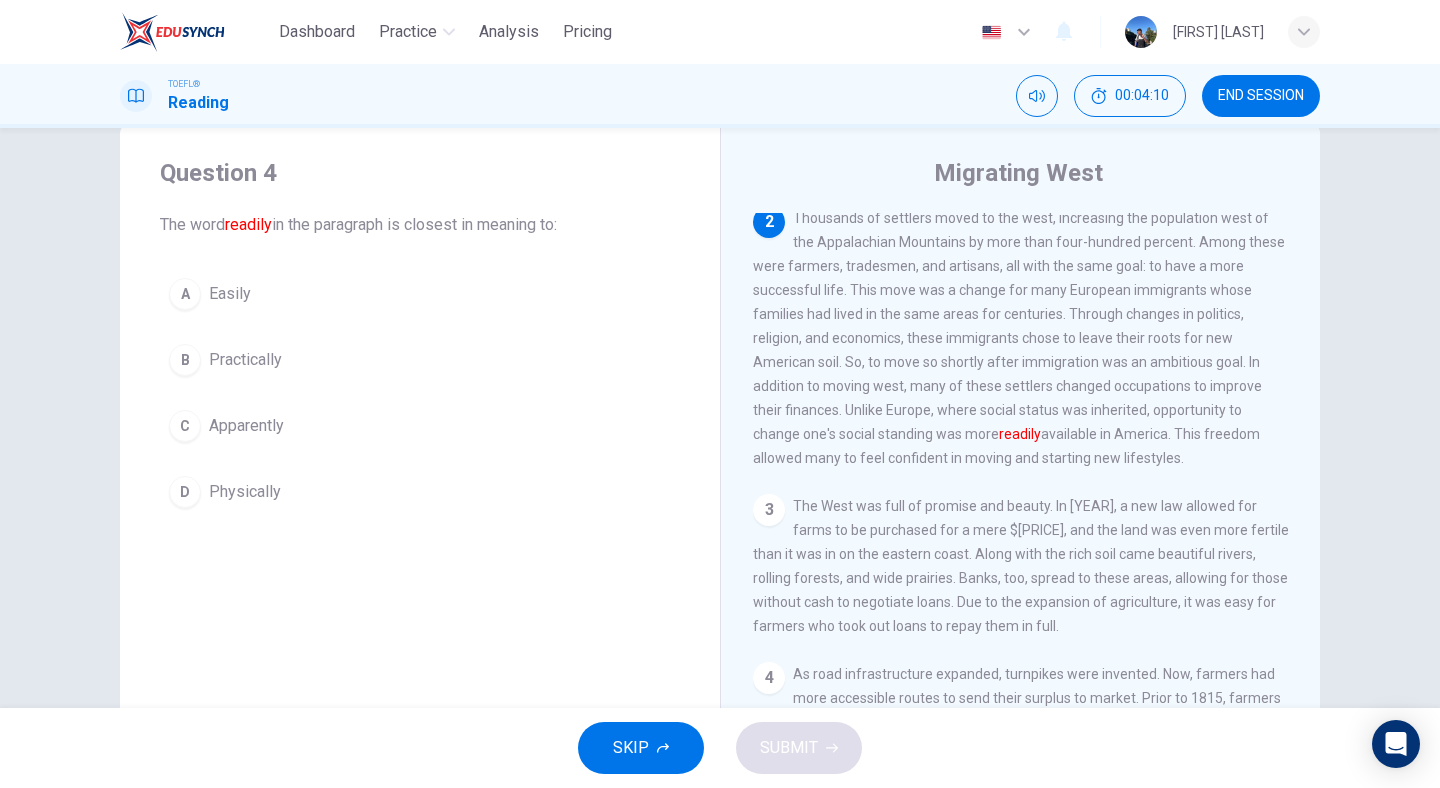 click on "Question 4 The word  readily  in the paragraph is closest in meaning to: A Easily B Practically C Apparently D Physically" at bounding box center (420, 337) 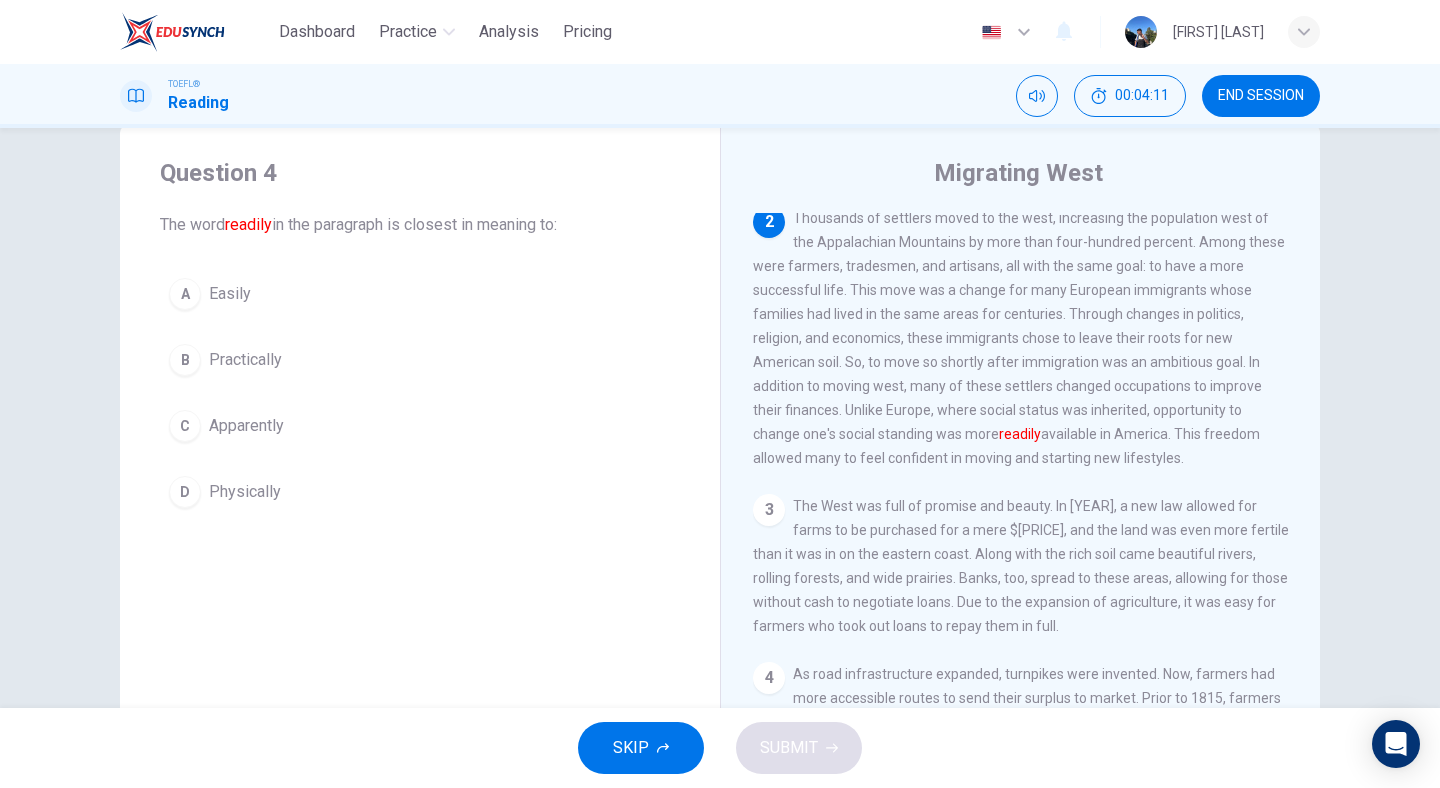 click on "A Easily" at bounding box center (420, 294) 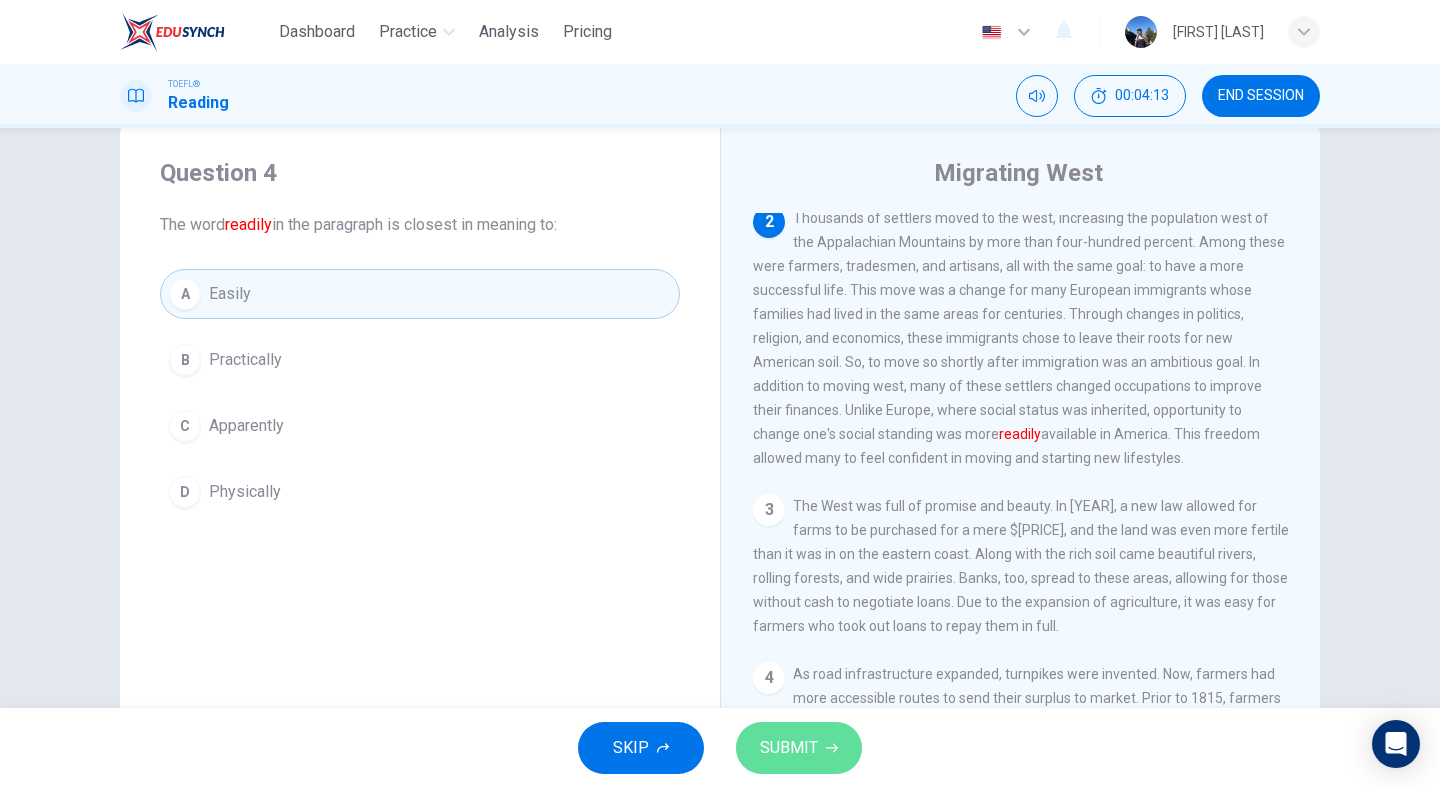click on "SUBMIT" at bounding box center (799, 748) 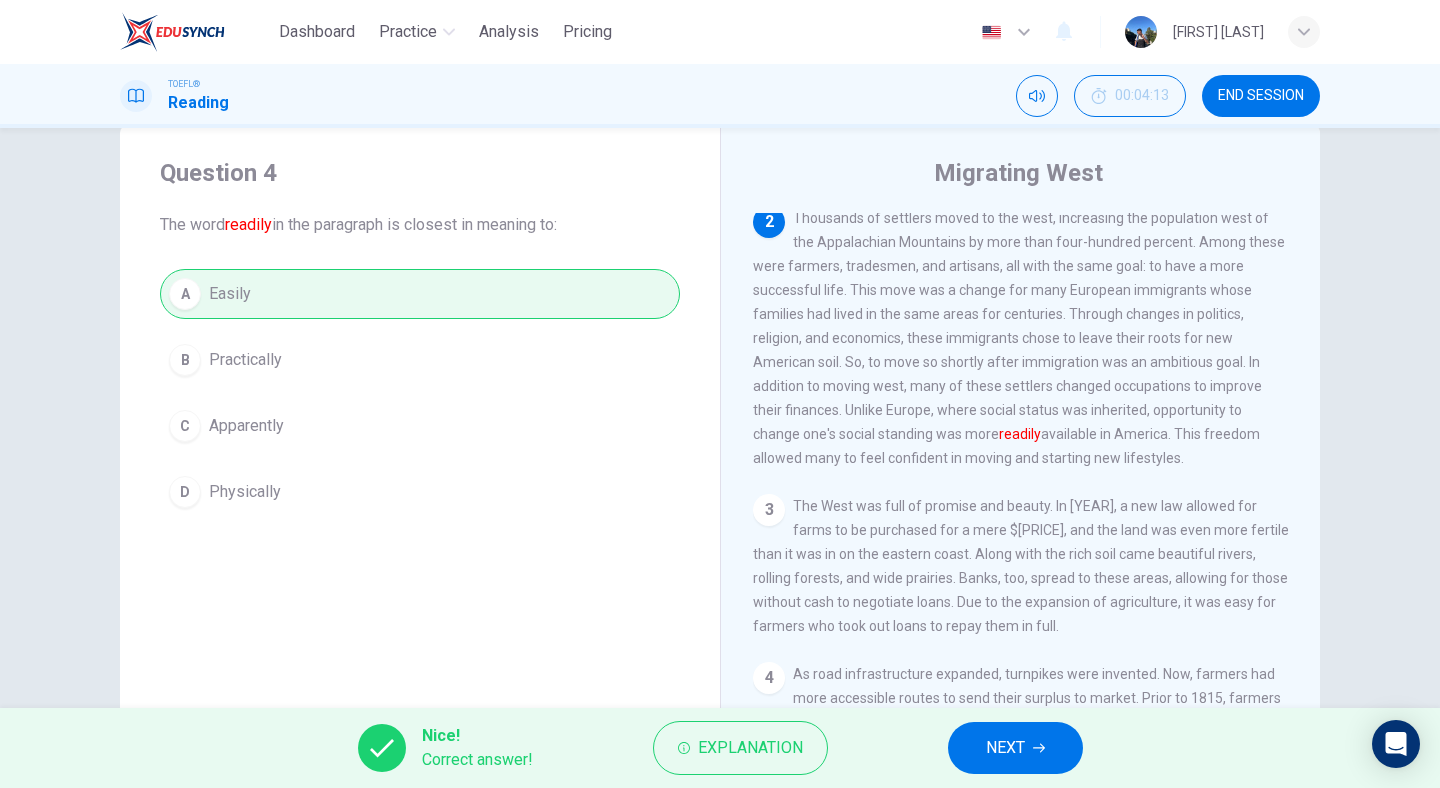 click 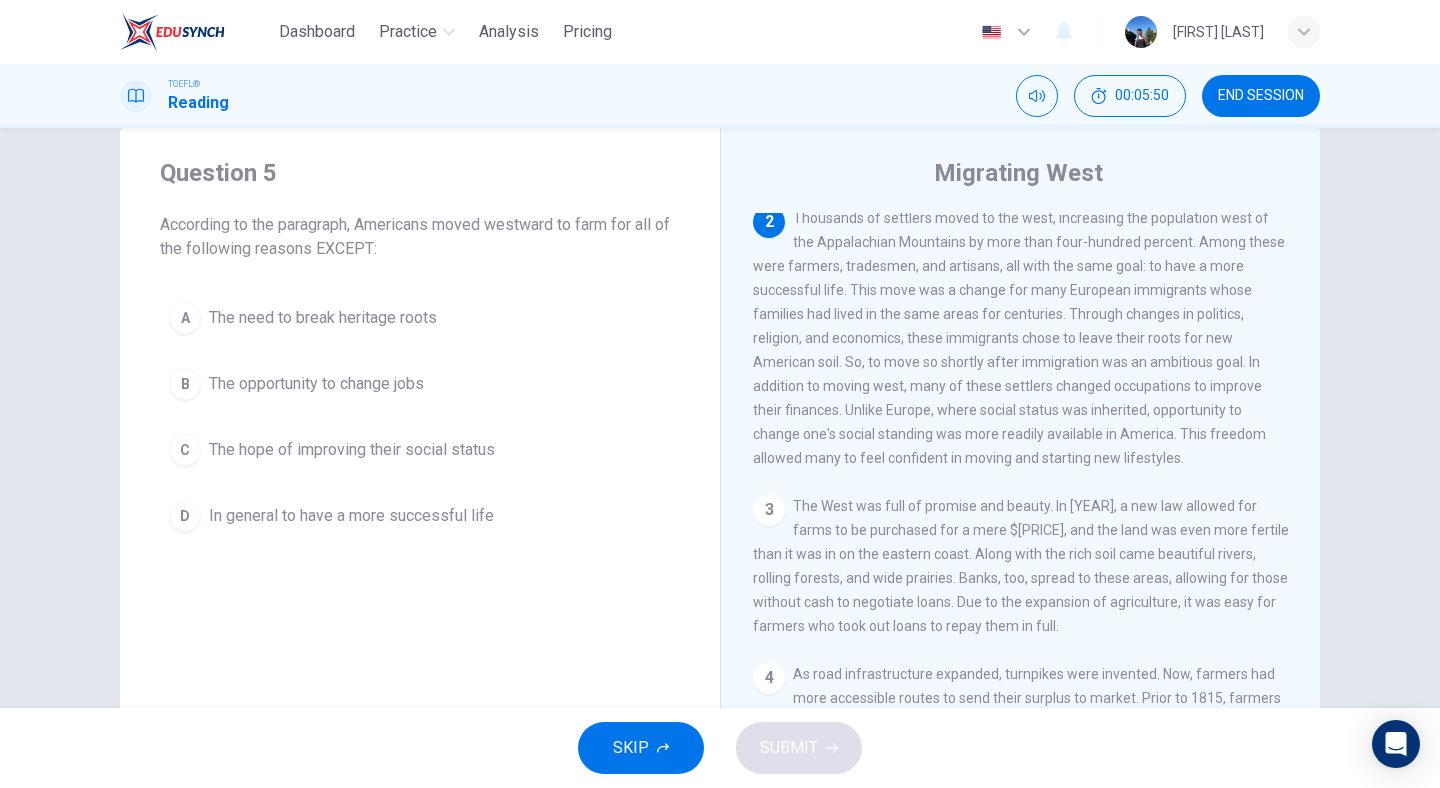 click on "The need to break heritage roots" at bounding box center (323, 318) 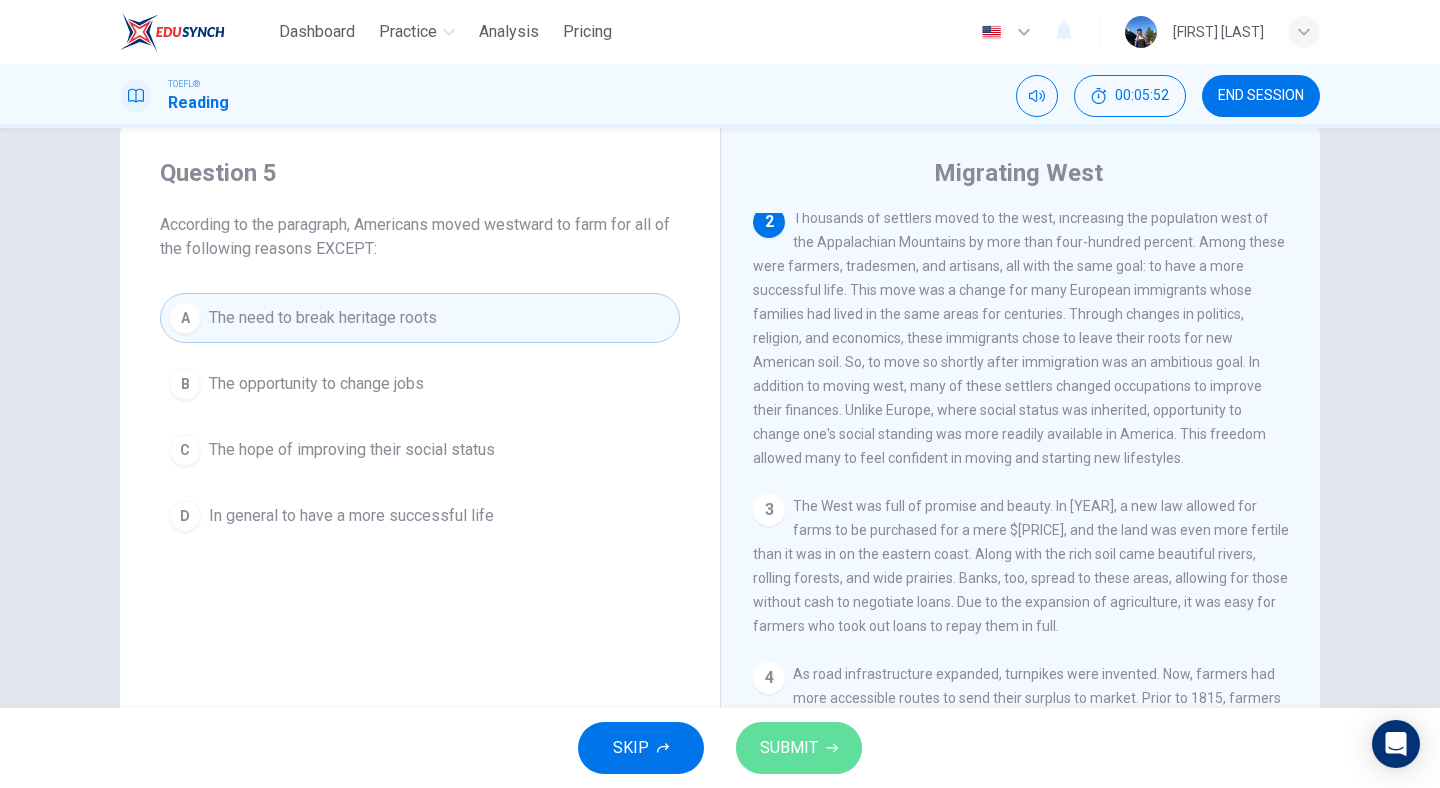 click on "SUBMIT" at bounding box center [789, 748] 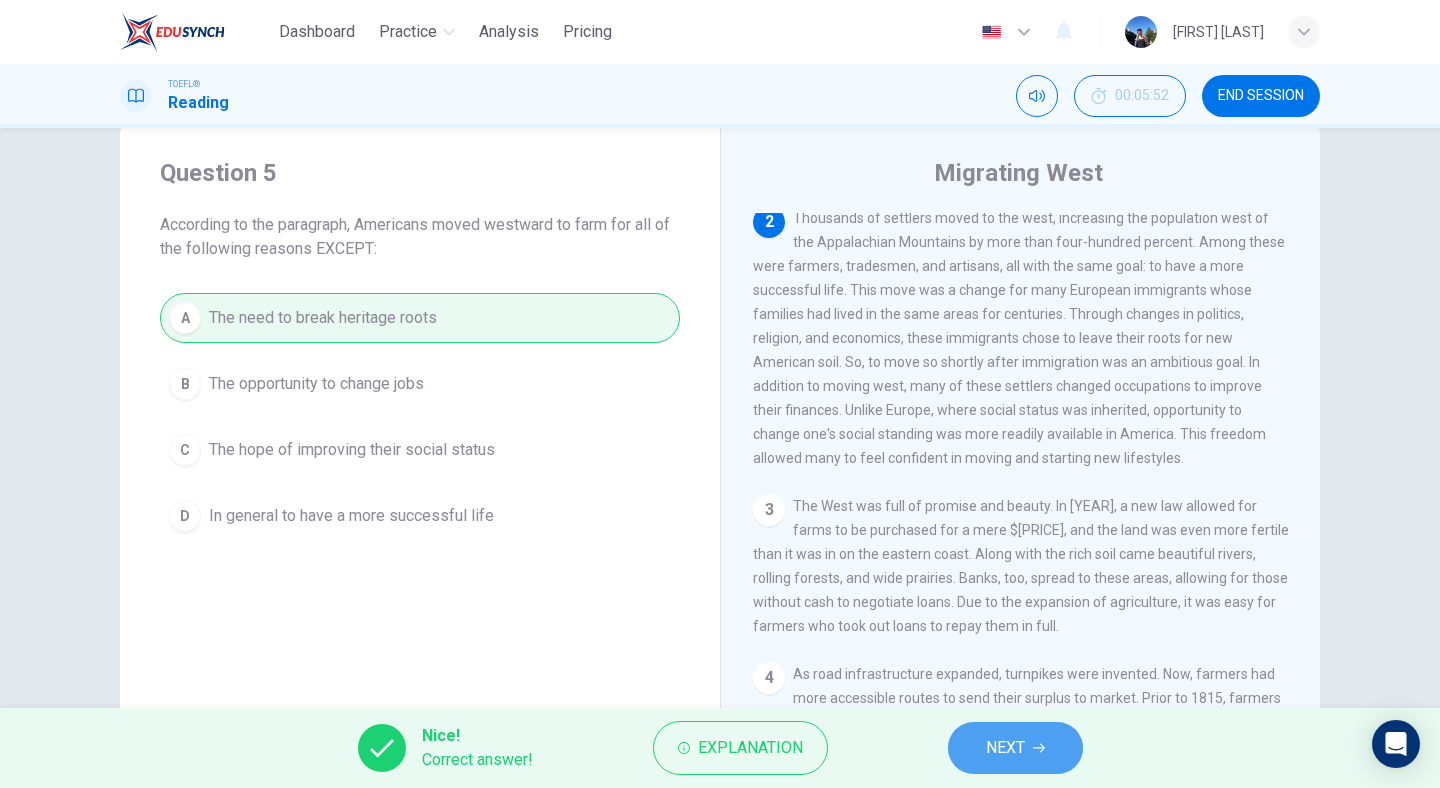 click on "NEXT" at bounding box center [1005, 748] 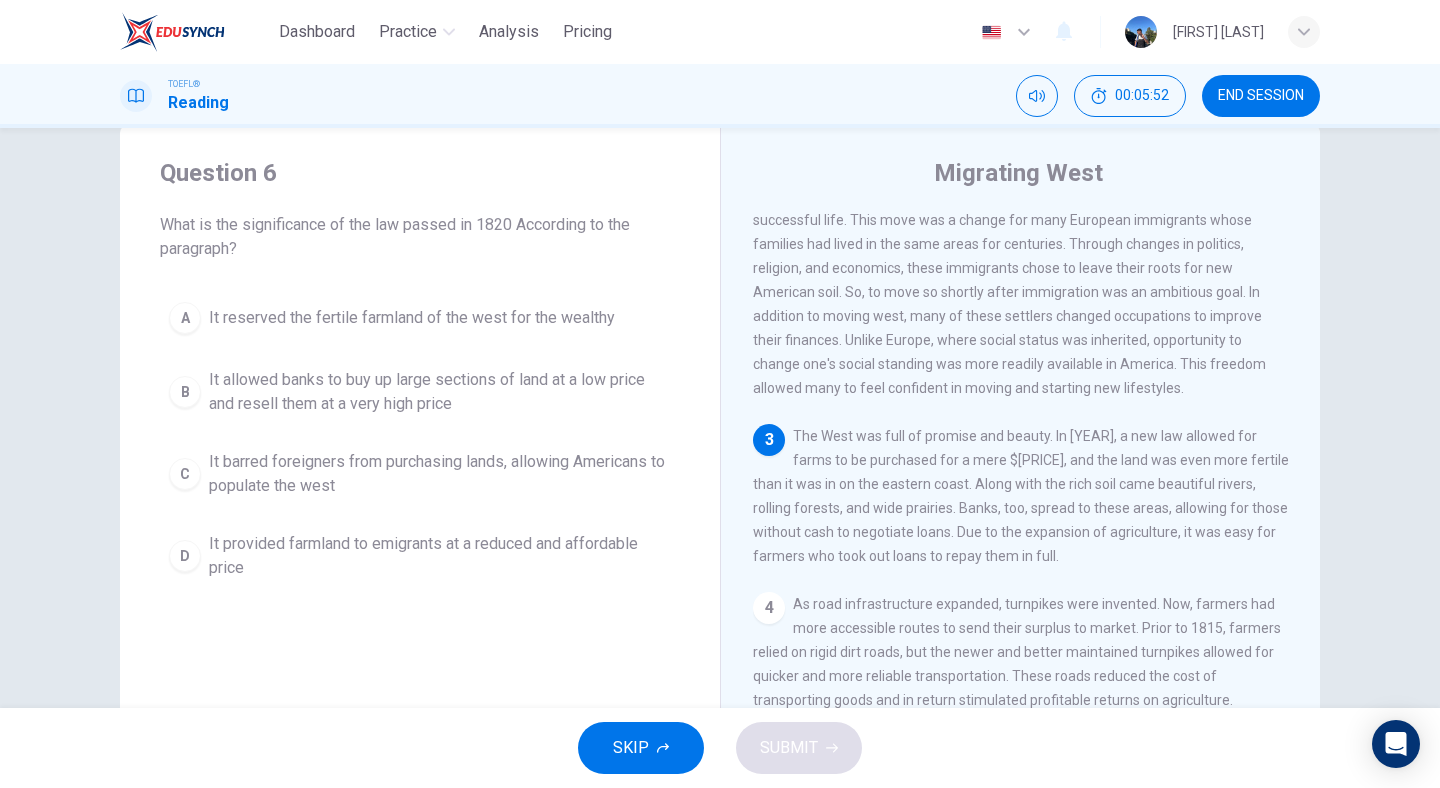 scroll, scrollTop: 341, scrollLeft: 0, axis: vertical 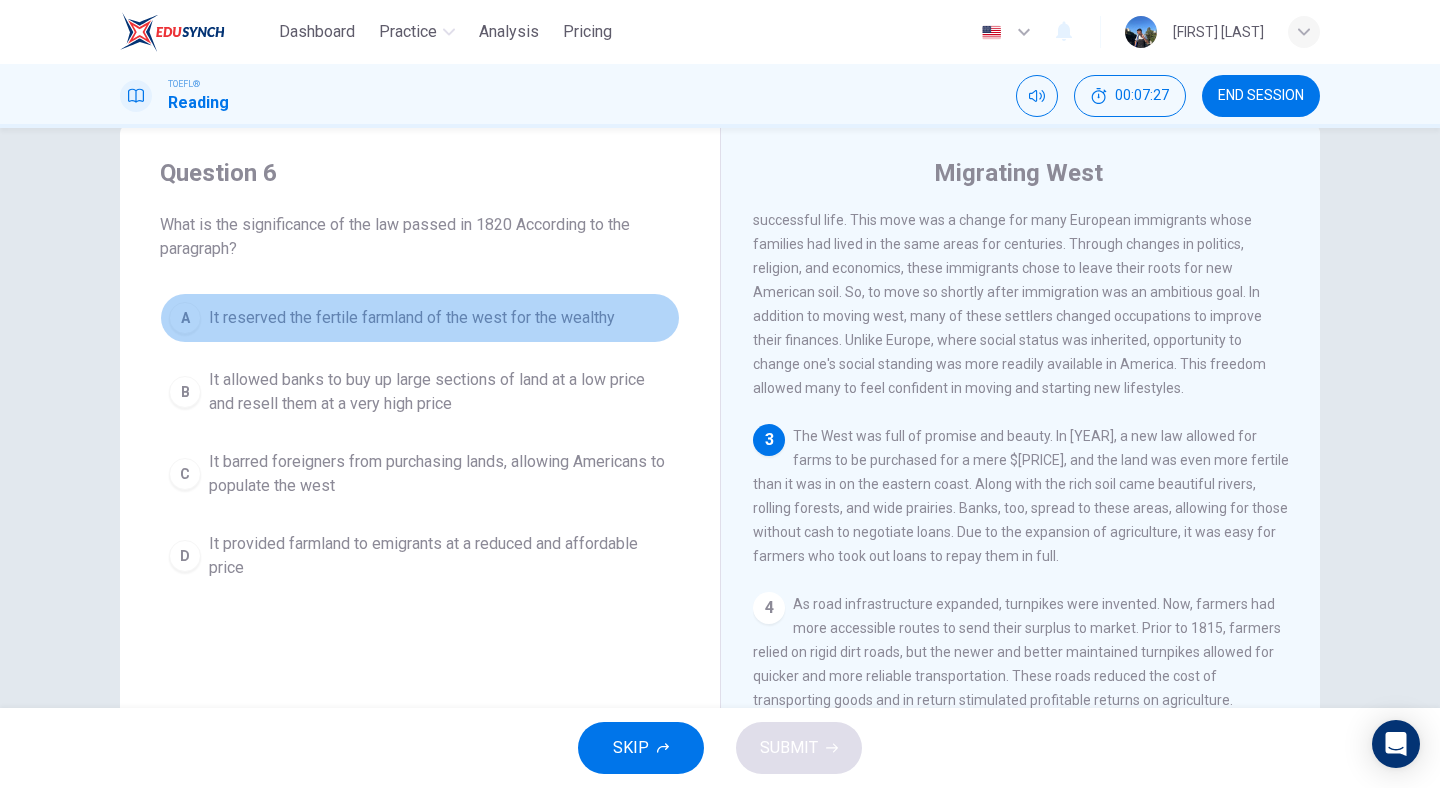 click on "It reserved the fertile farmland of the west for the wealthy" at bounding box center (412, 318) 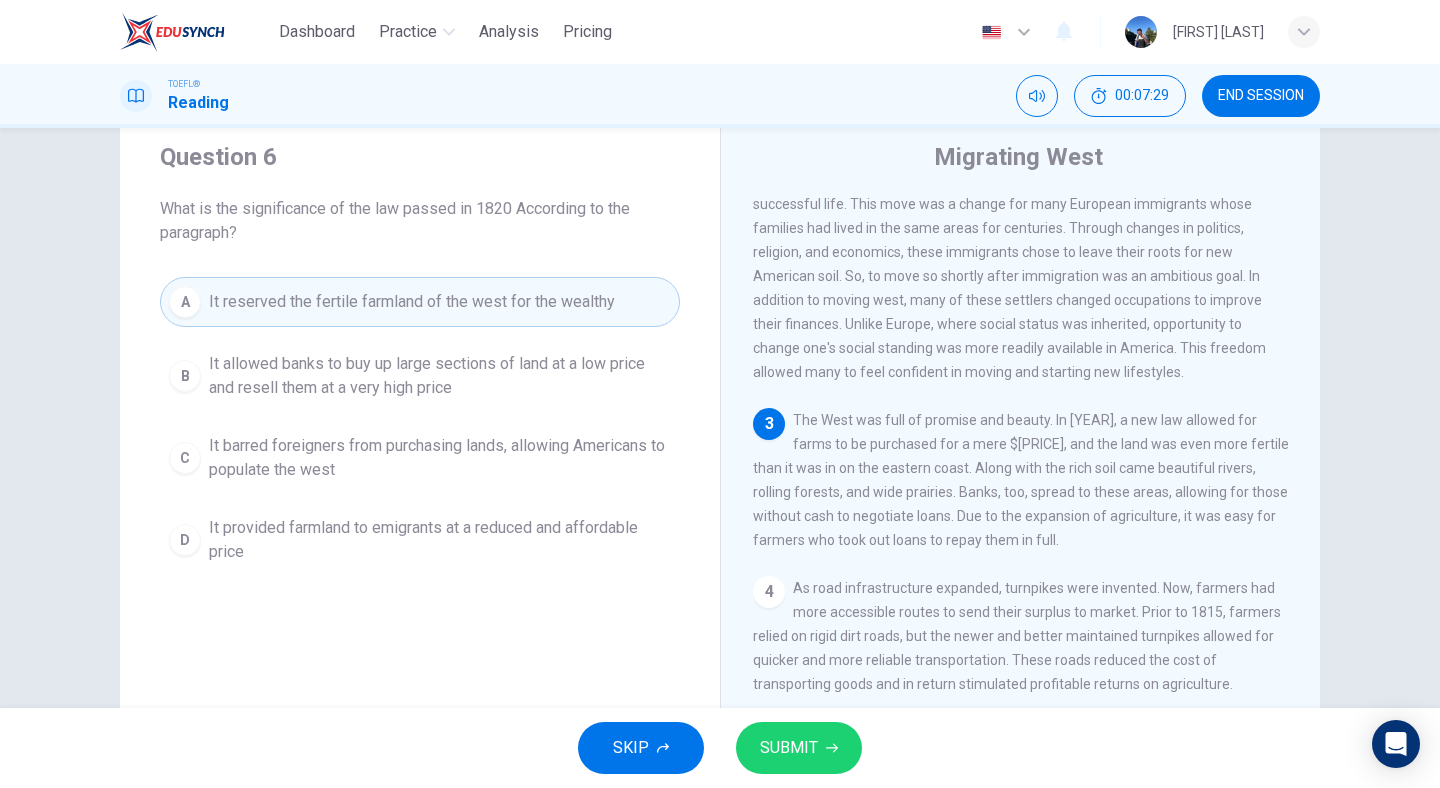scroll, scrollTop: 63, scrollLeft: 0, axis: vertical 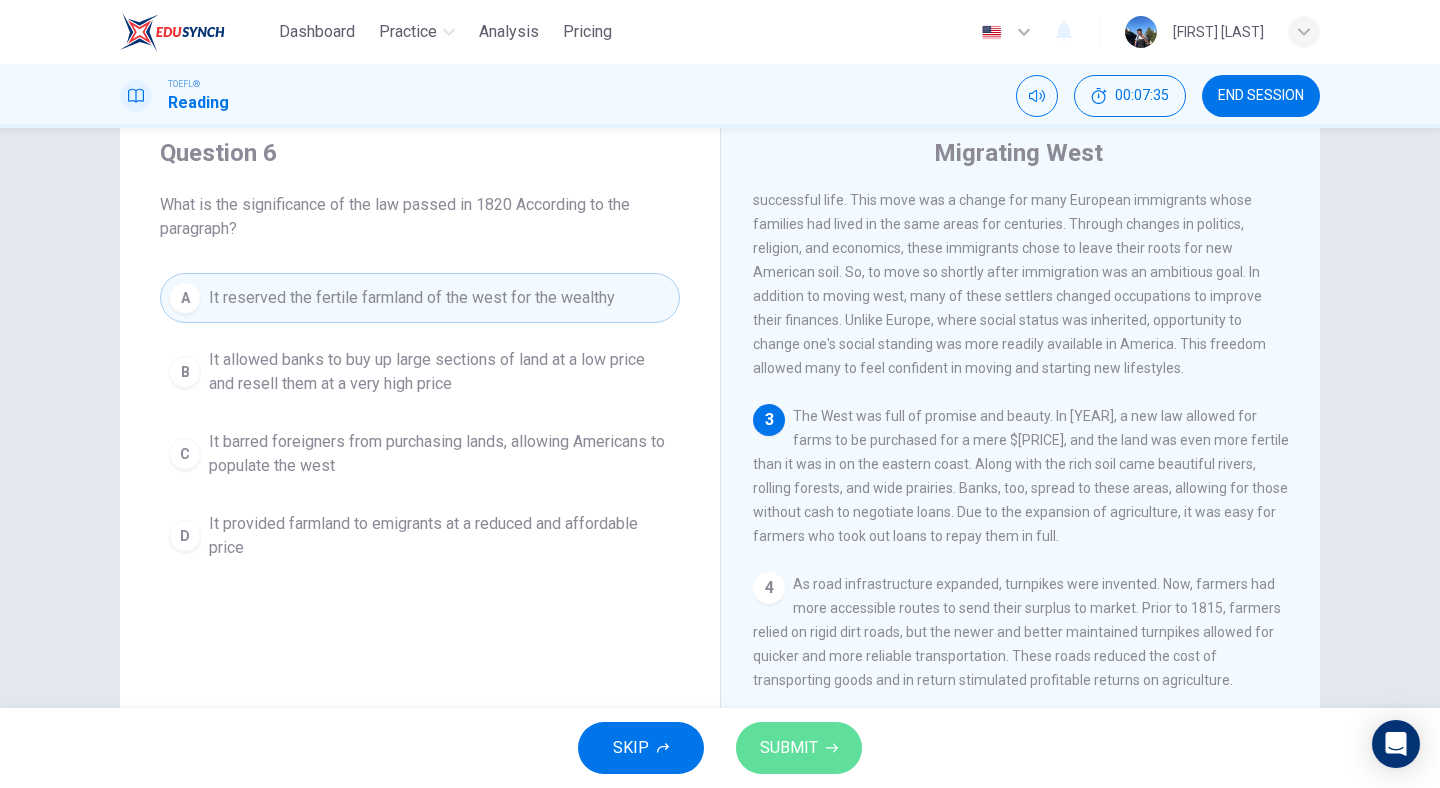 click on "SUBMIT" at bounding box center (789, 748) 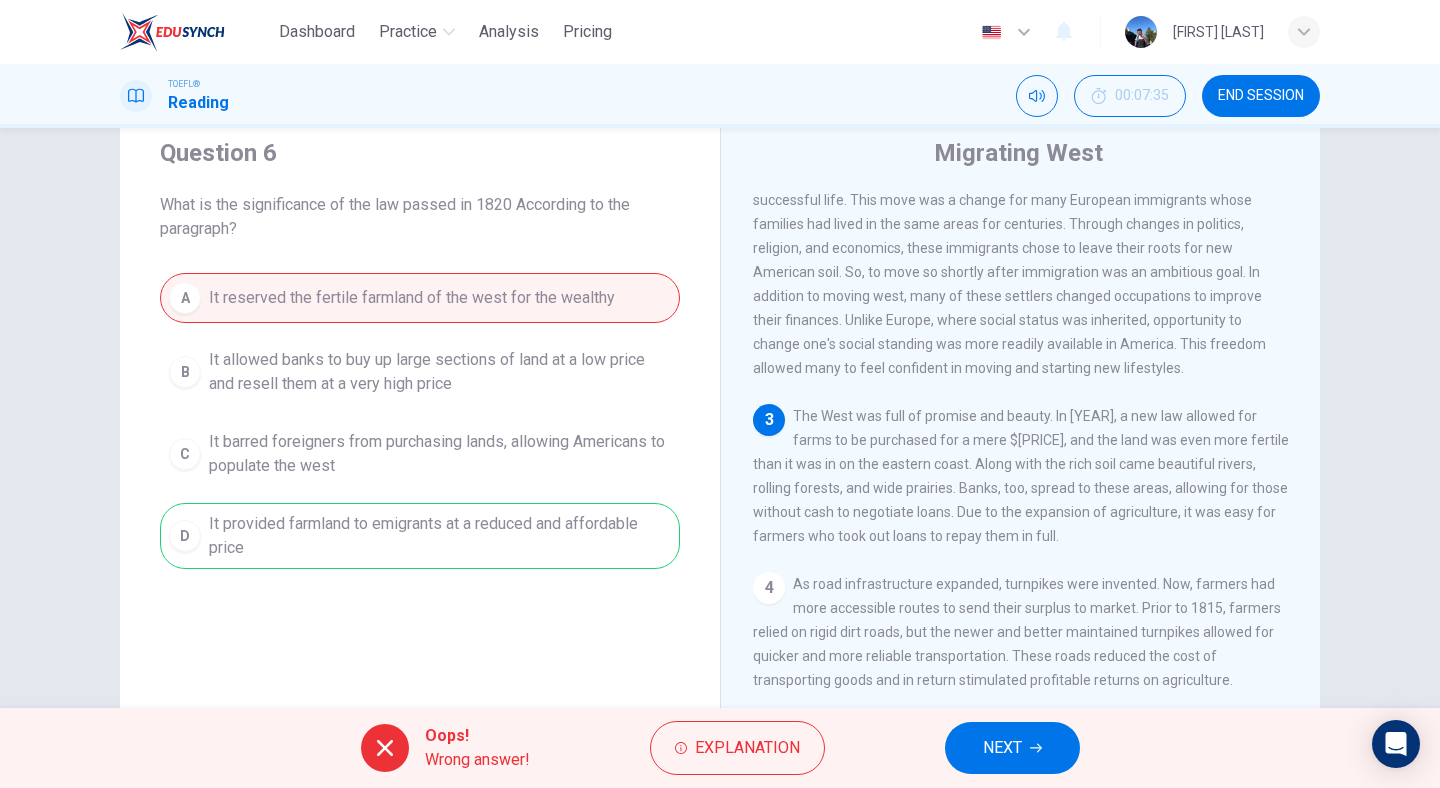 click on "NEXT" at bounding box center (1012, 748) 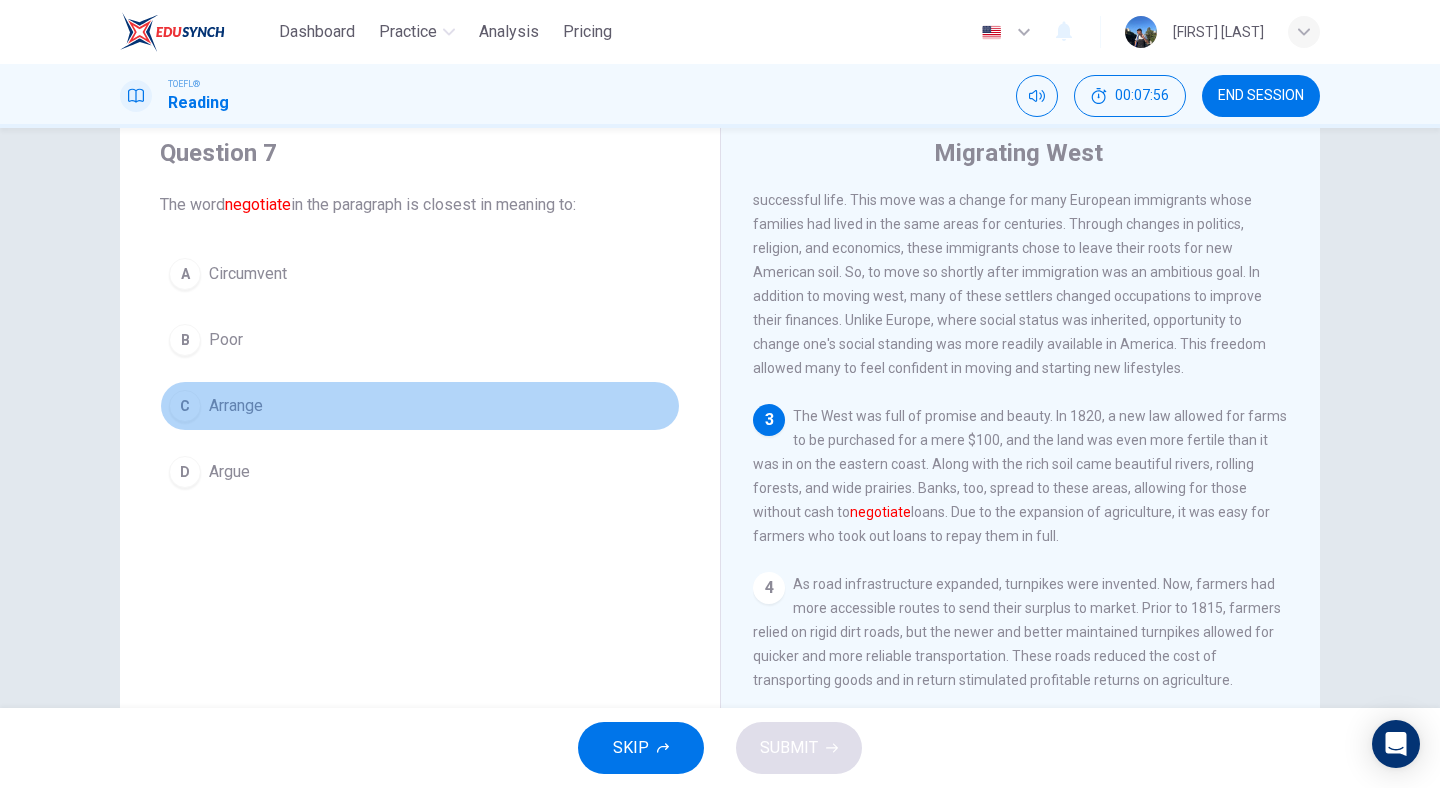 scroll, scrollTop: 341, scrollLeft: 0, axis: vertical 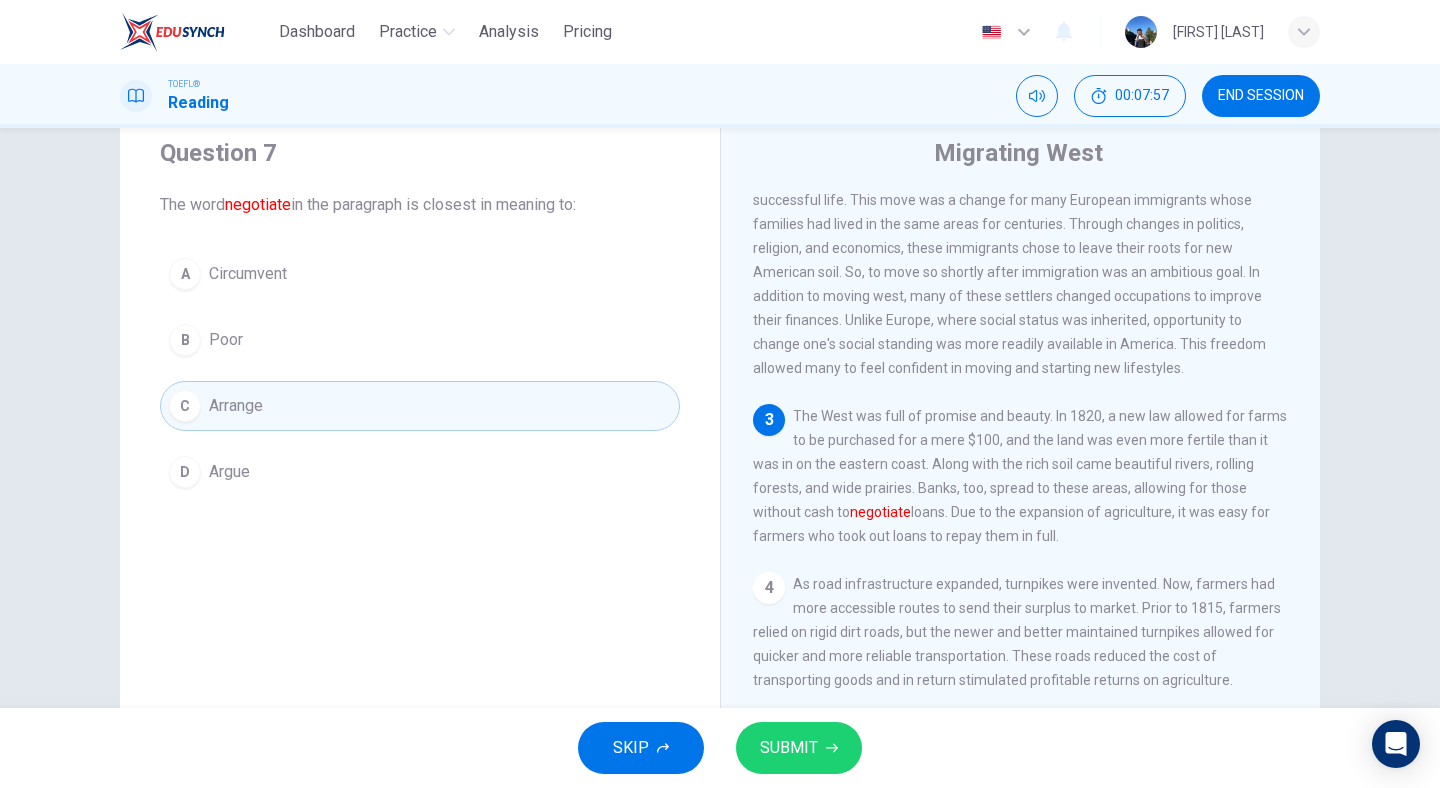 click on "SUBMIT" at bounding box center (789, 748) 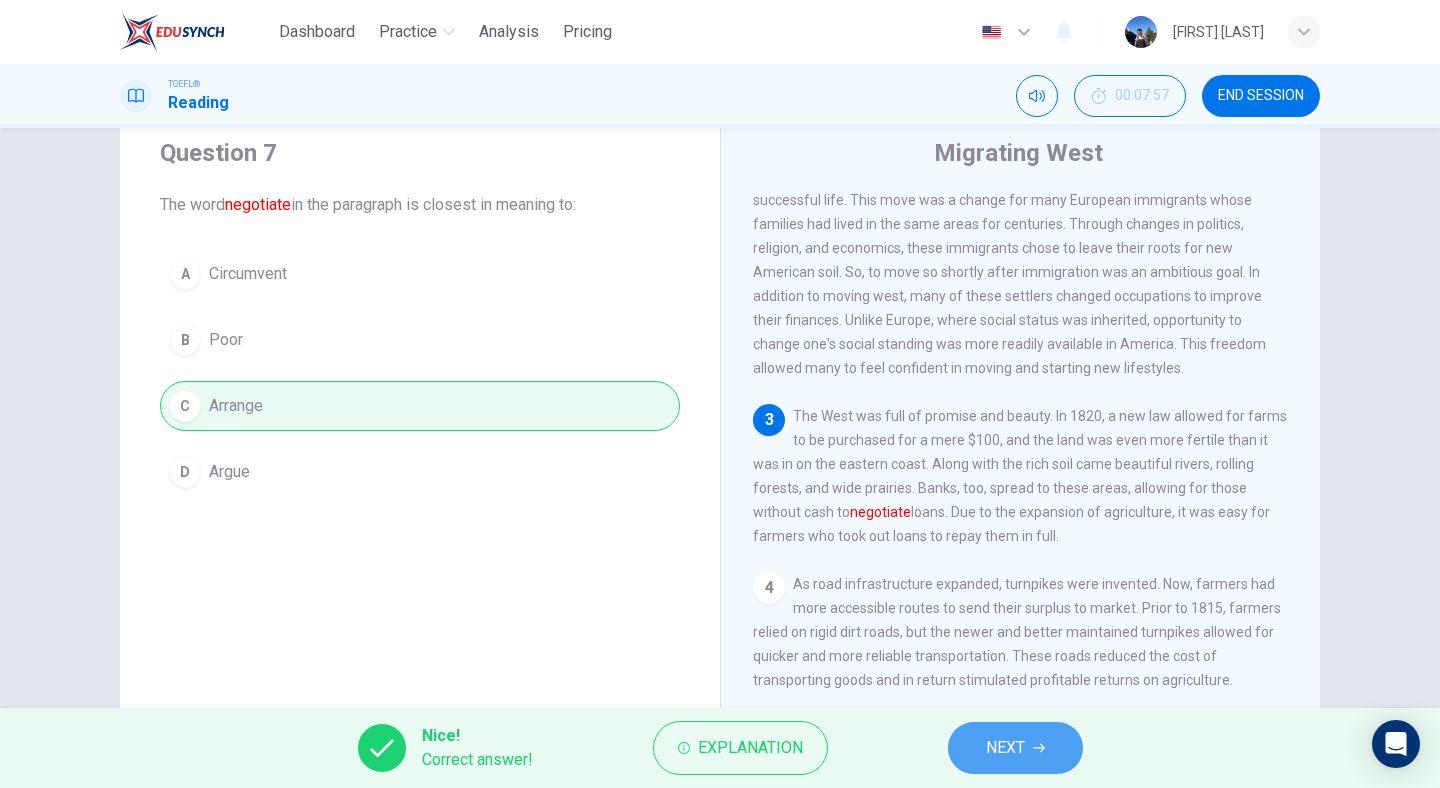 click on "NEXT" at bounding box center (1015, 748) 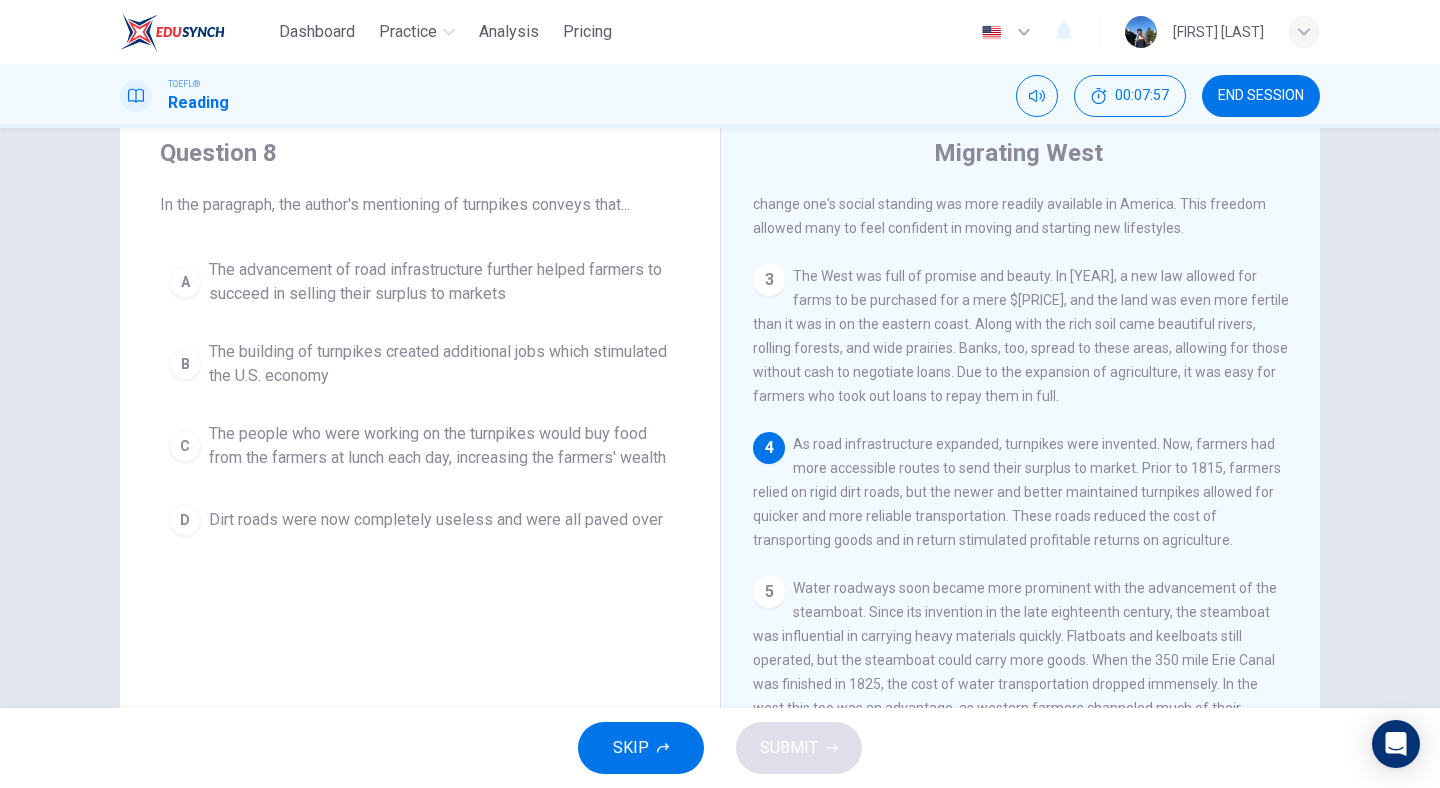 scroll, scrollTop: 489, scrollLeft: 0, axis: vertical 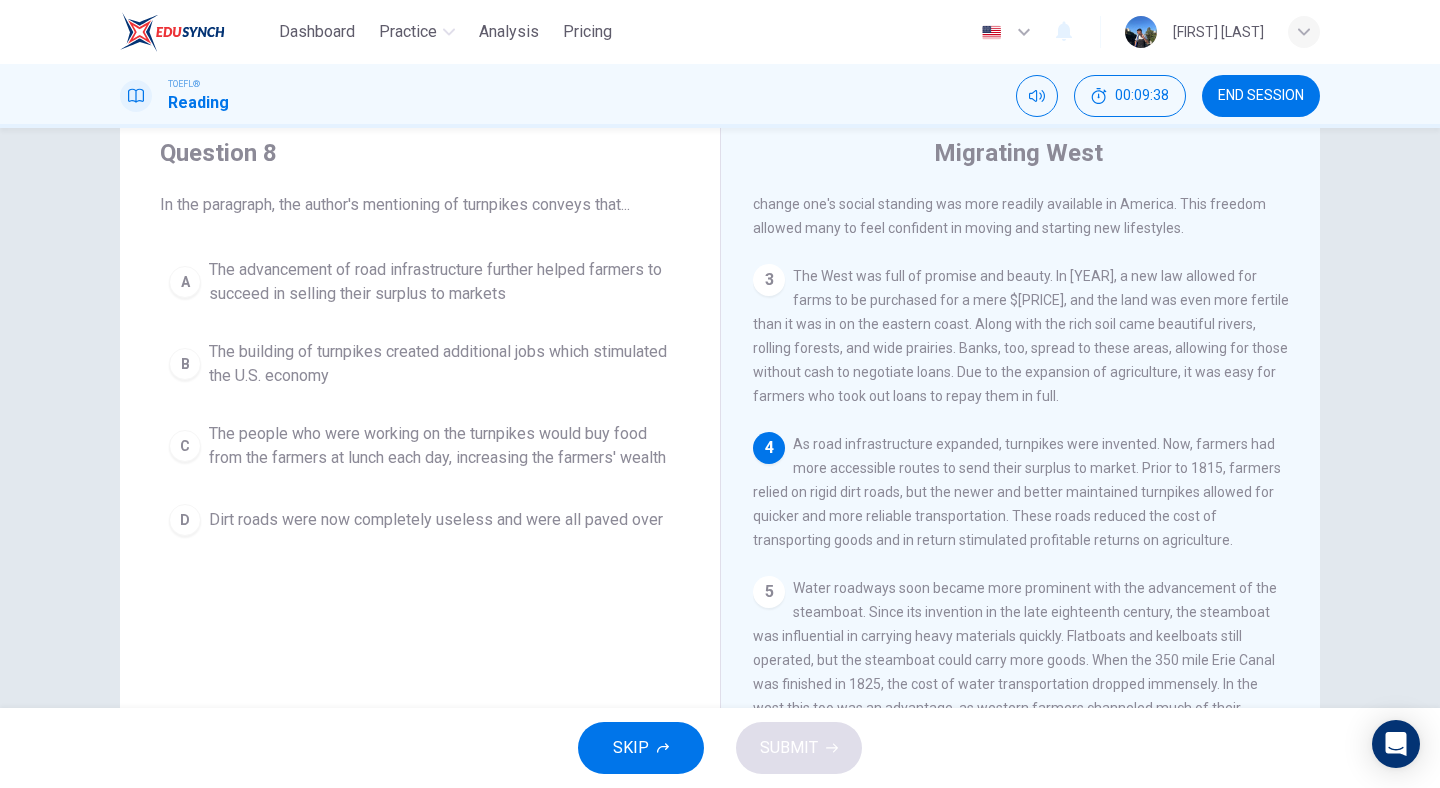 click on "The advancement of road infrastructure further helped farmers to succeed in selling their surplus to markets" at bounding box center [440, 282] 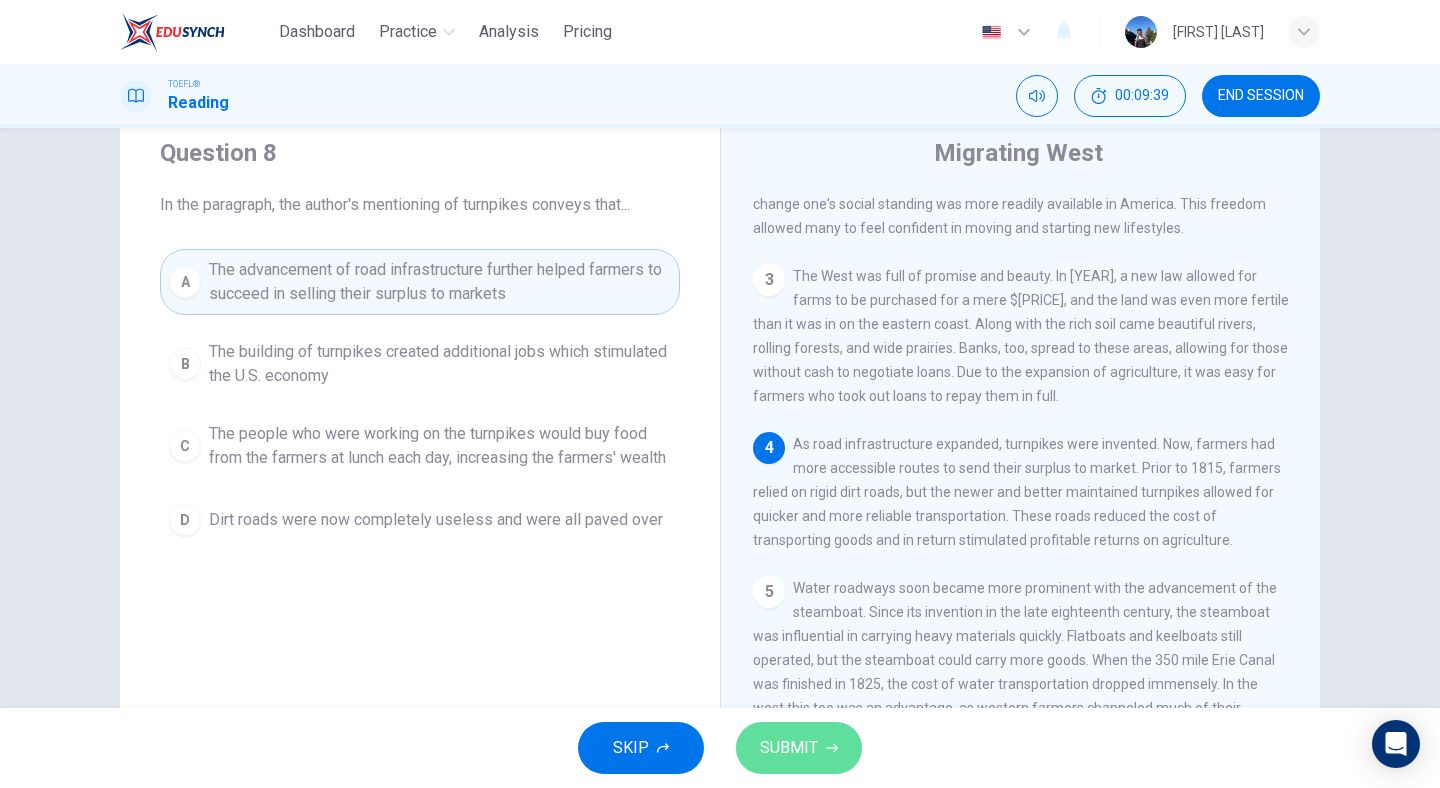click on "SUBMIT" at bounding box center (789, 748) 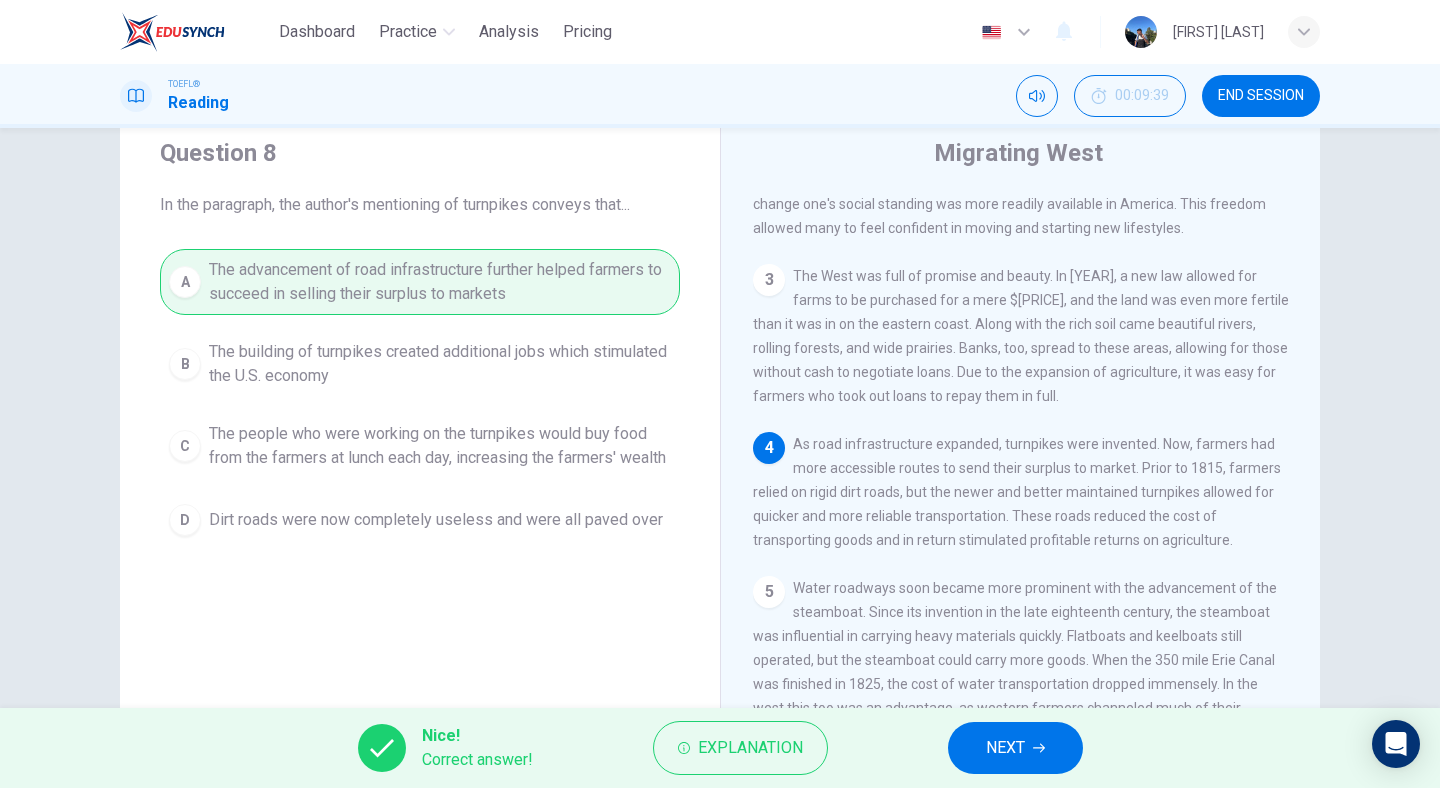 click on "NEXT" at bounding box center [1005, 748] 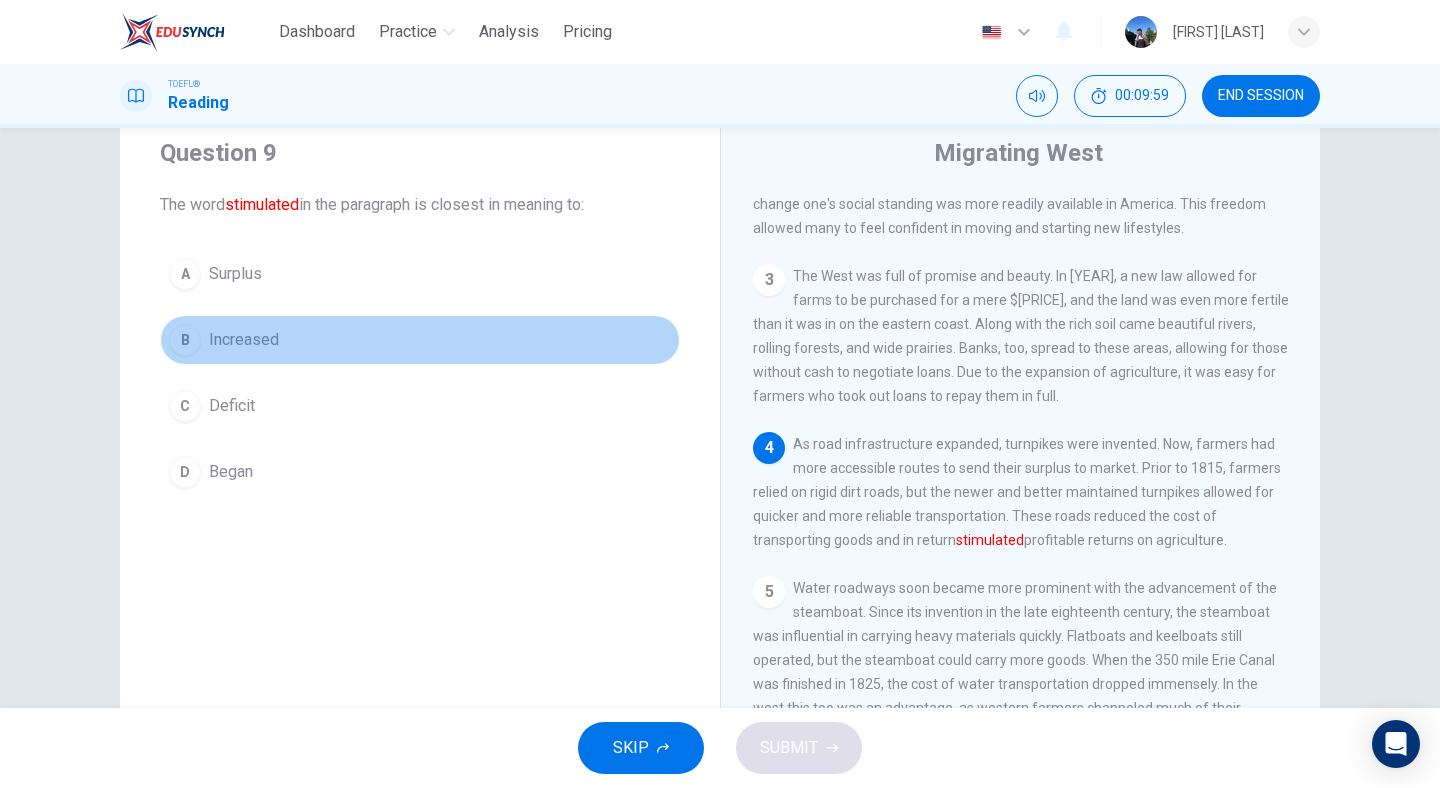 click on "B Increased" at bounding box center (420, 340) 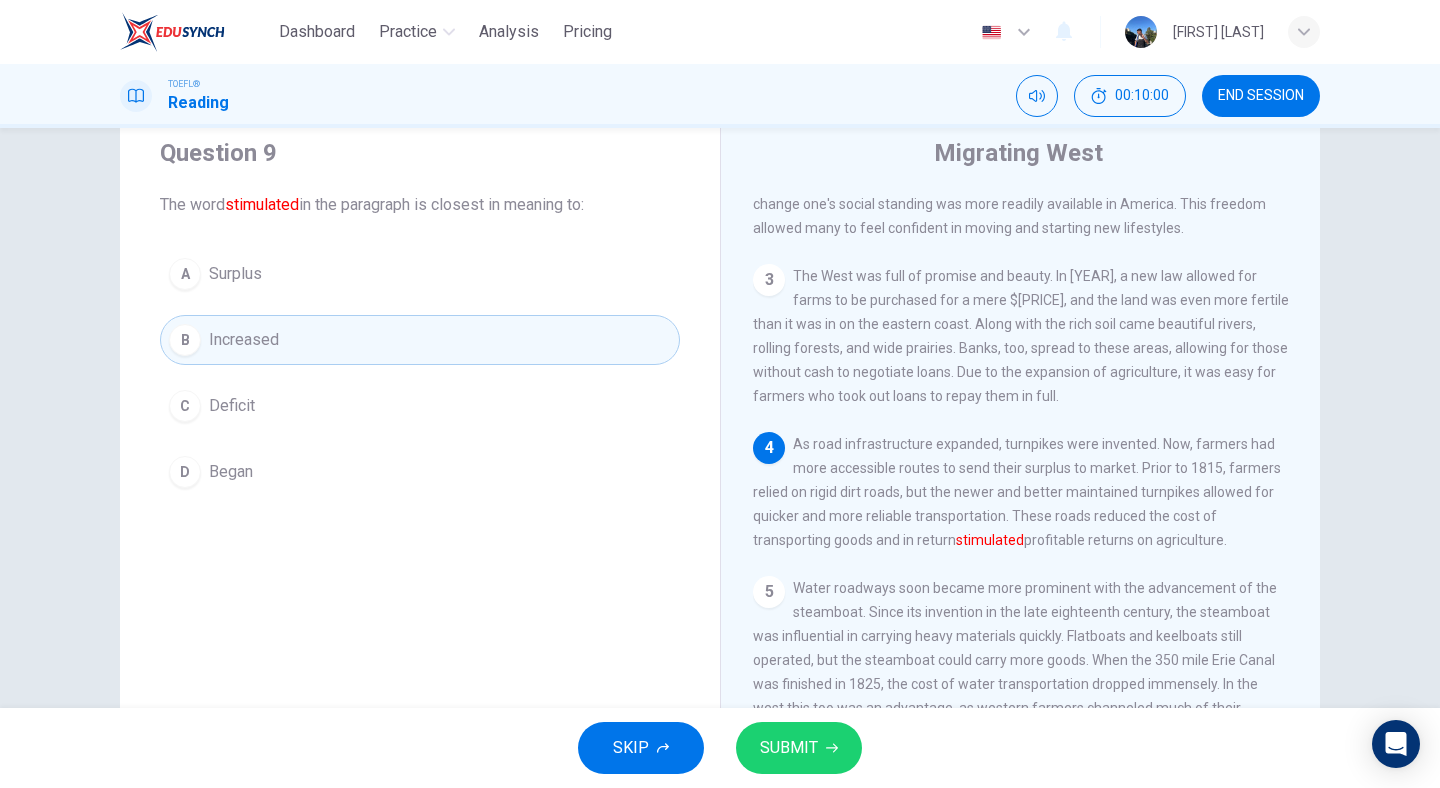 click on "SUBMIT" at bounding box center [799, 748] 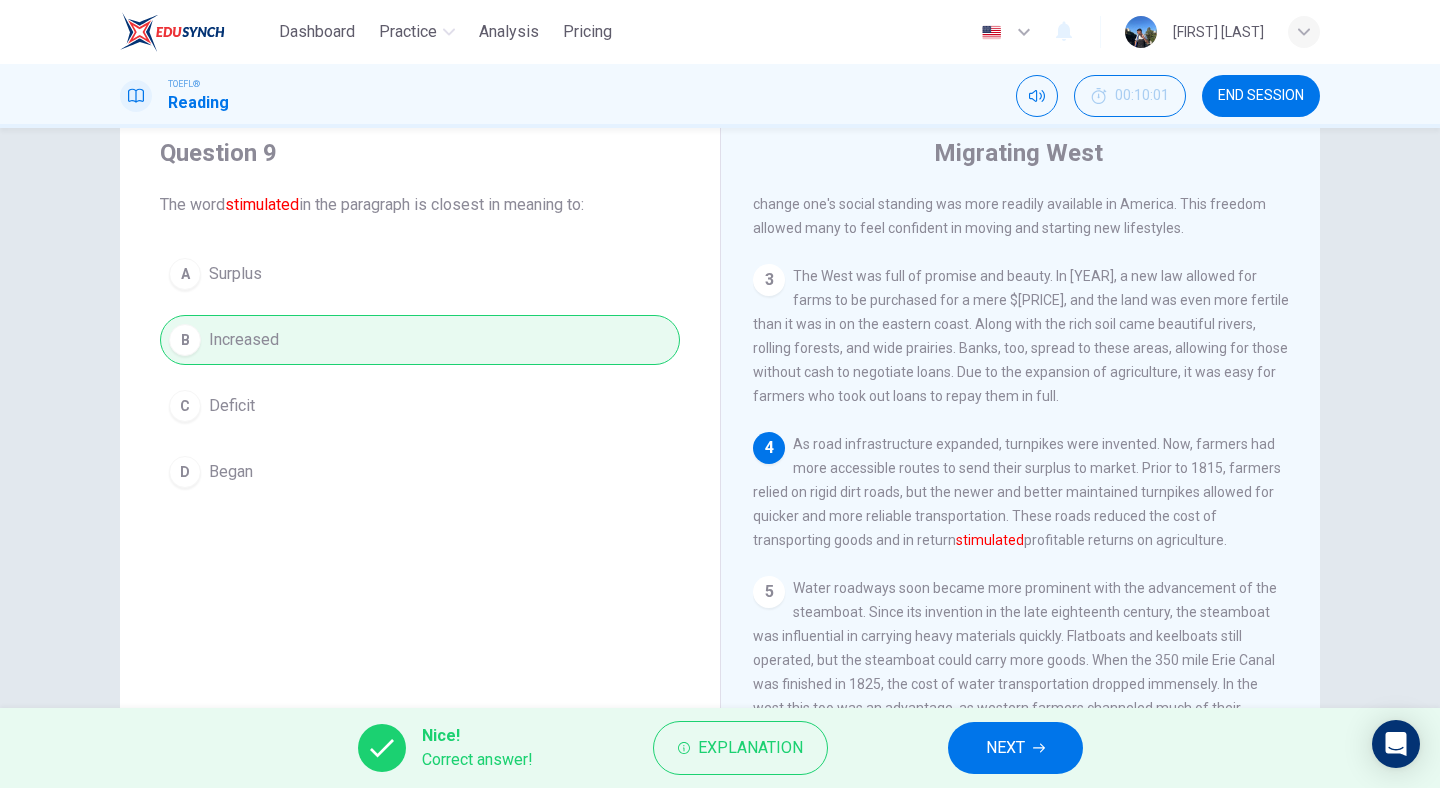 click on "NEXT" at bounding box center (1005, 748) 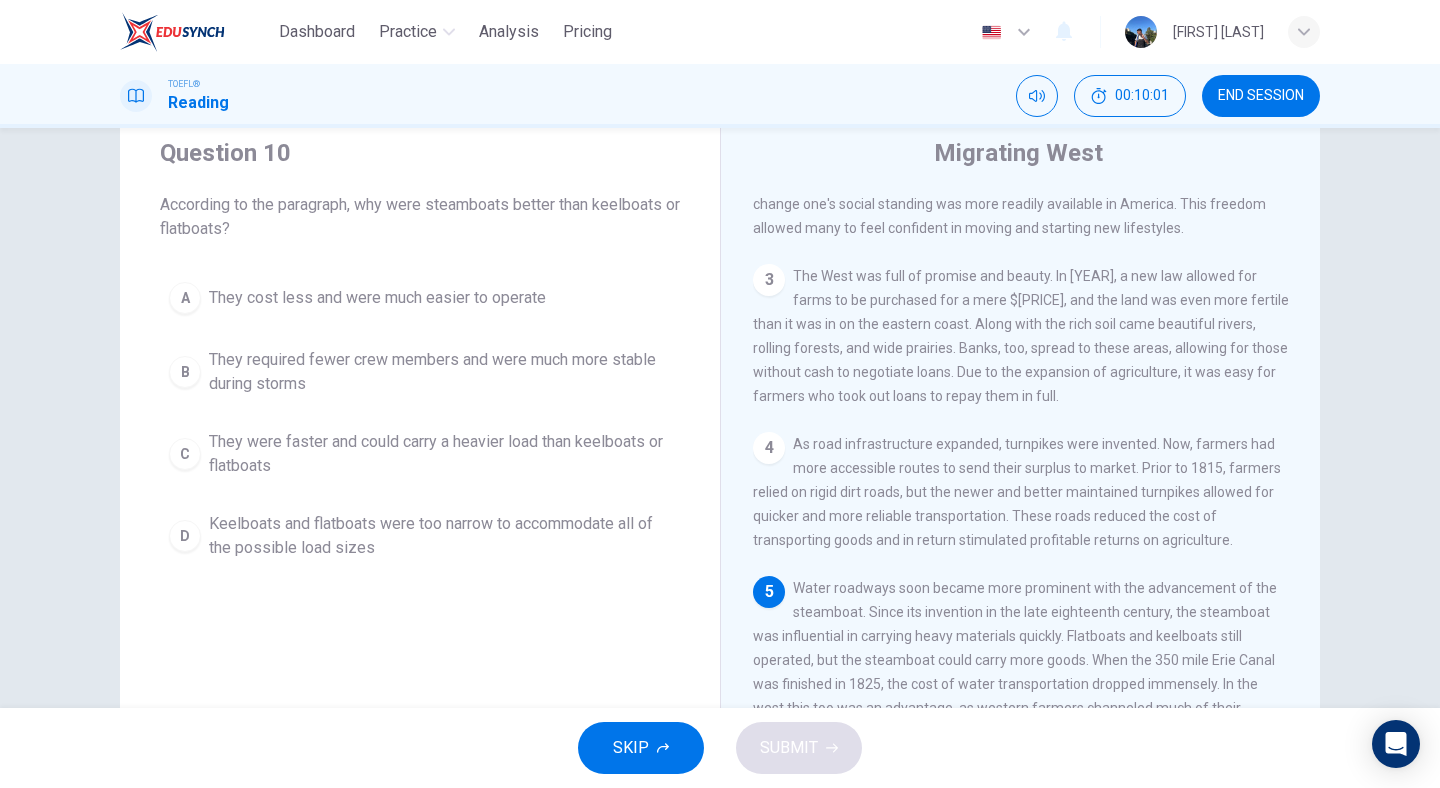 scroll, scrollTop: 510, scrollLeft: 0, axis: vertical 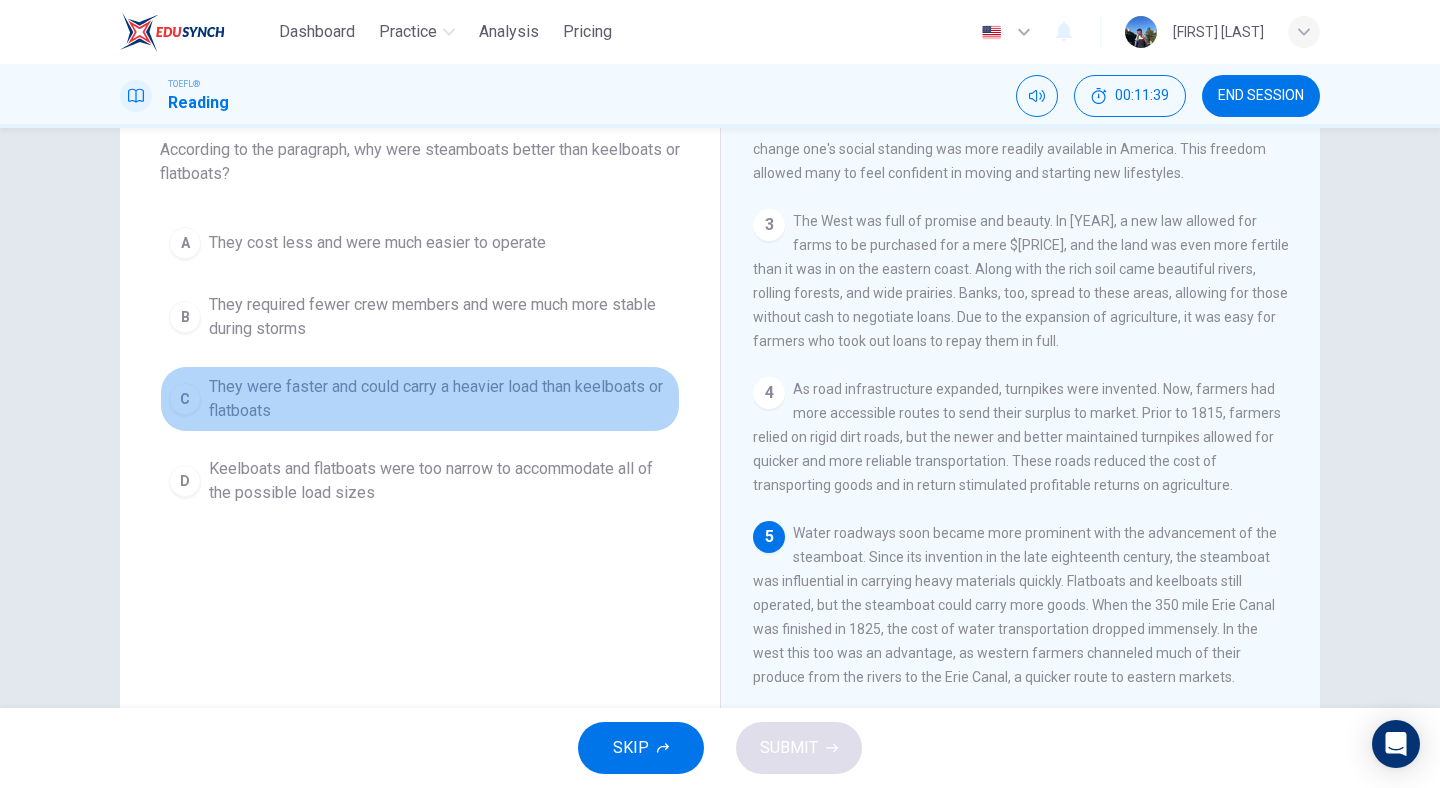 click on "They were faster and could carry a heavier load than keelboats or flatboats" at bounding box center (440, 399) 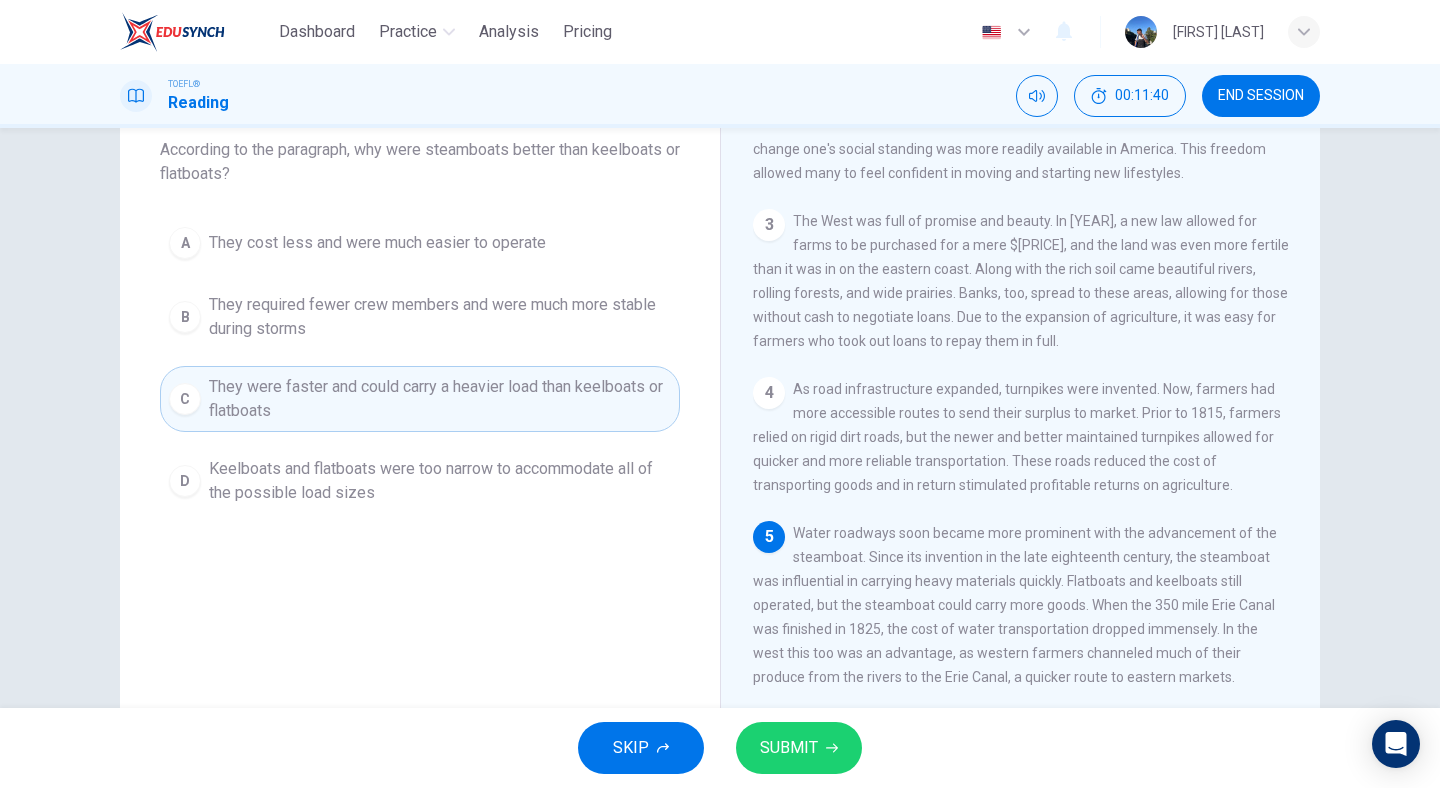 click on "SUBMIT" at bounding box center (789, 748) 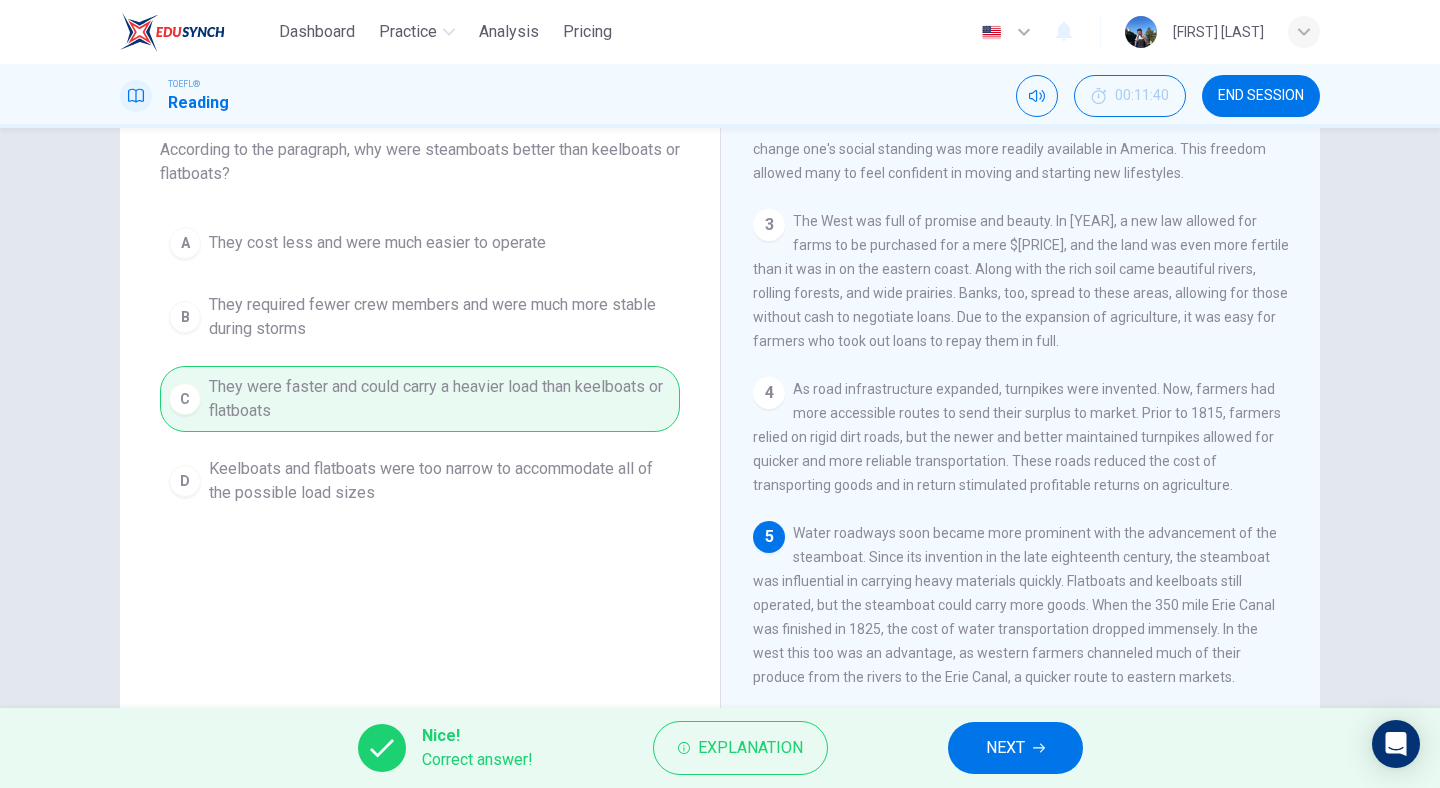 click on "NEXT" at bounding box center (1005, 748) 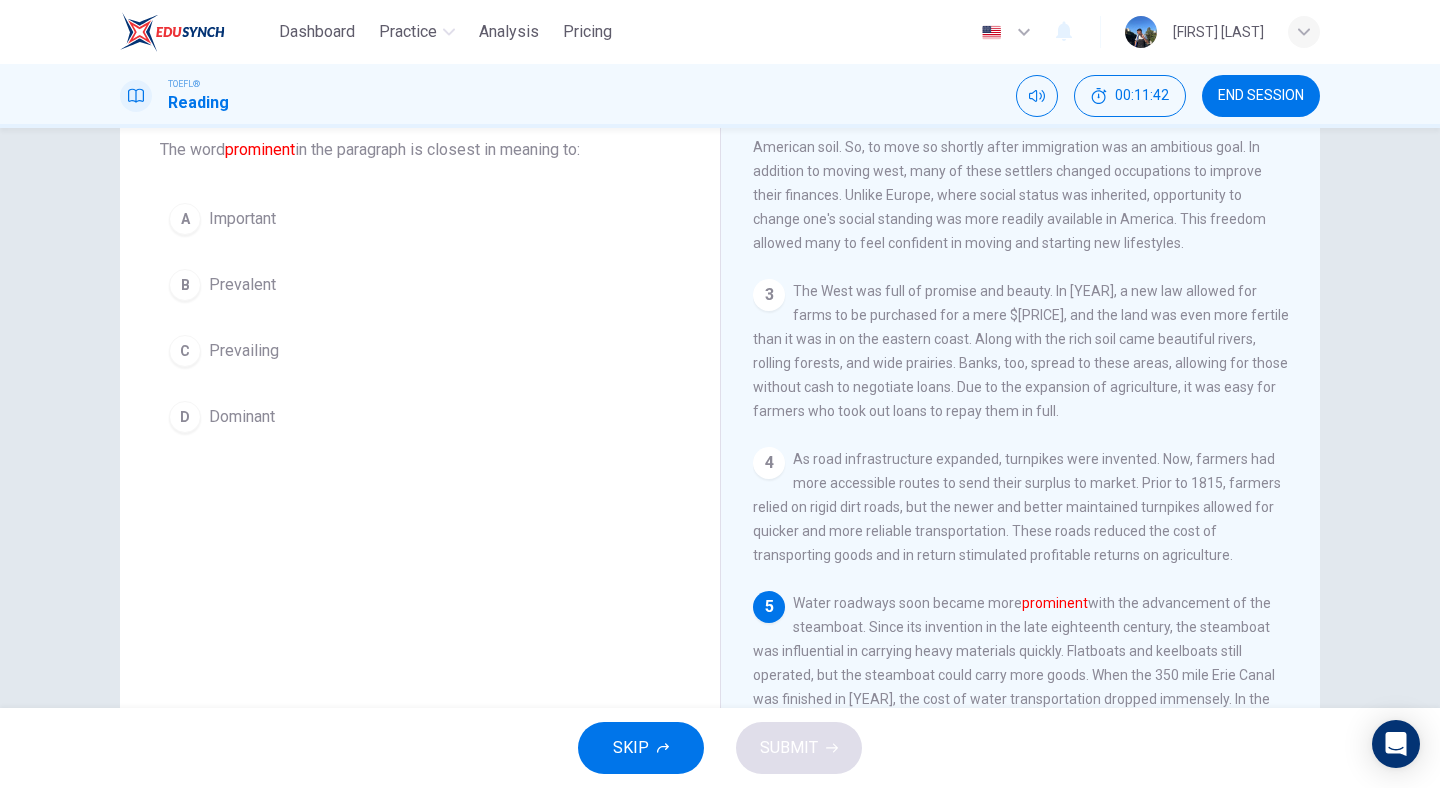 scroll, scrollTop: 510, scrollLeft: 0, axis: vertical 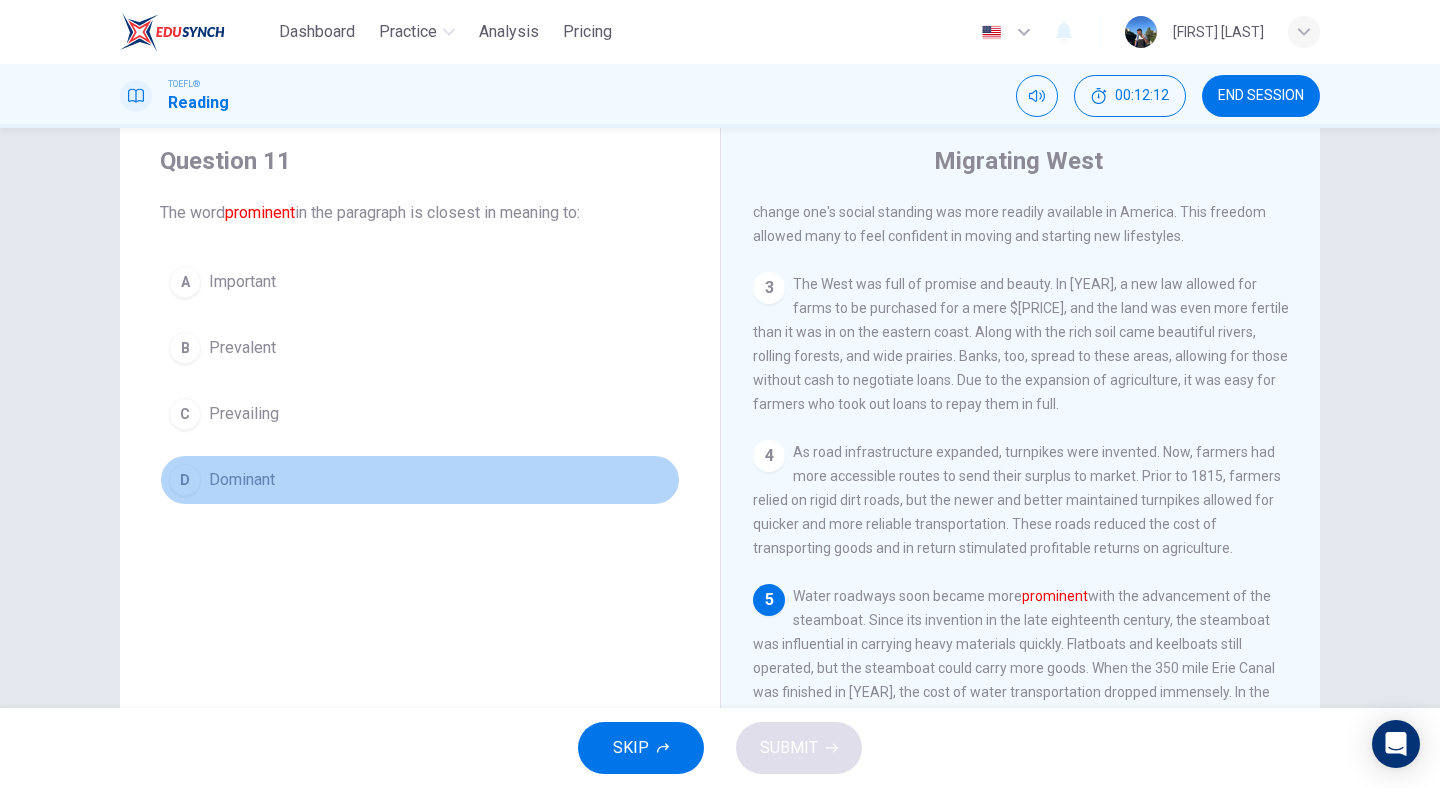 click on "Dominant" at bounding box center [242, 480] 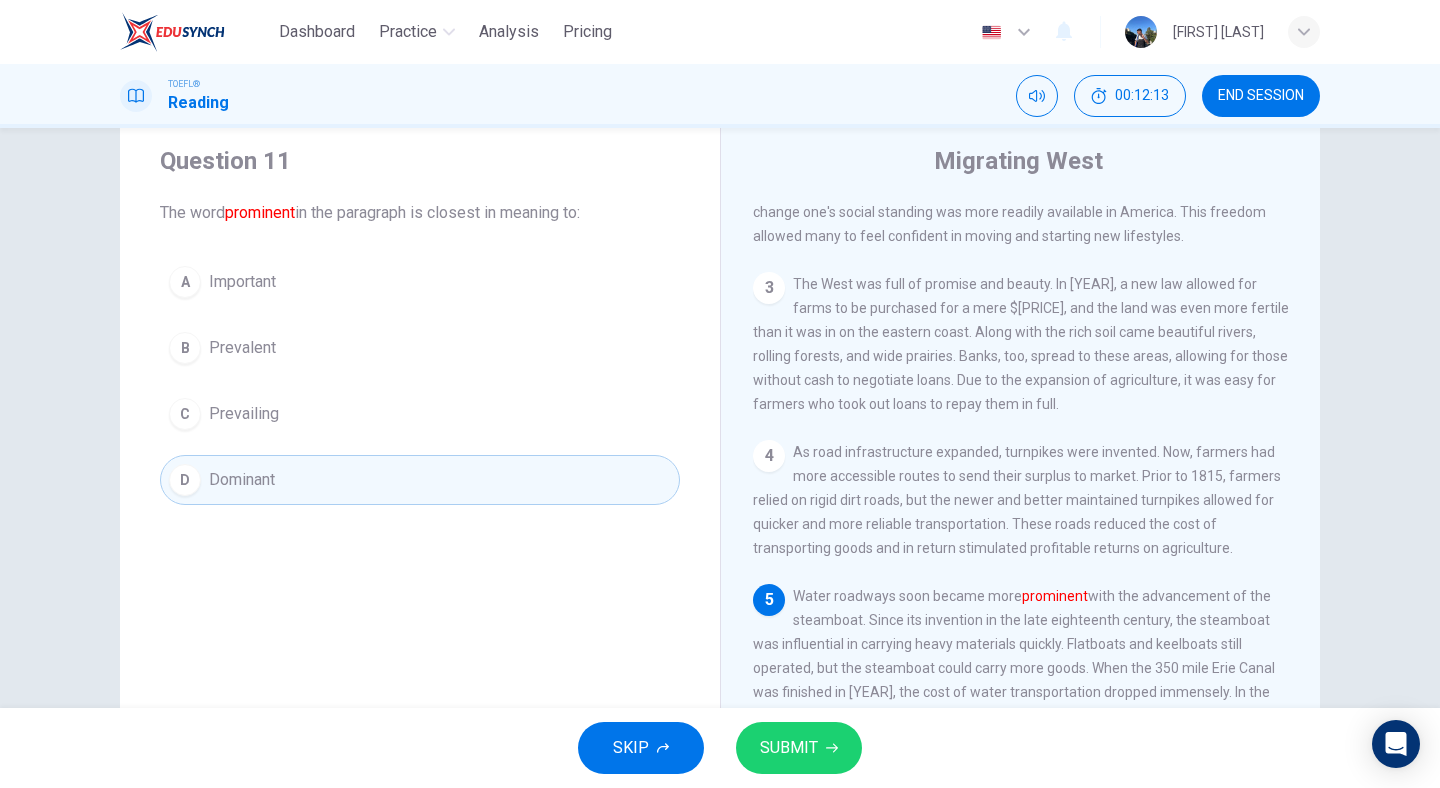 click on "SUBMIT" at bounding box center [789, 748] 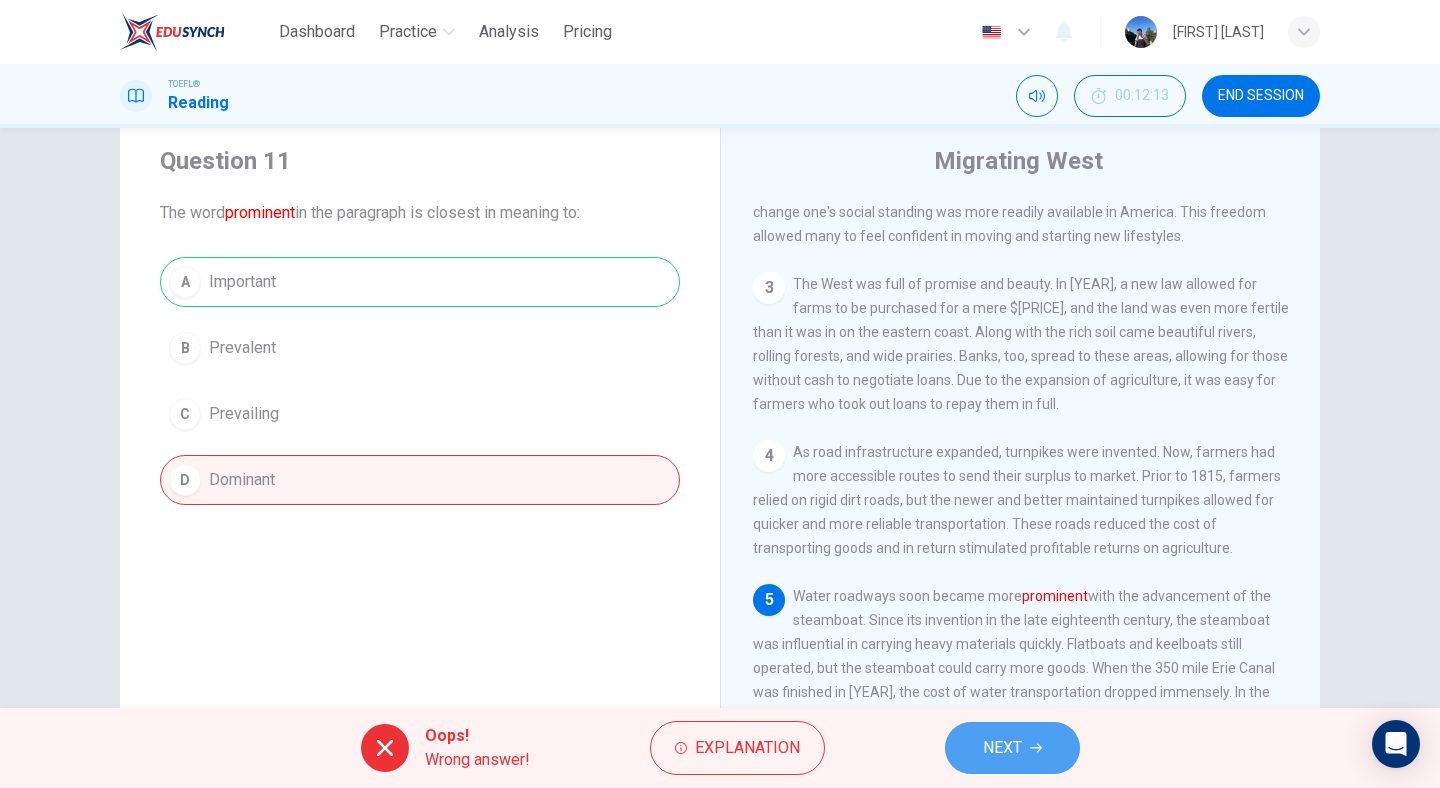 click on "NEXT" at bounding box center (1002, 748) 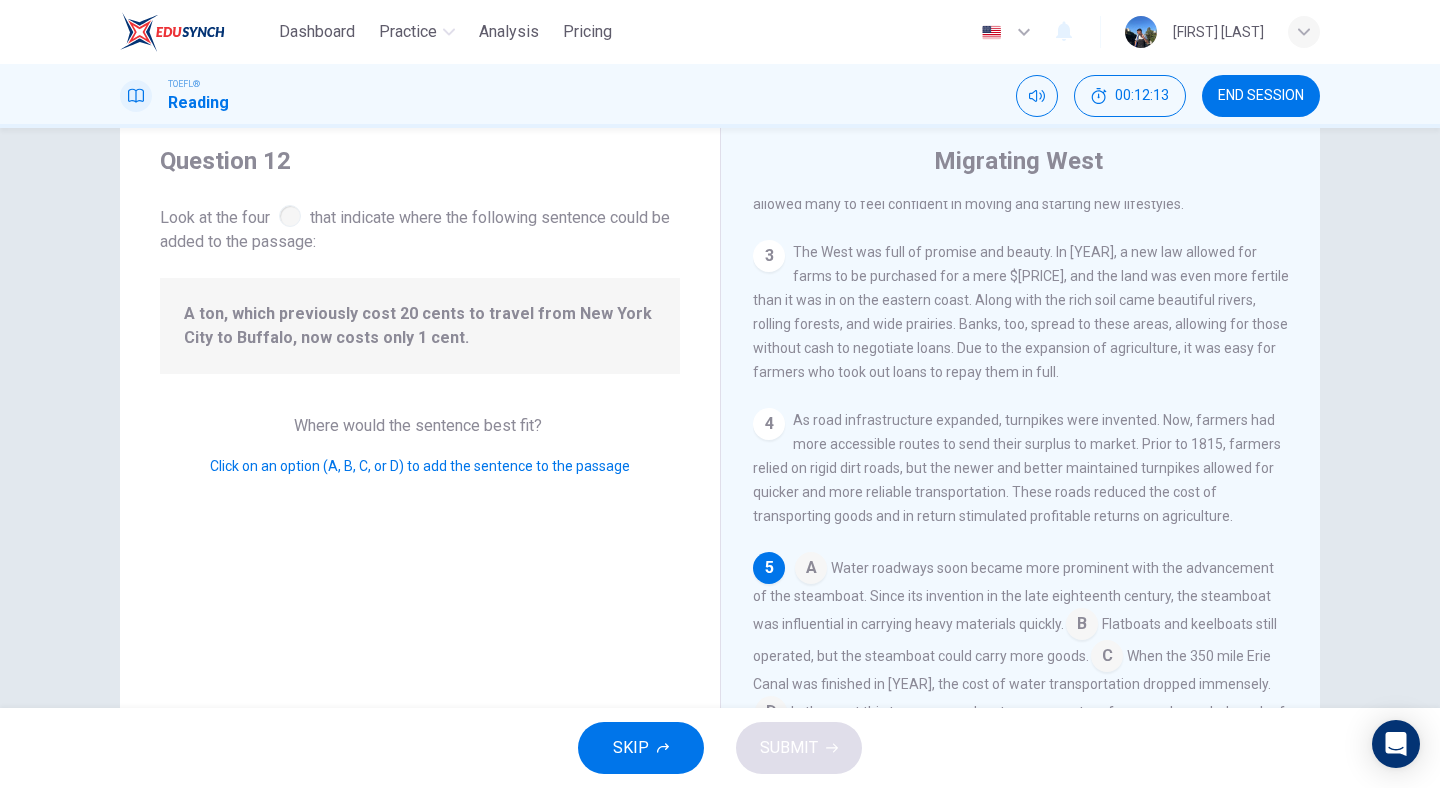 scroll, scrollTop: 561, scrollLeft: 0, axis: vertical 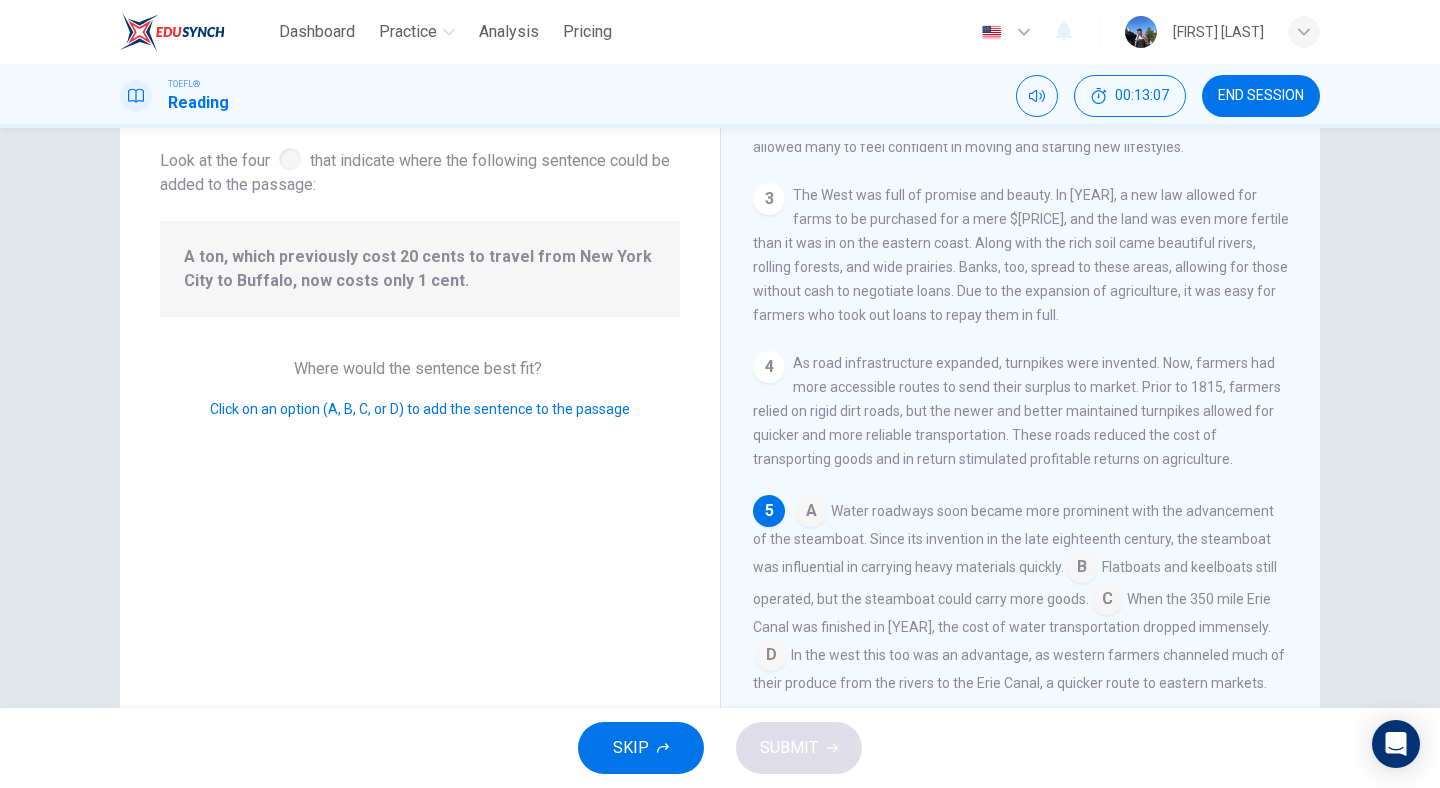 click at bounding box center [771, 657] 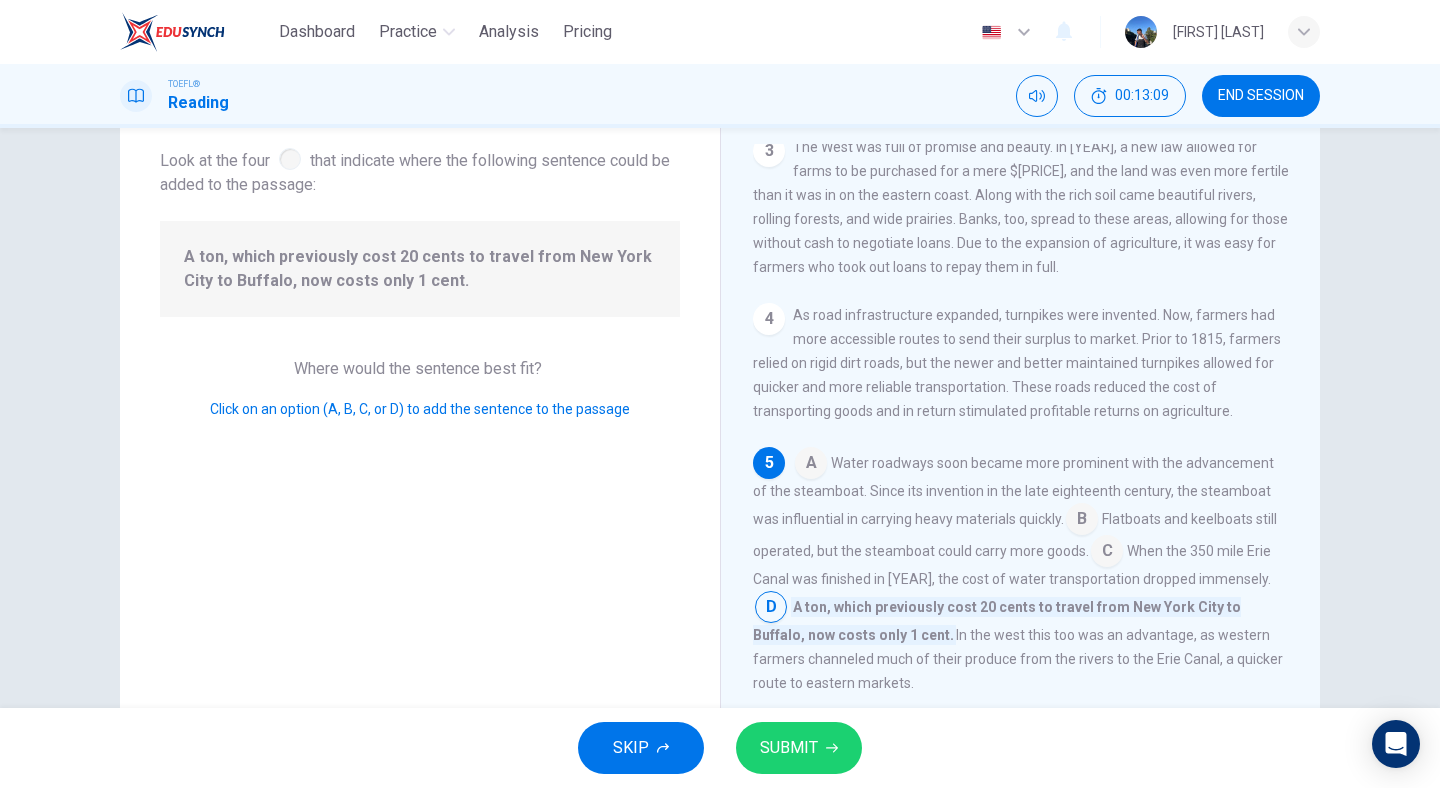 scroll, scrollTop: 585, scrollLeft: 0, axis: vertical 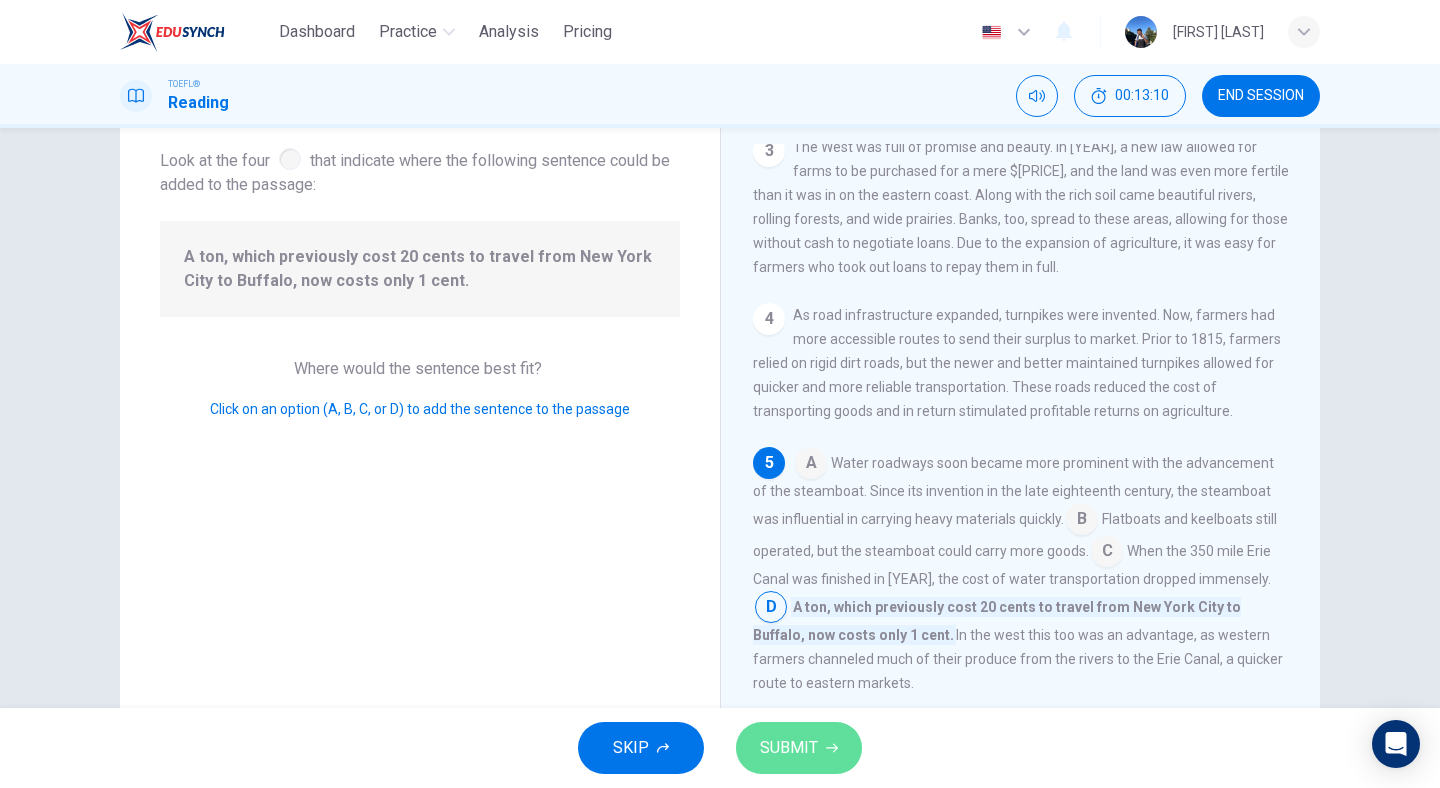 click on "SUBMIT" at bounding box center [789, 748] 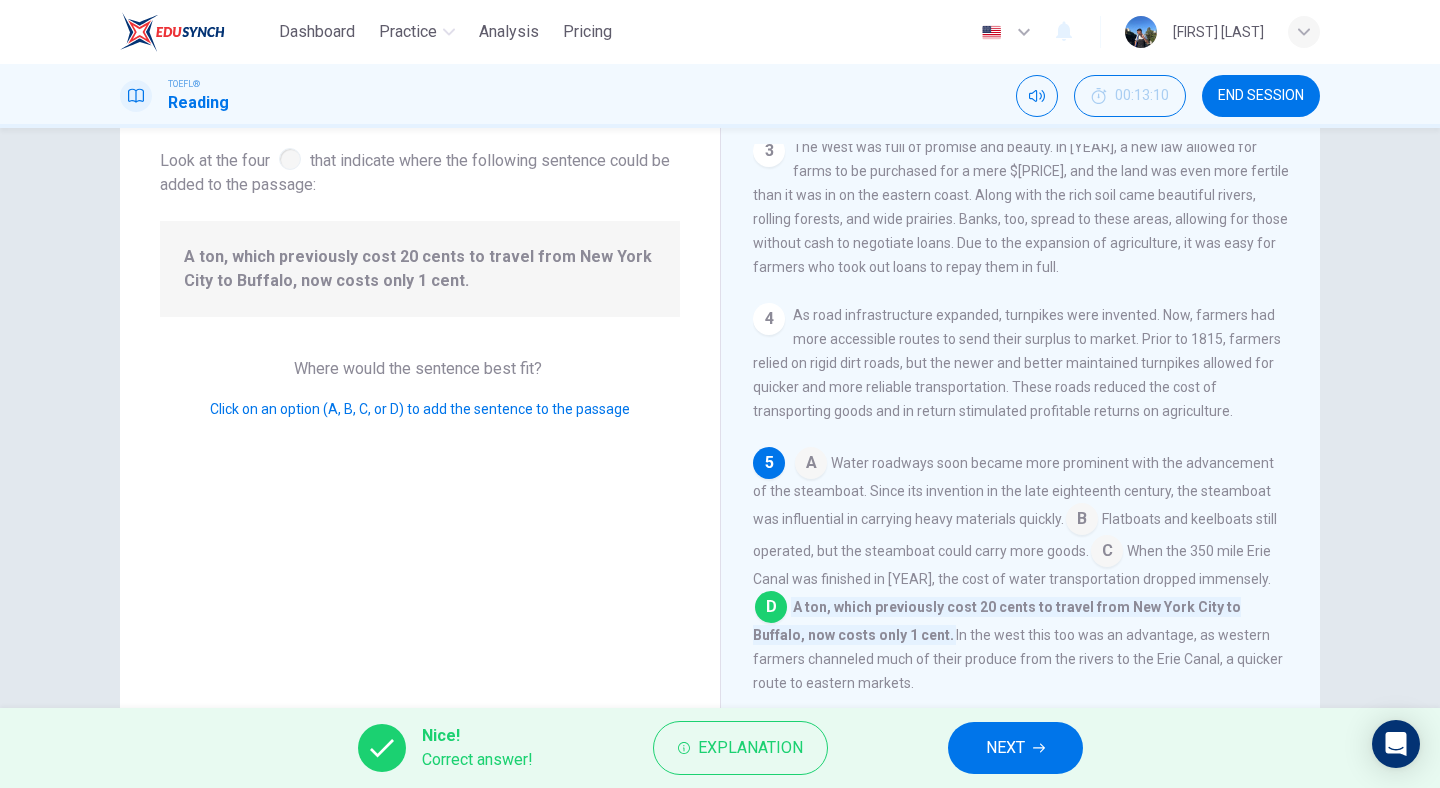 click on "NEXT" at bounding box center (1005, 748) 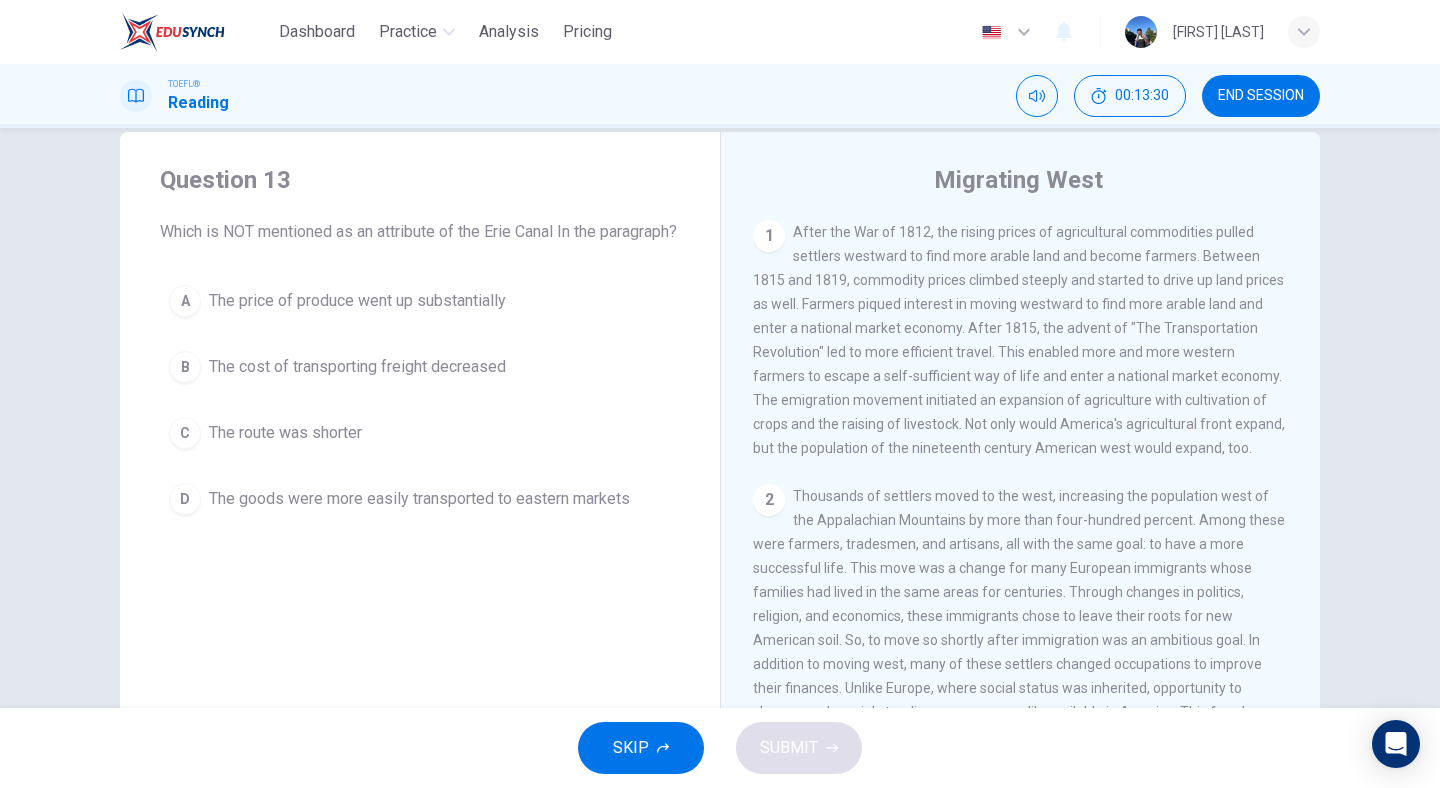scroll, scrollTop: 22, scrollLeft: 0, axis: vertical 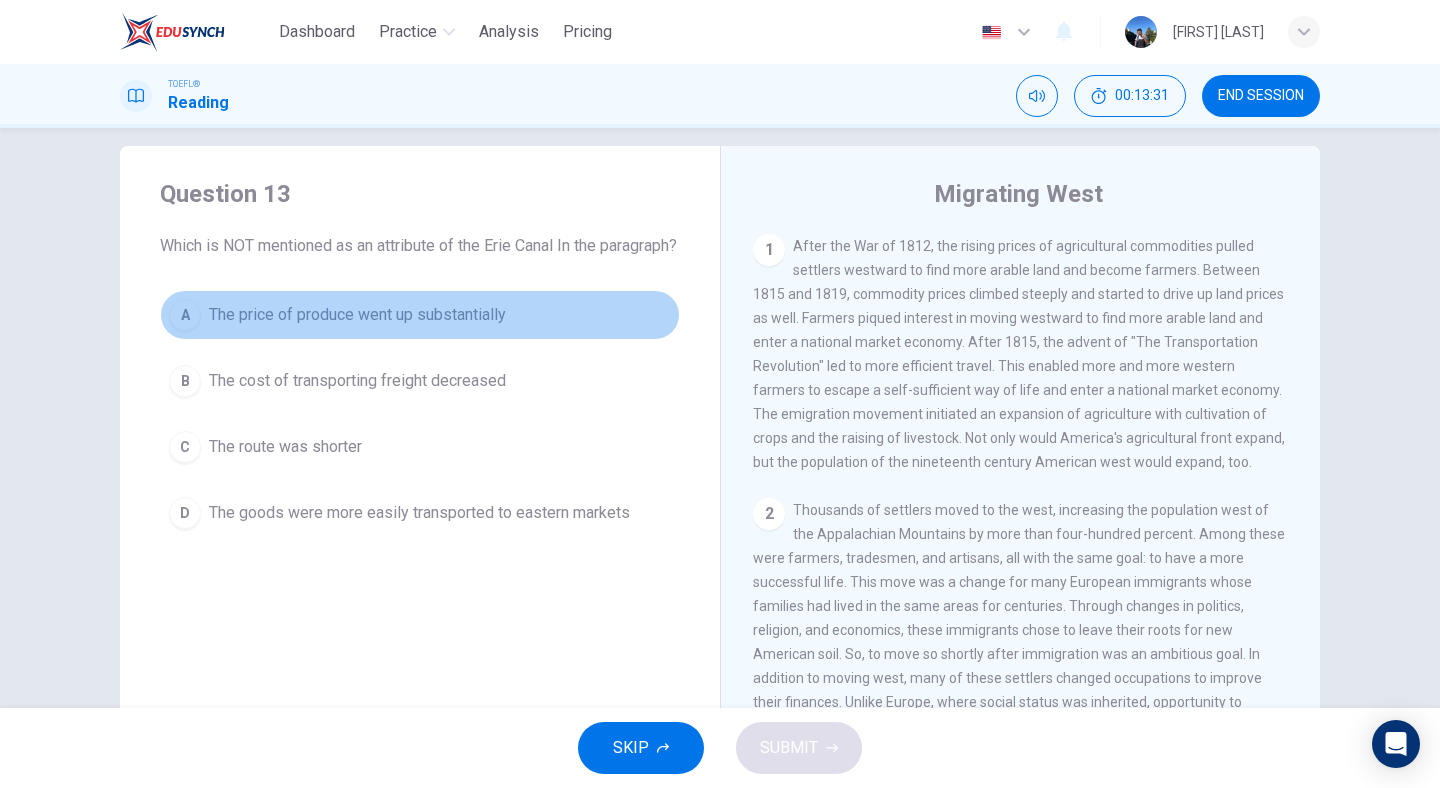 click on "The price of produce went up substantially" at bounding box center (357, 315) 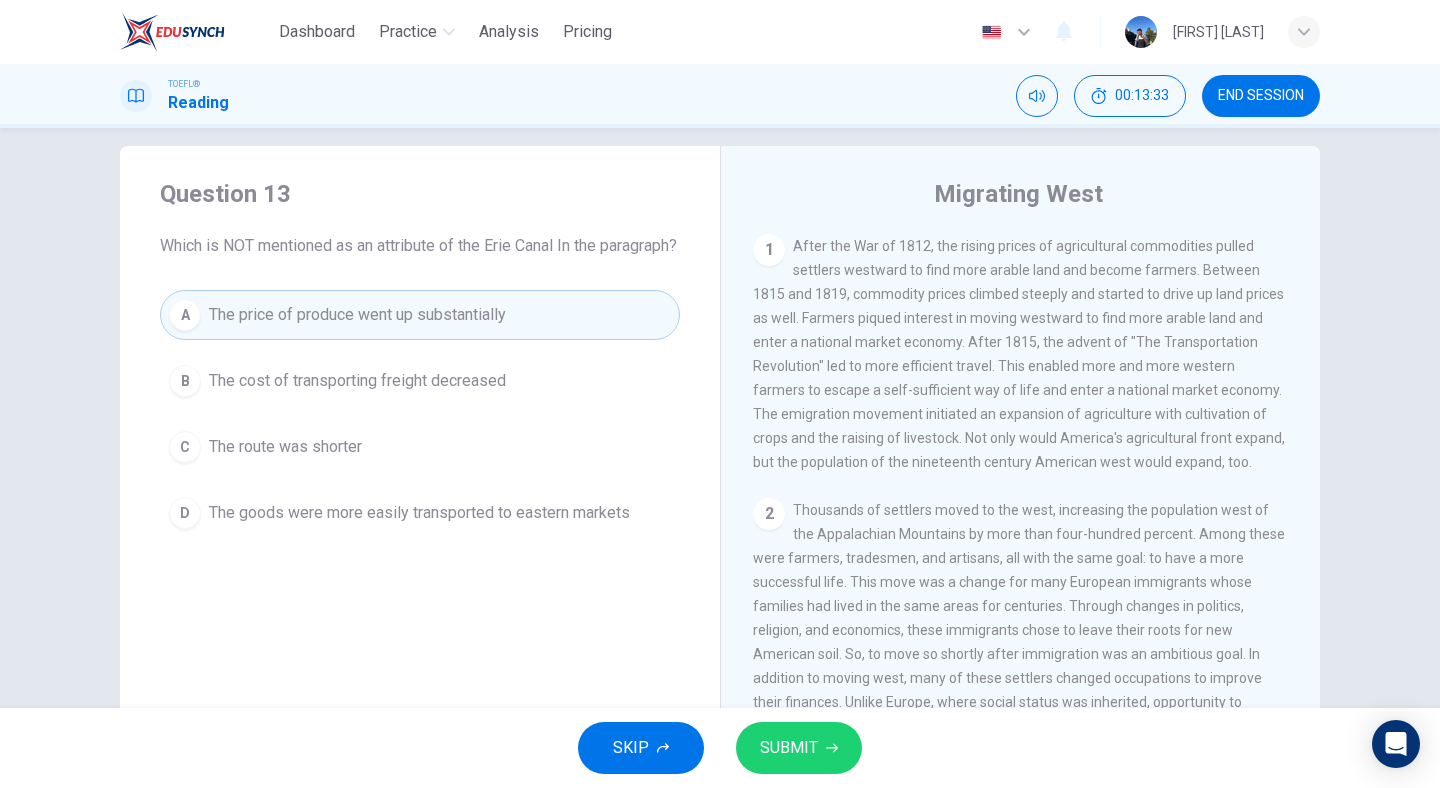 click on "SUBMIT" at bounding box center [789, 748] 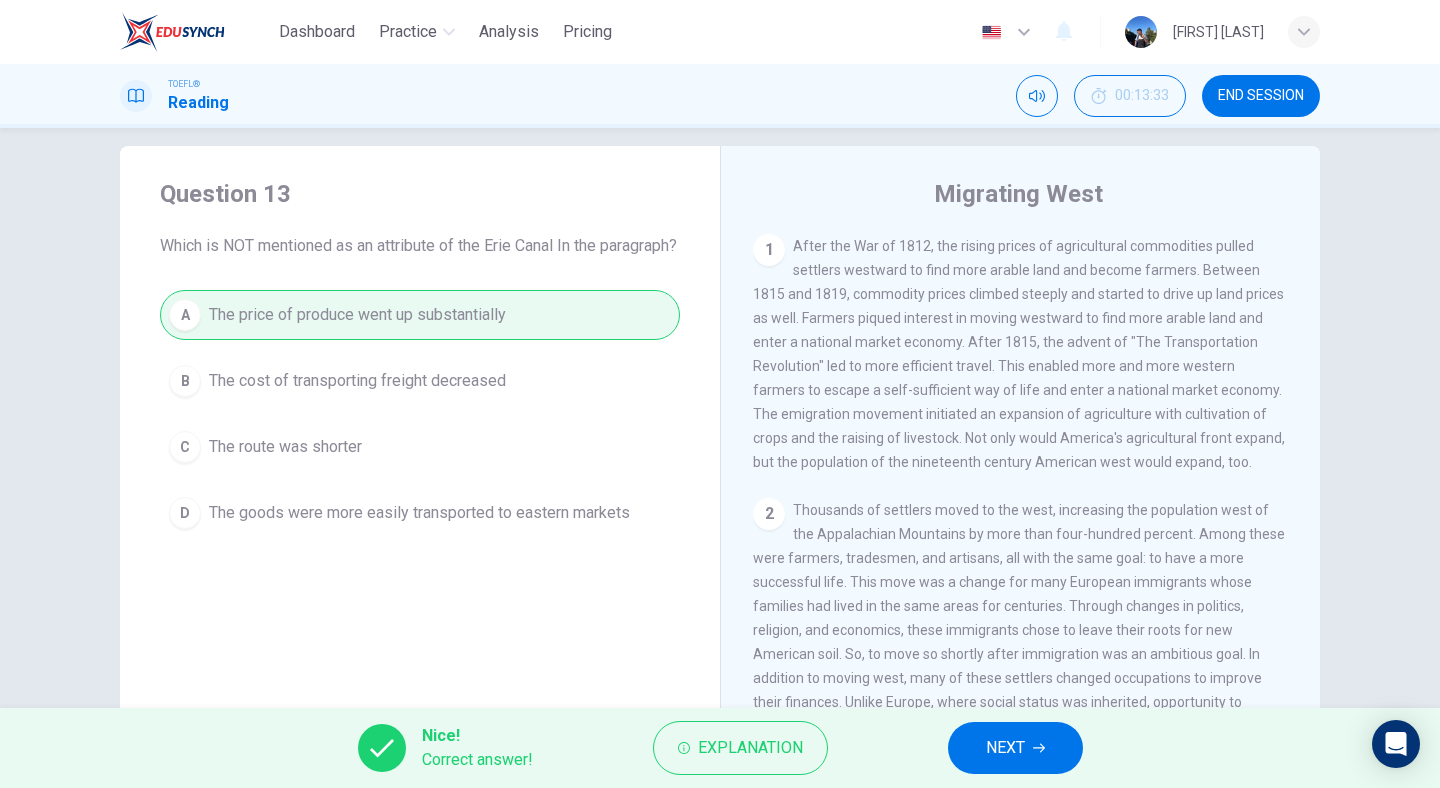click on "NEXT" at bounding box center [1005, 748] 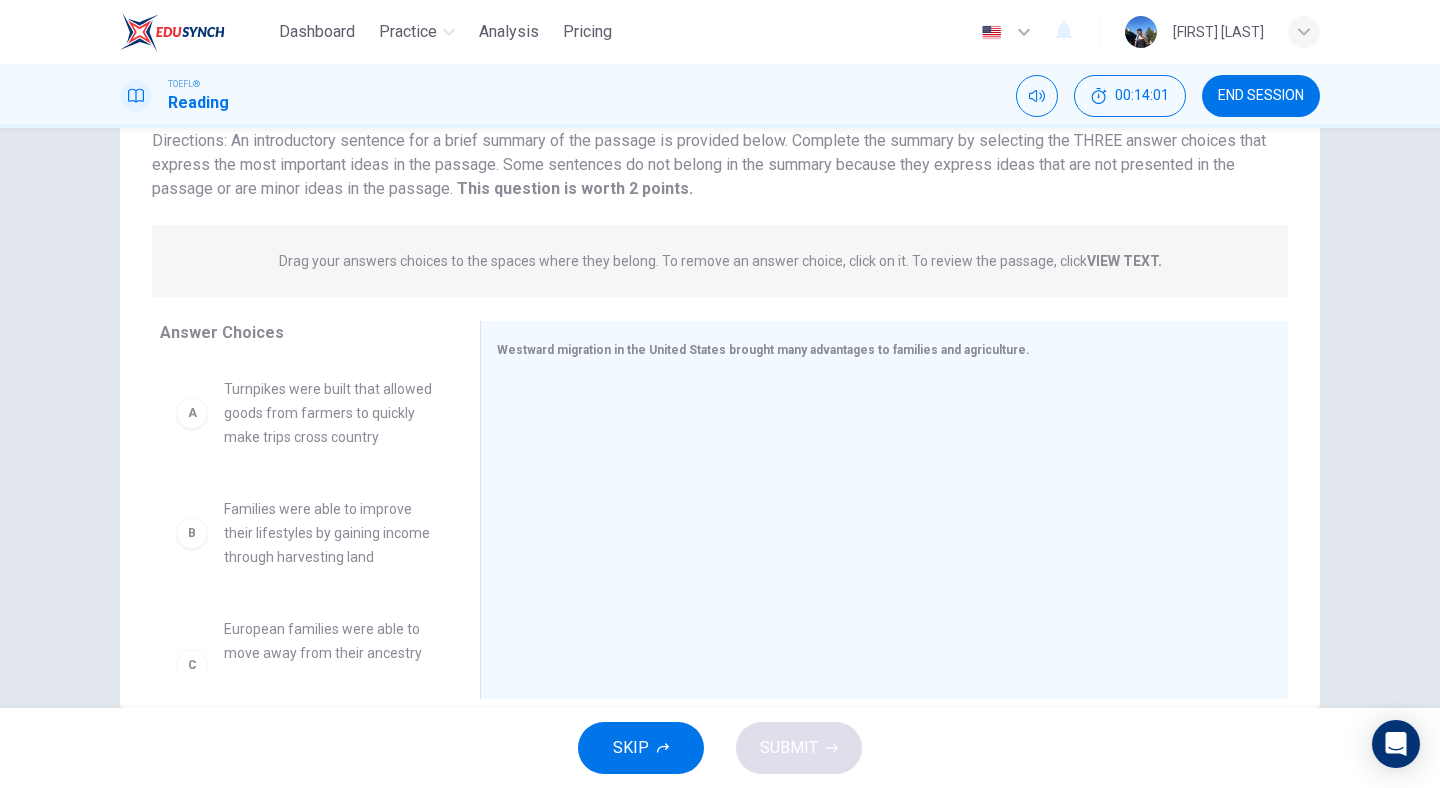 scroll, scrollTop: 179, scrollLeft: 0, axis: vertical 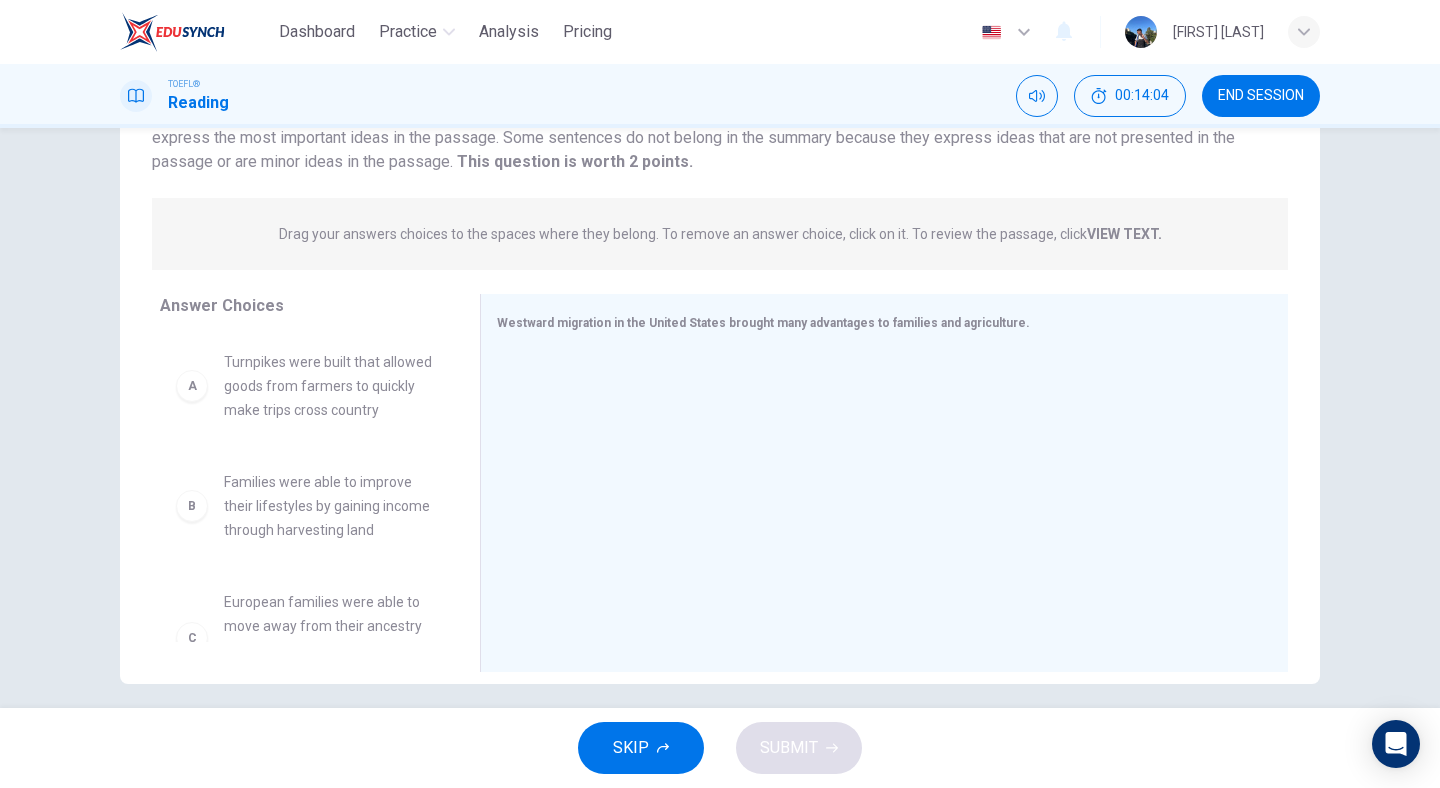 click on "Drag your answers choices to the spaces where they belong. To remove an answer choice, click on it. To review the passage, click   VIEW TEXT." at bounding box center [720, 234] 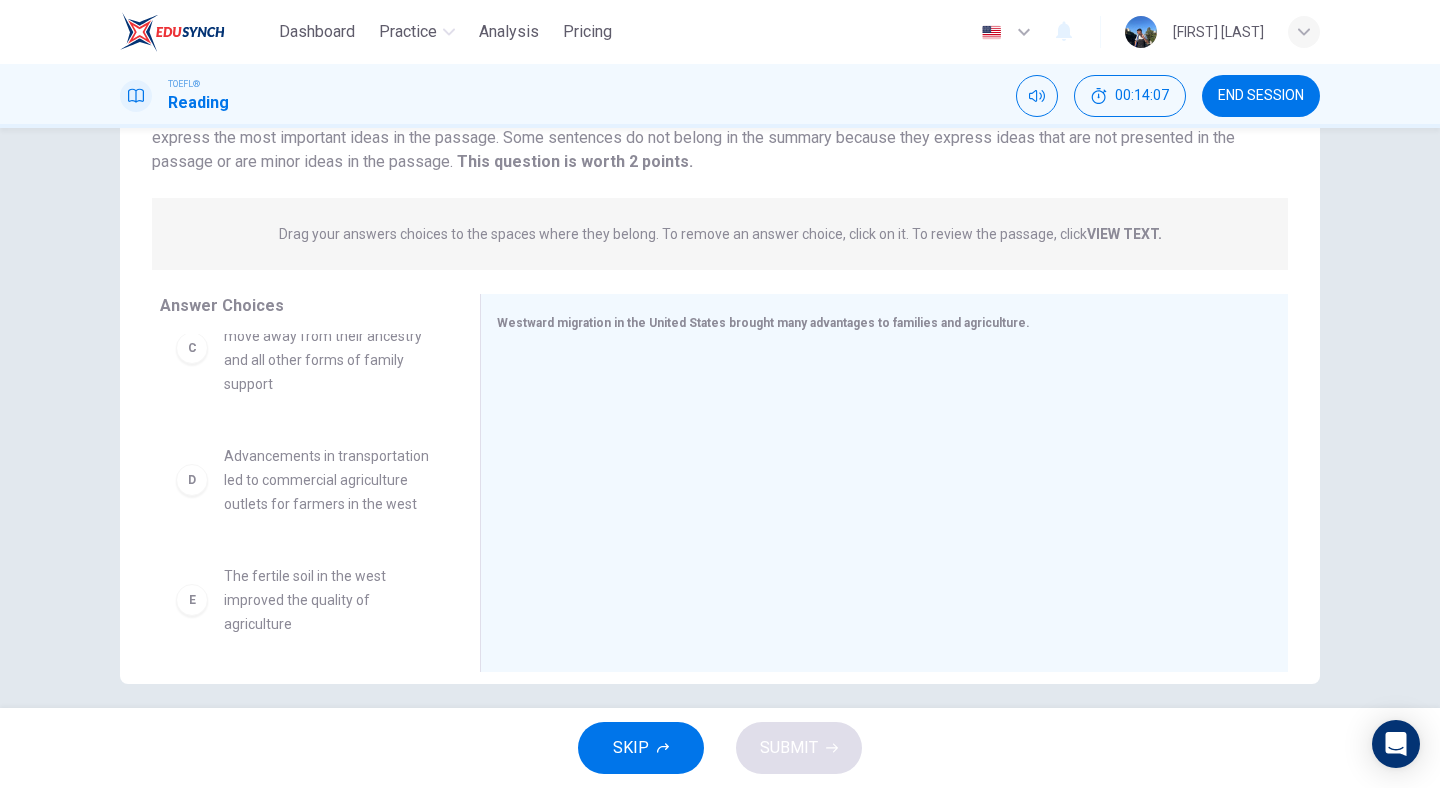 scroll, scrollTop: 468, scrollLeft: 0, axis: vertical 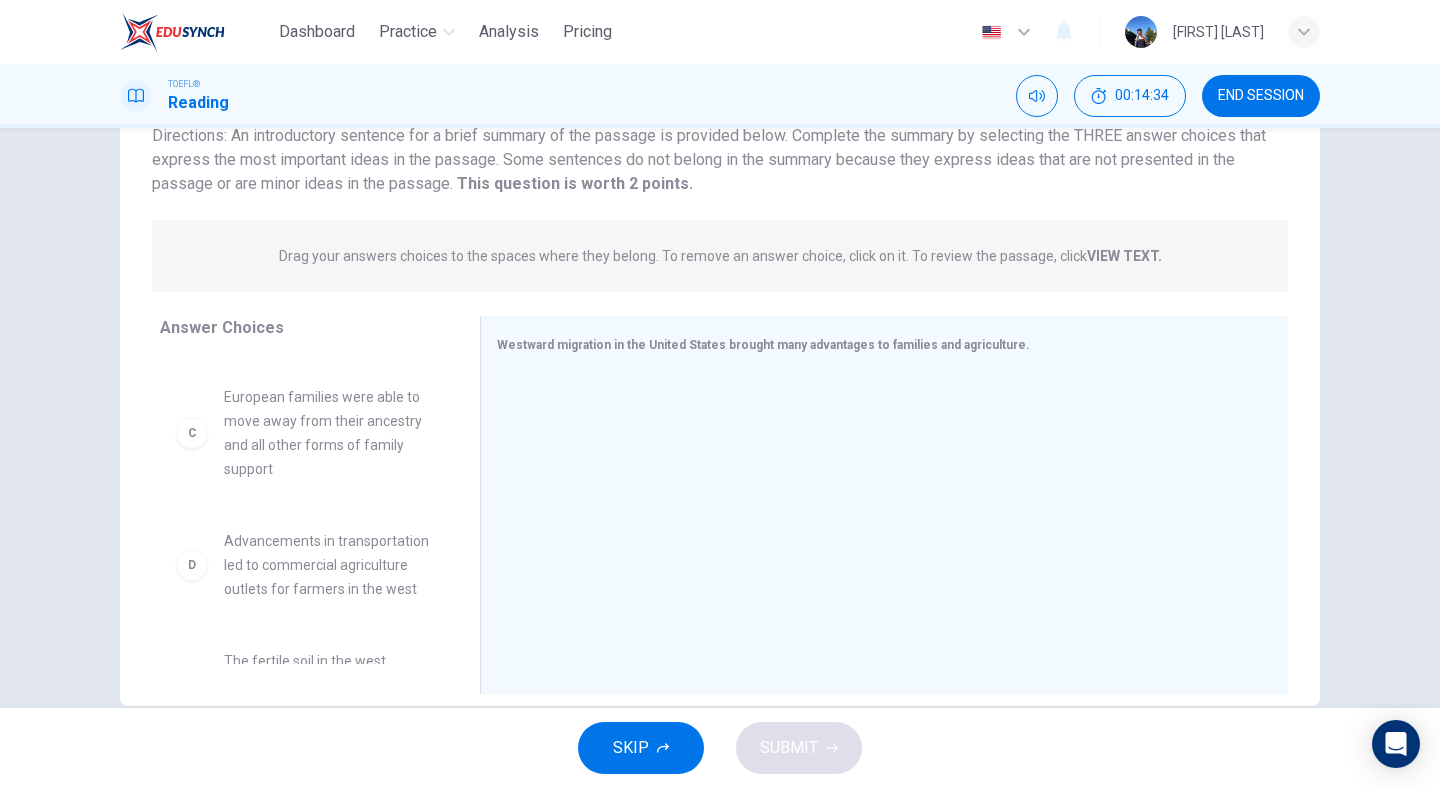 click on "European families were able to move away from their ancestry and all other forms of family support" at bounding box center [328, 433] 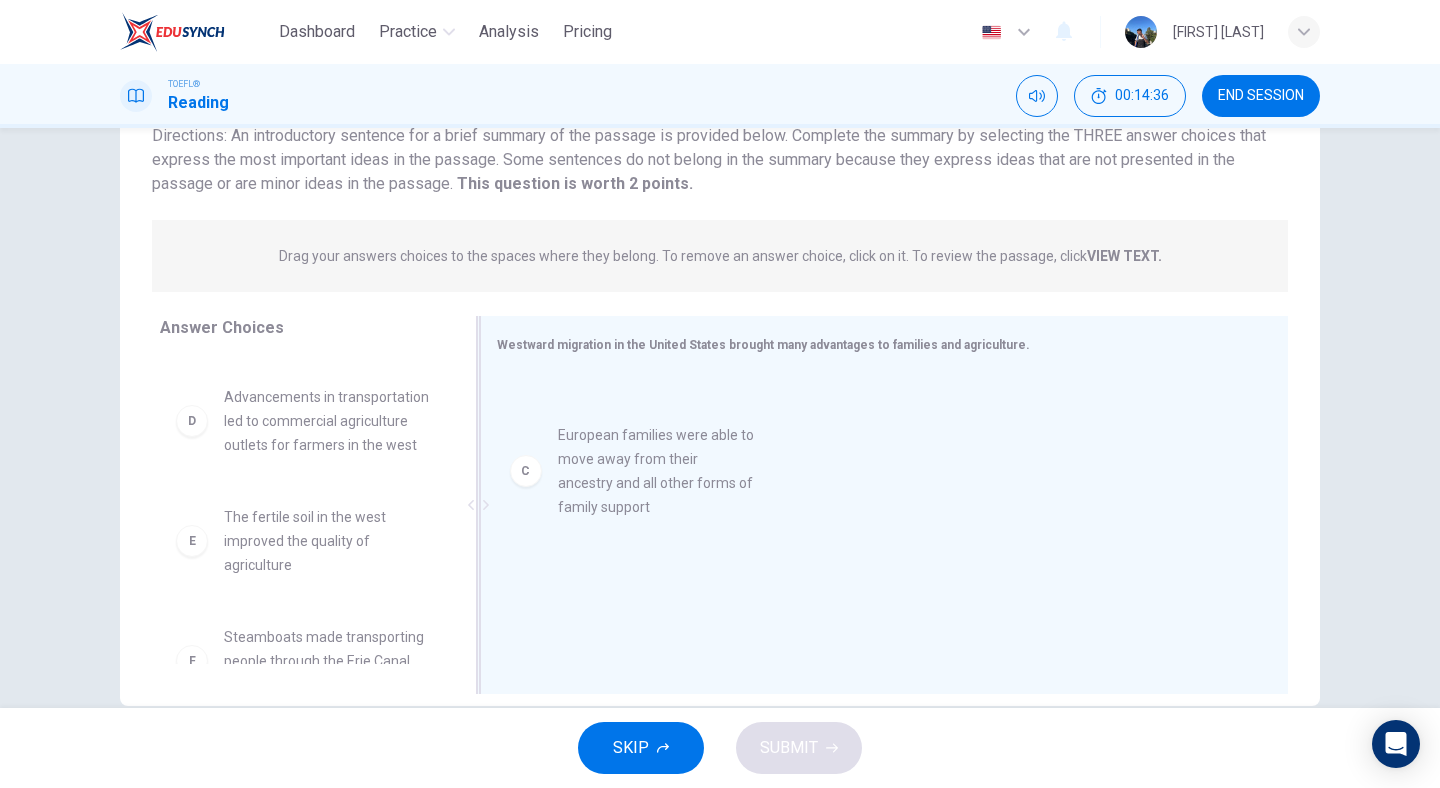 drag, startPoint x: 259, startPoint y: 461, endPoint x: 609, endPoint y: 475, distance: 350.27988 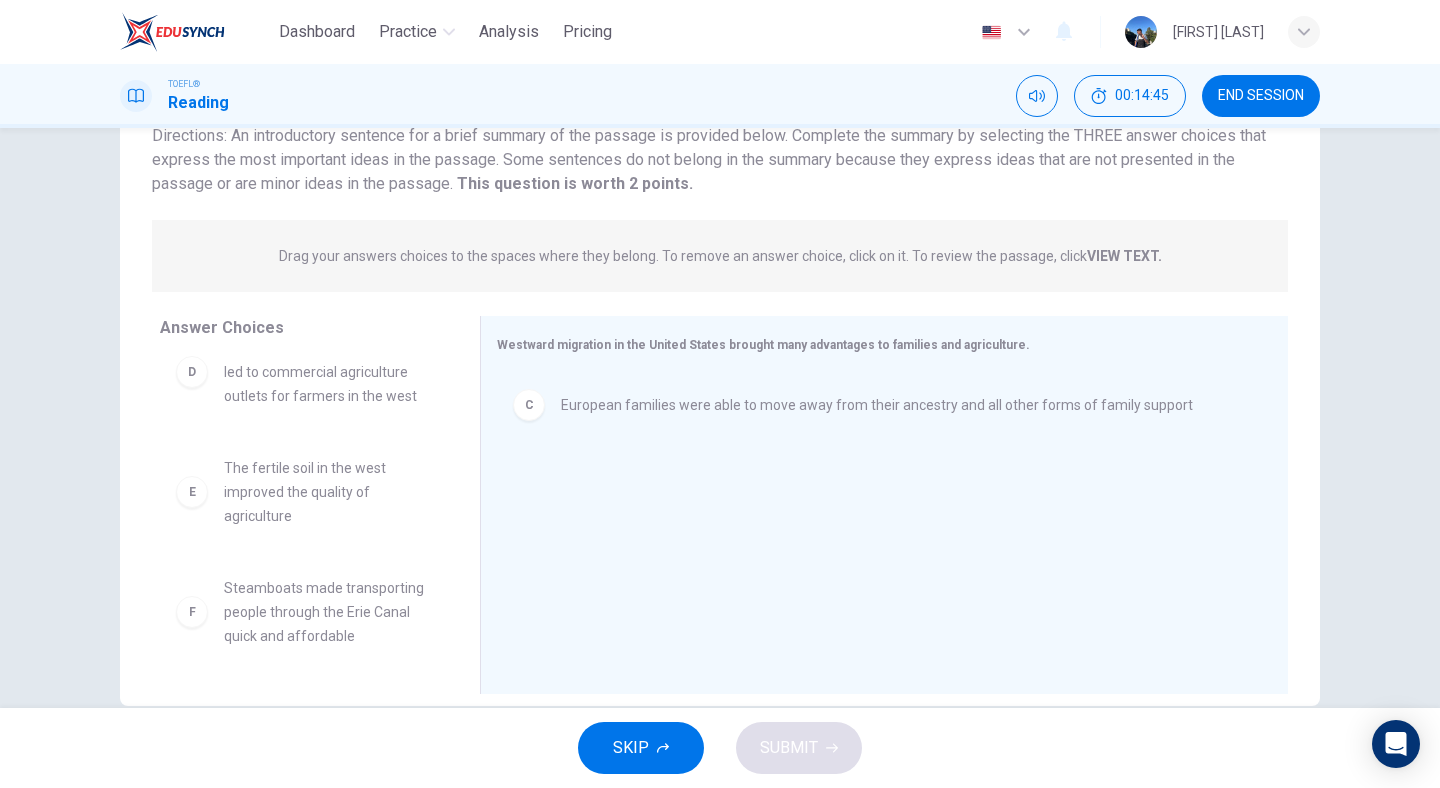 scroll, scrollTop: 324, scrollLeft: 0, axis: vertical 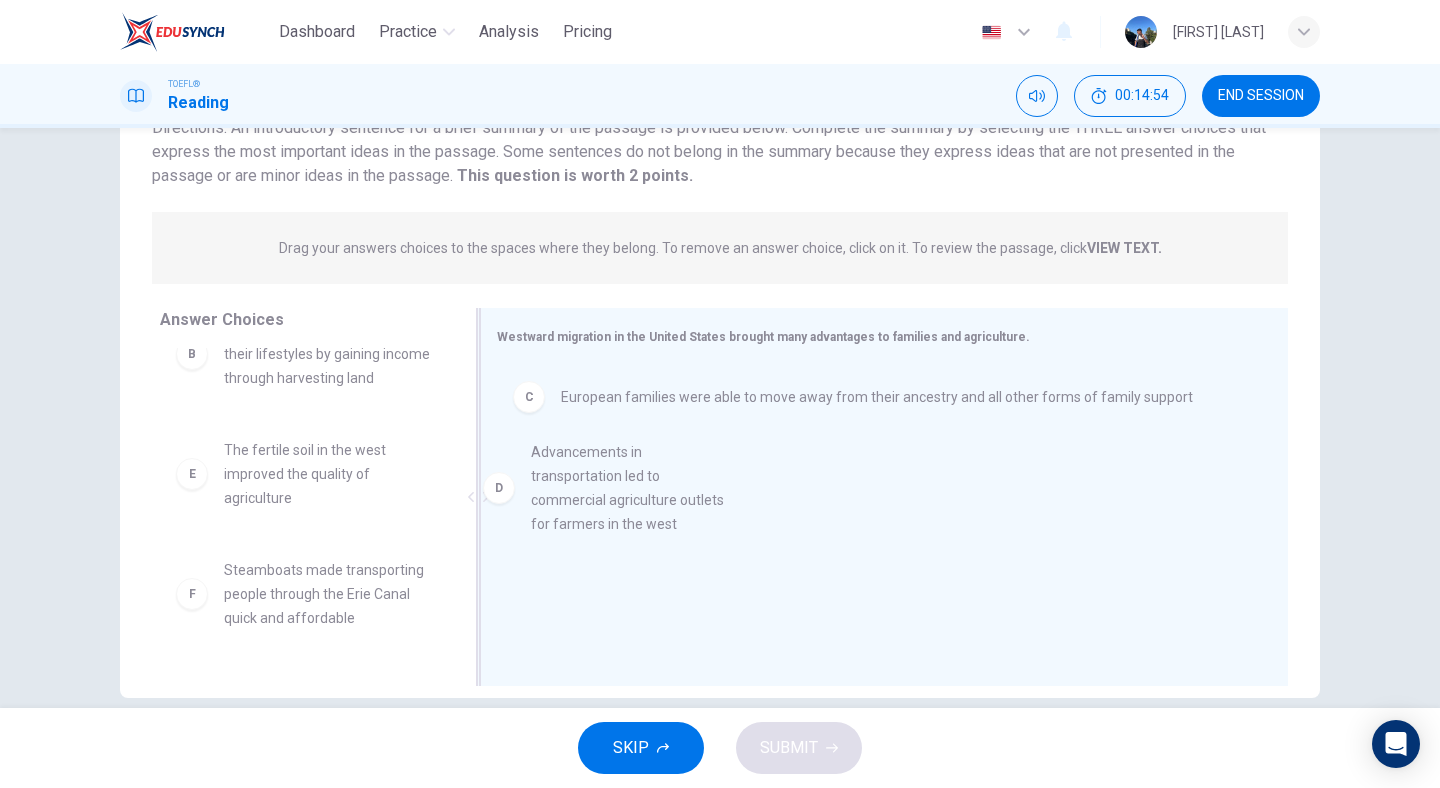 drag, startPoint x: 314, startPoint y: 519, endPoint x: 635, endPoint y: 498, distance: 321.6862 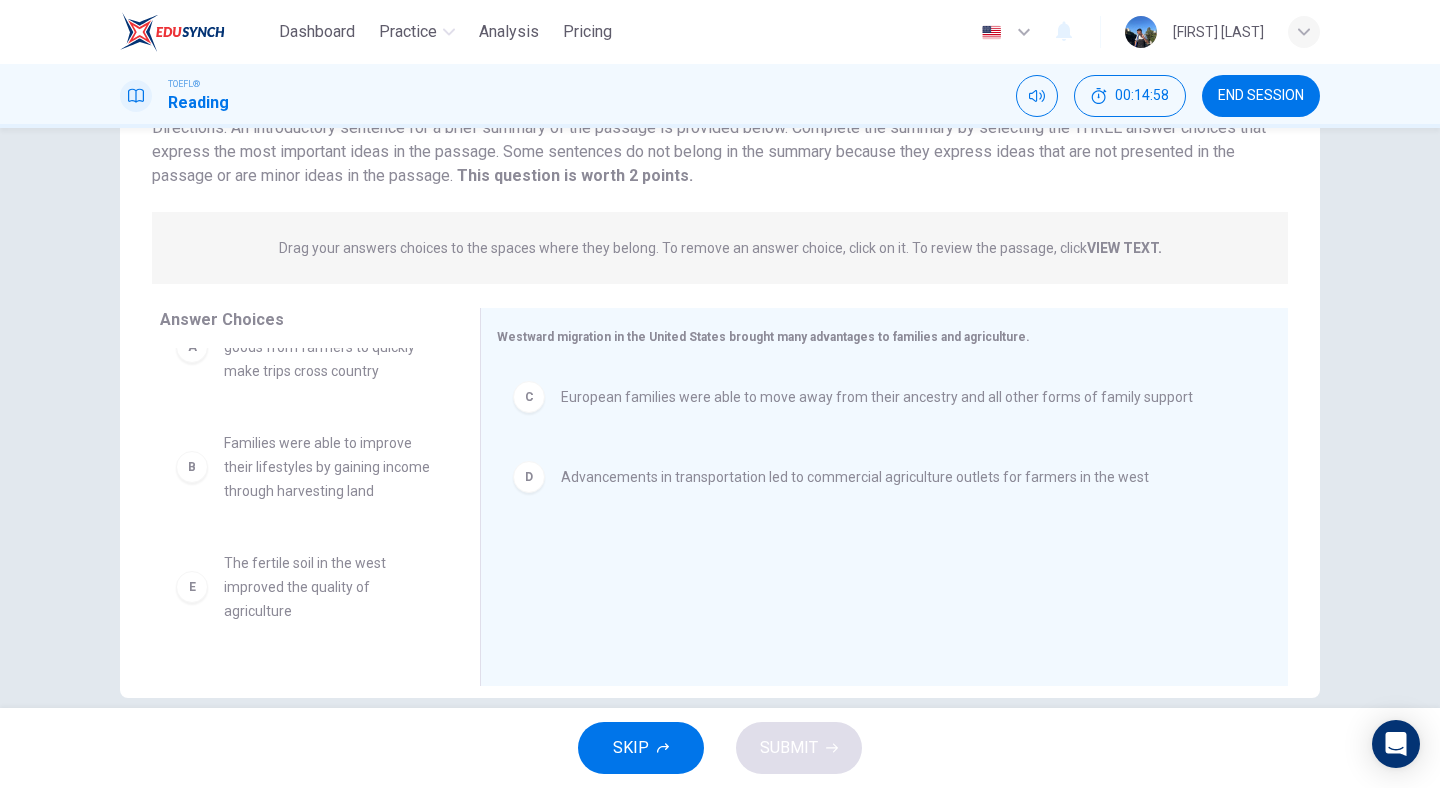 scroll, scrollTop: 57, scrollLeft: 0, axis: vertical 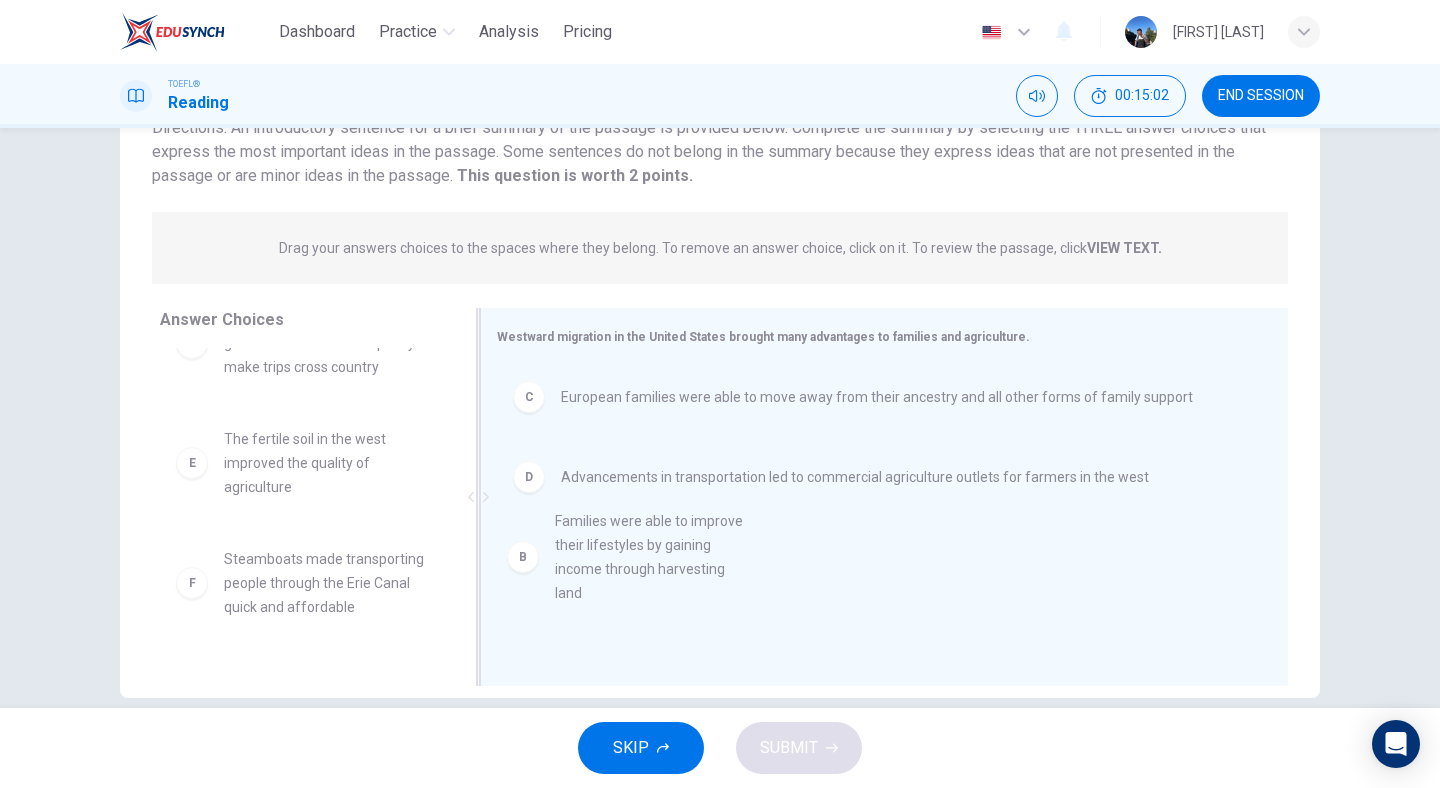 drag, startPoint x: 303, startPoint y: 496, endPoint x: 649, endPoint y: 554, distance: 350.8276 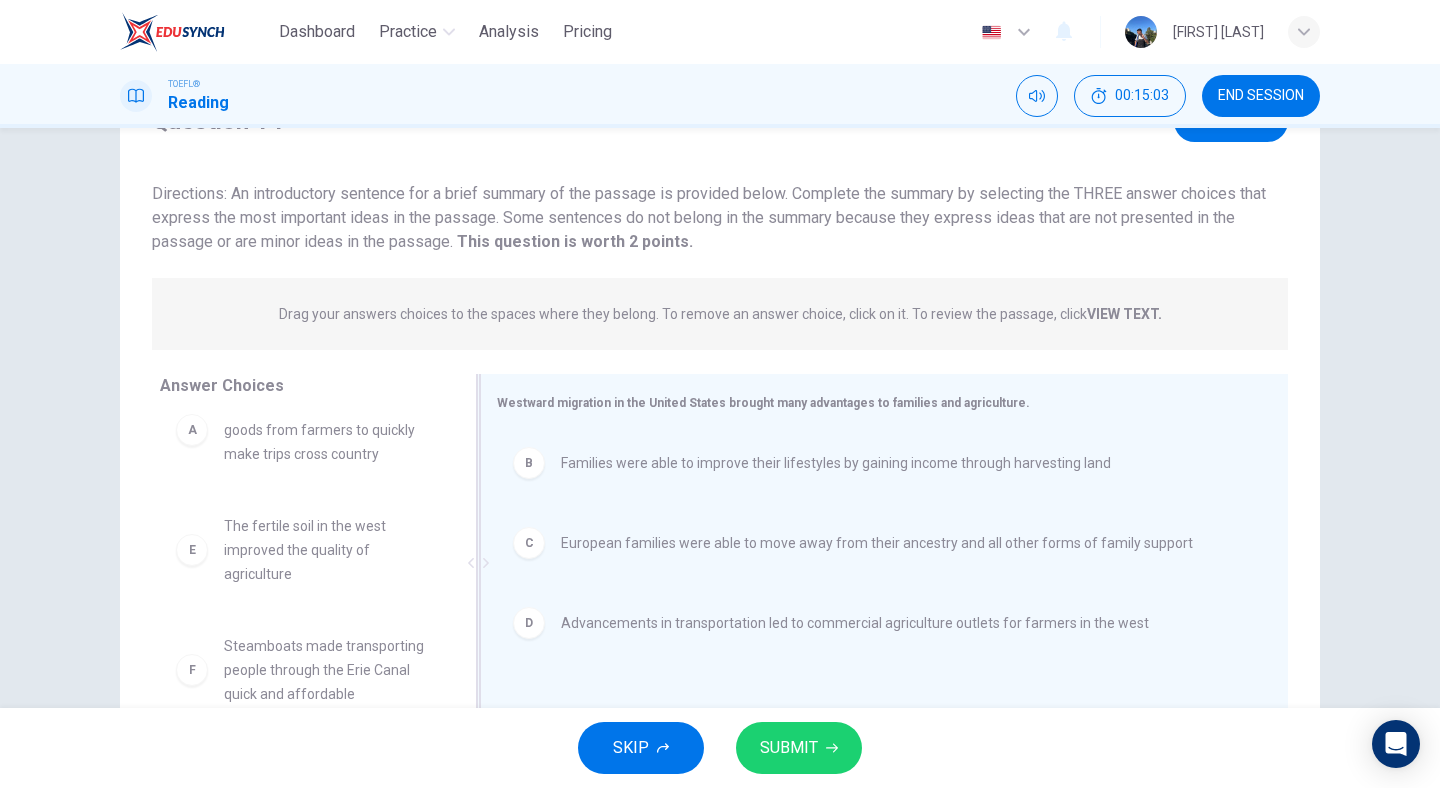 scroll, scrollTop: 101, scrollLeft: 0, axis: vertical 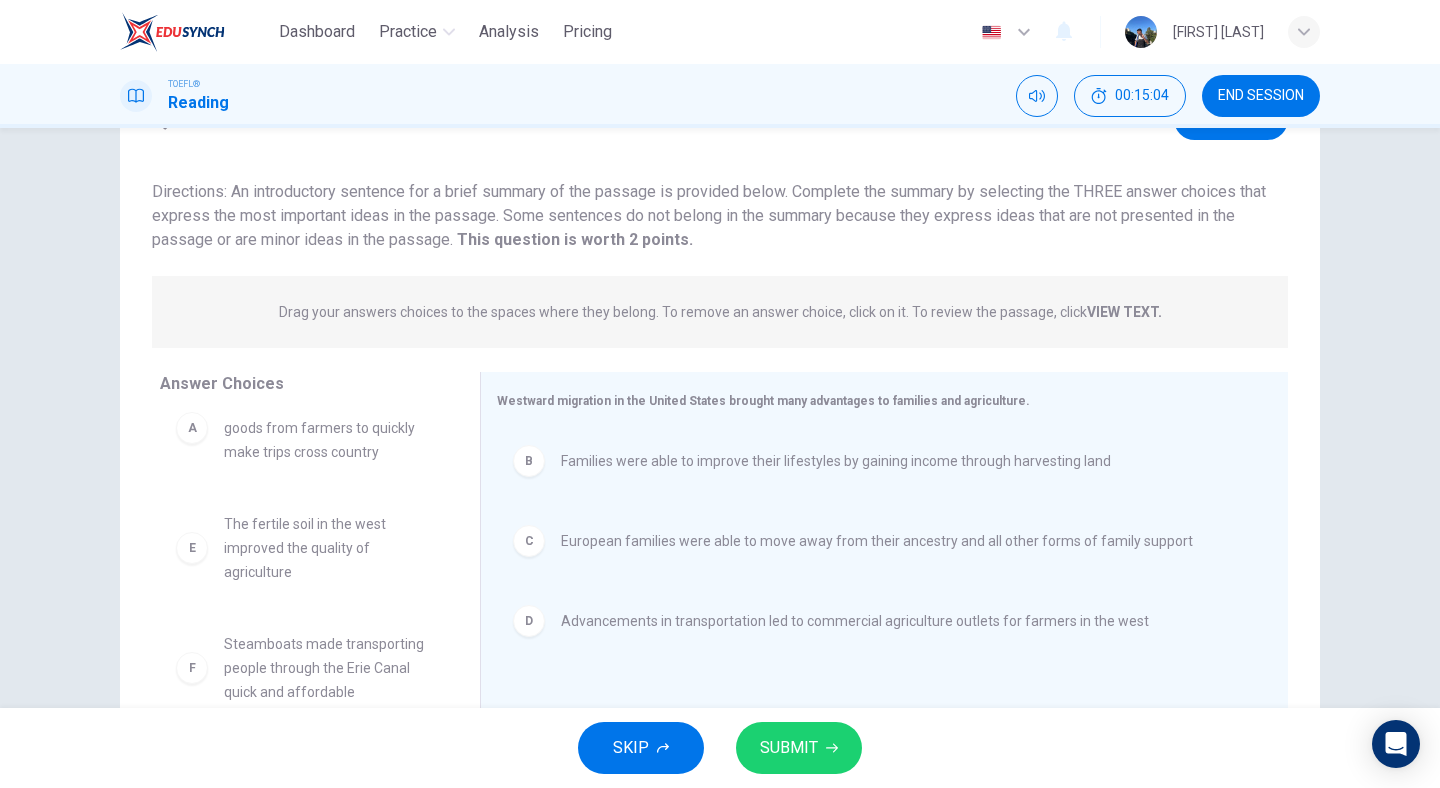 click on "SUBMIT" at bounding box center (789, 748) 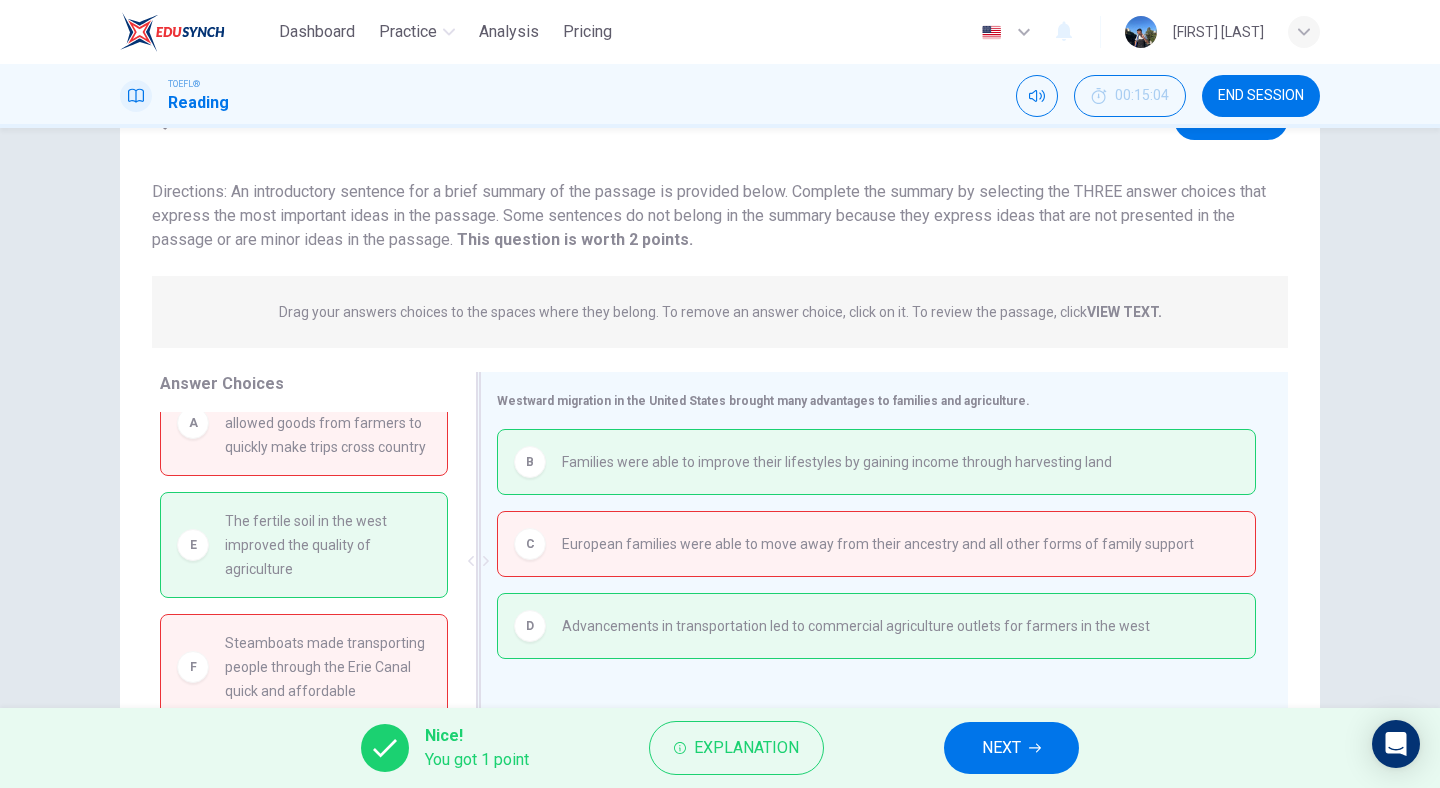 scroll, scrollTop: 132, scrollLeft: 0, axis: vertical 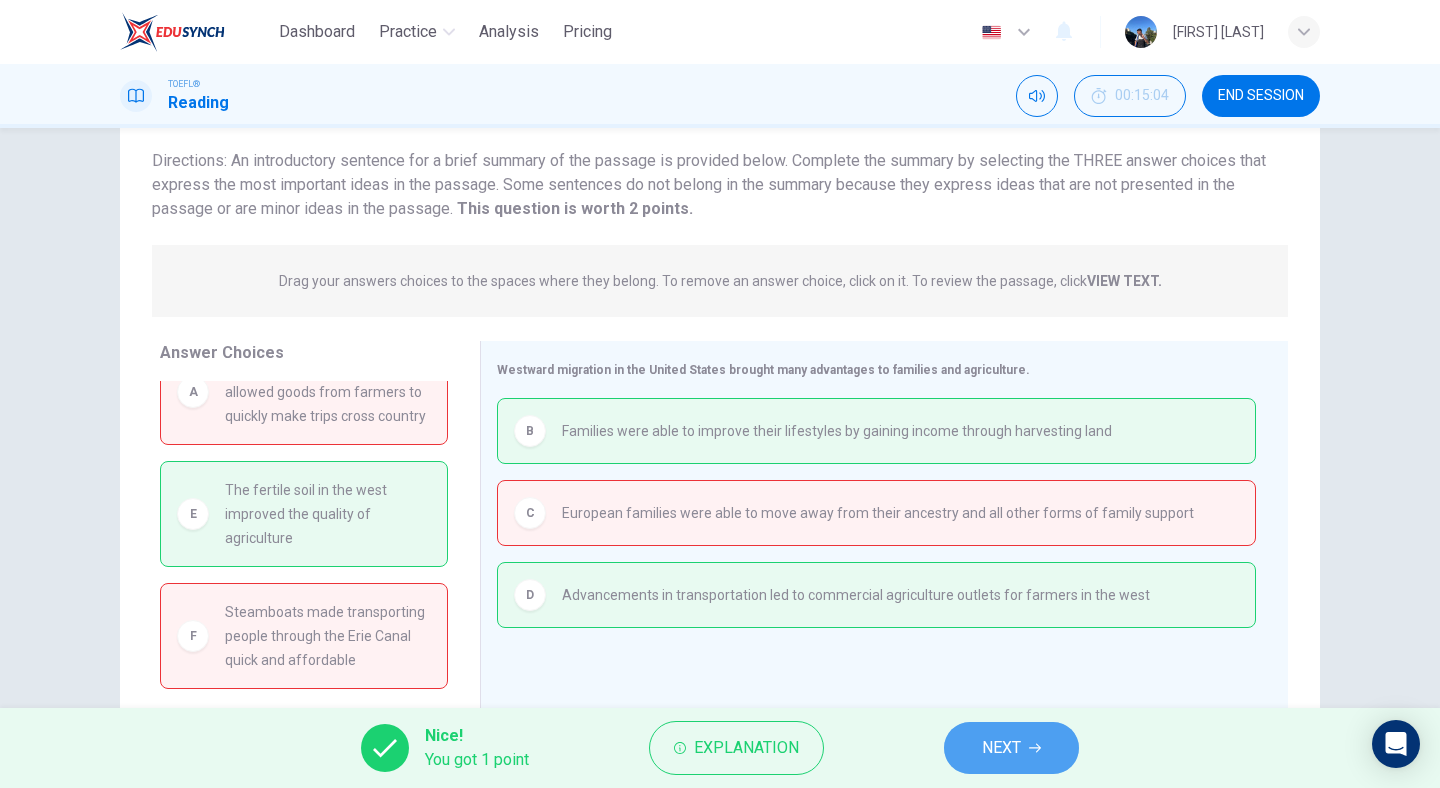 click on "NEXT" at bounding box center [1001, 748] 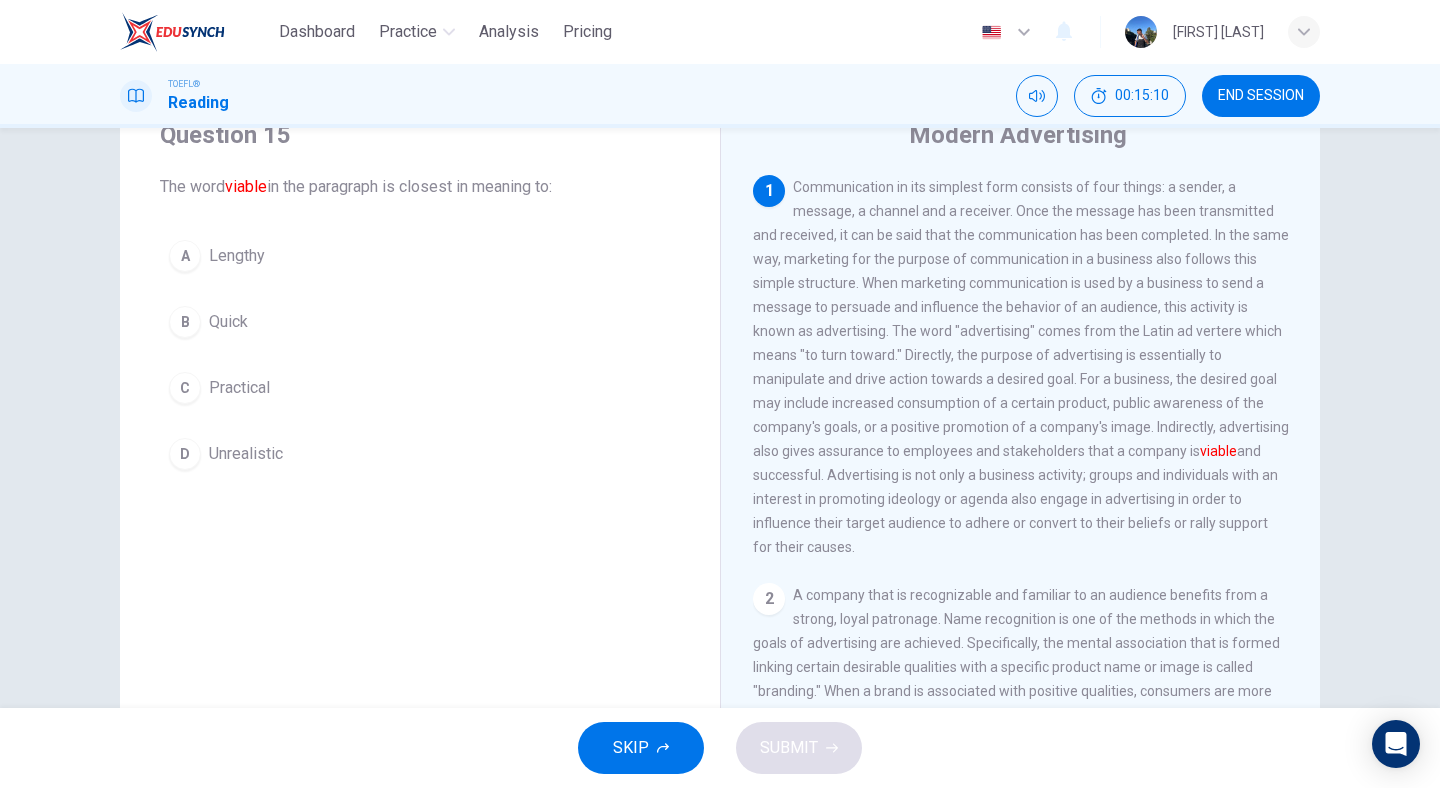 scroll, scrollTop: 85, scrollLeft: 0, axis: vertical 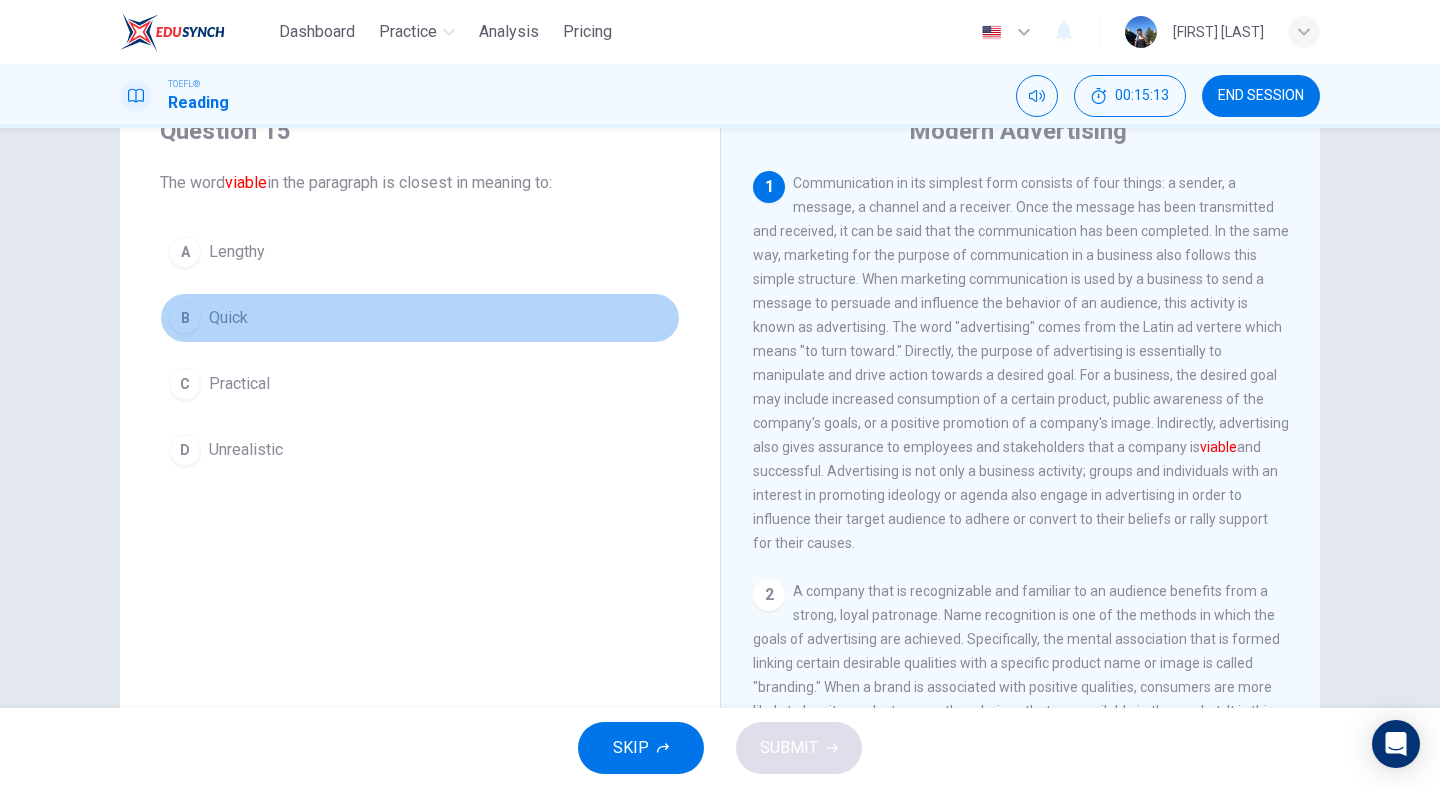 click on "B Quick" at bounding box center [420, 318] 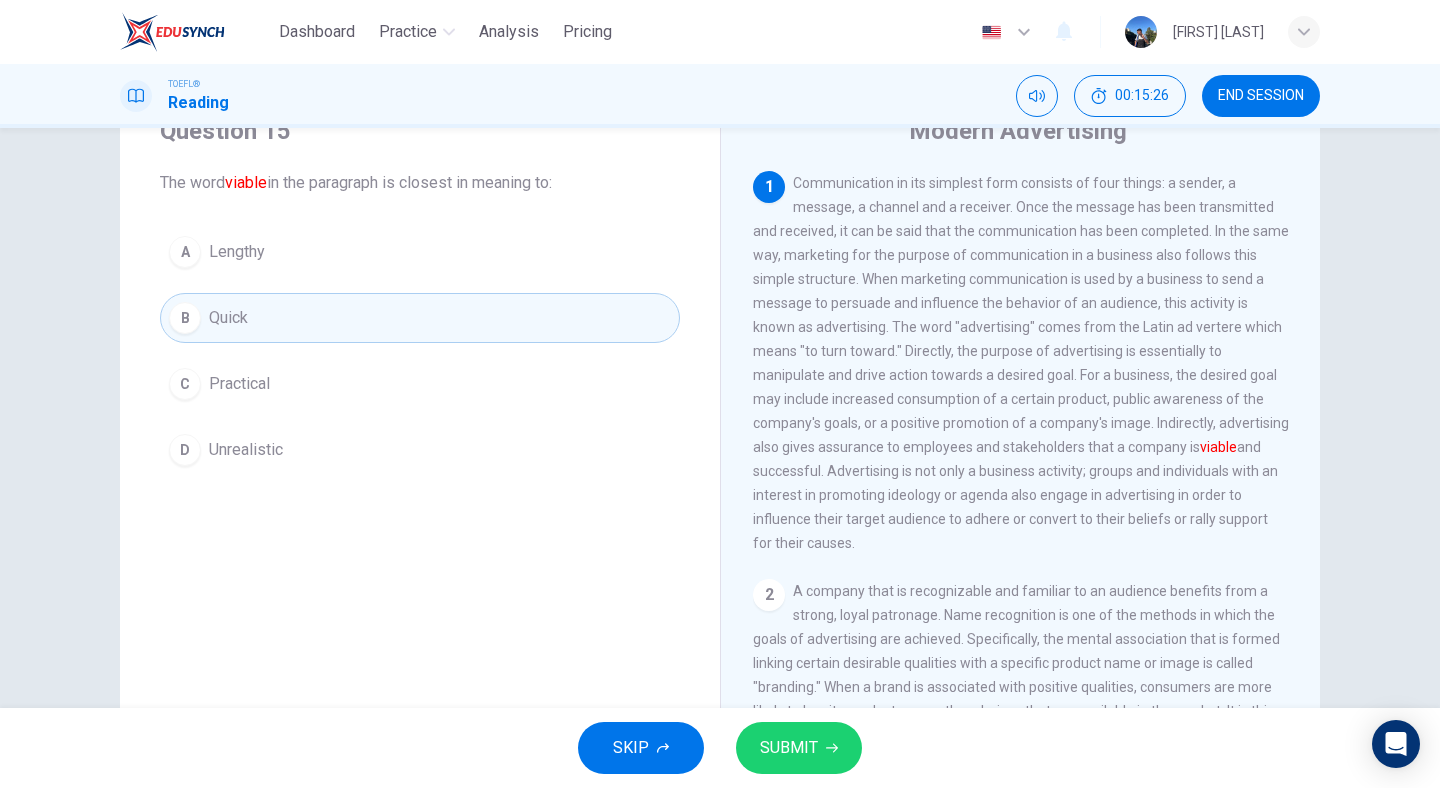 click on "SUBMIT" at bounding box center (799, 748) 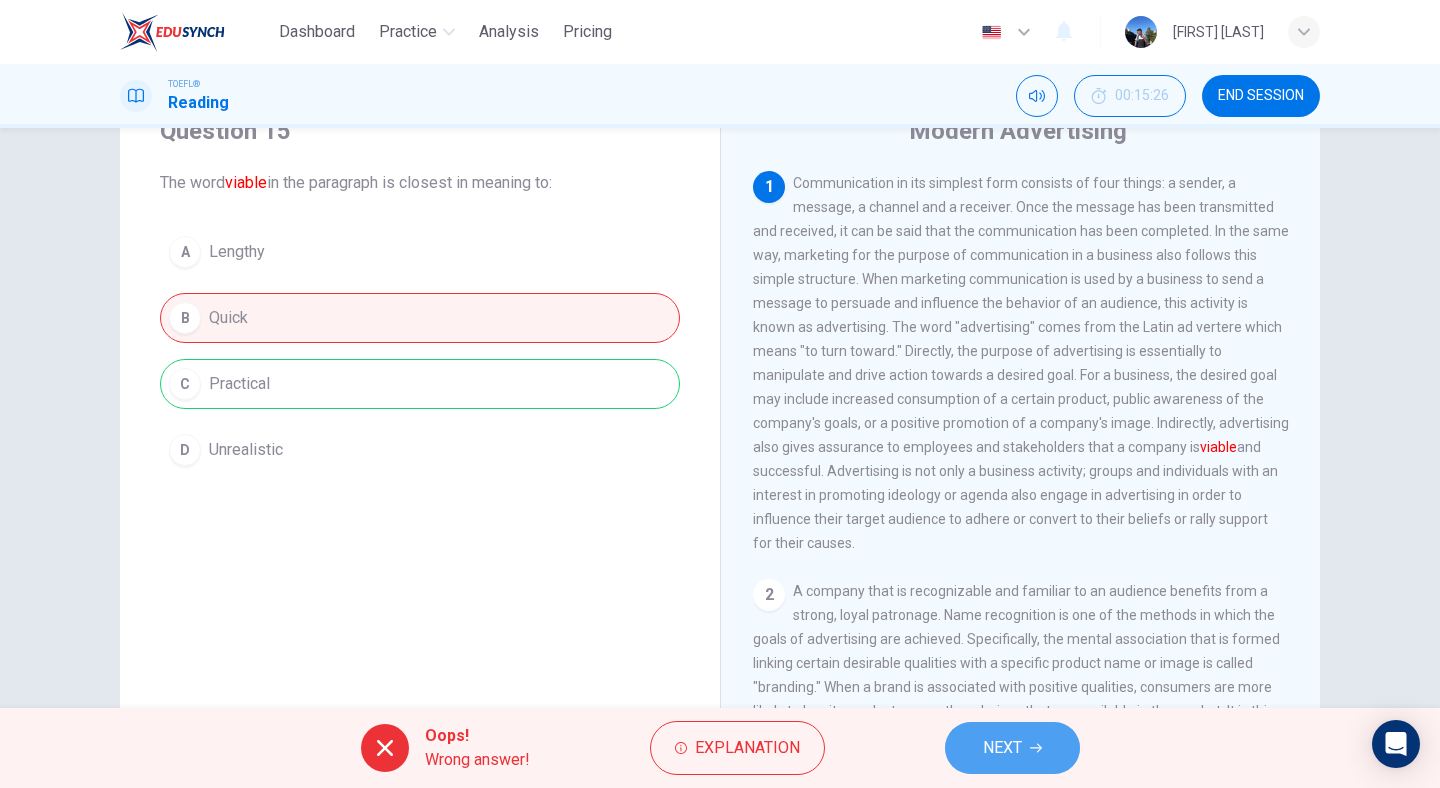 click on "NEXT" at bounding box center [1012, 748] 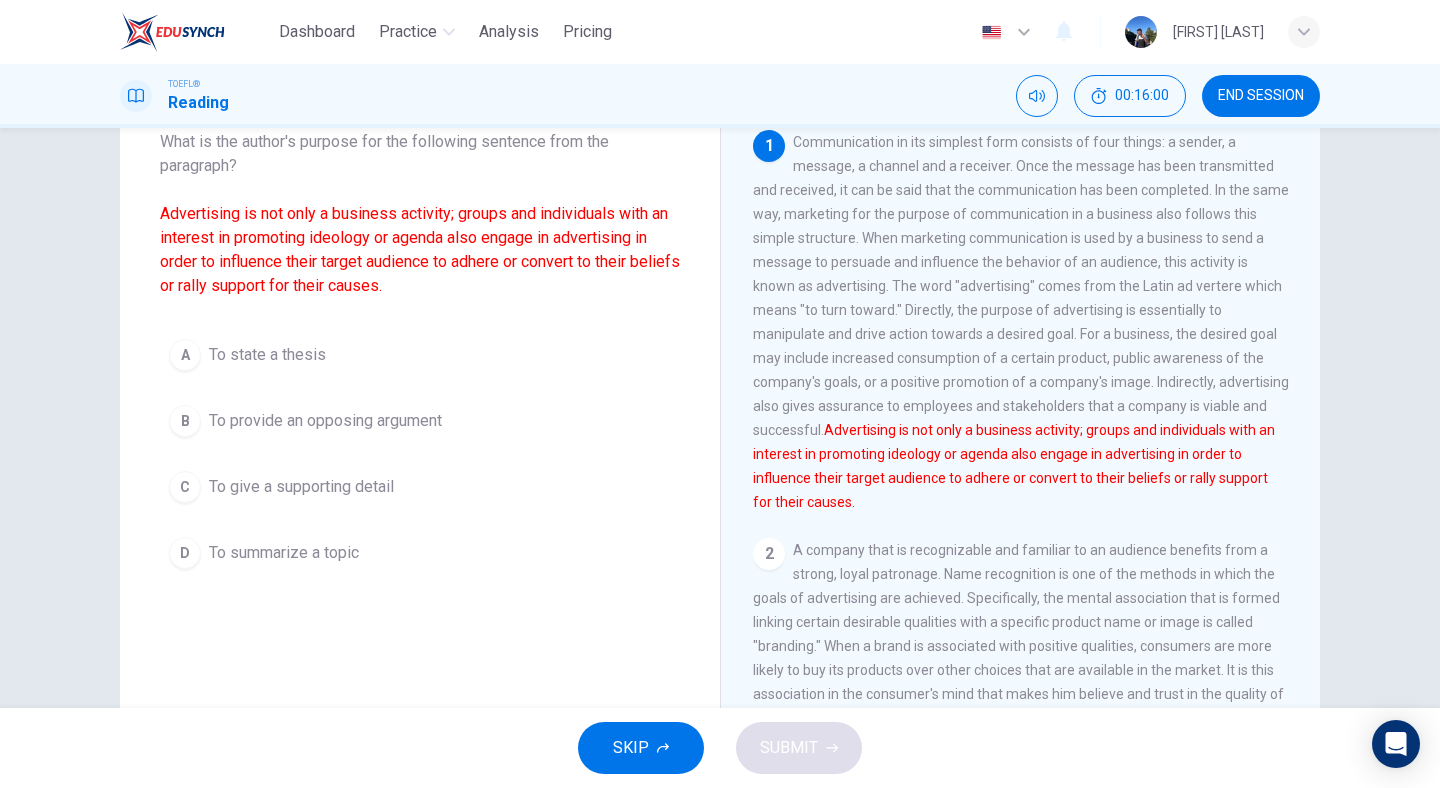 scroll, scrollTop: 123, scrollLeft: 0, axis: vertical 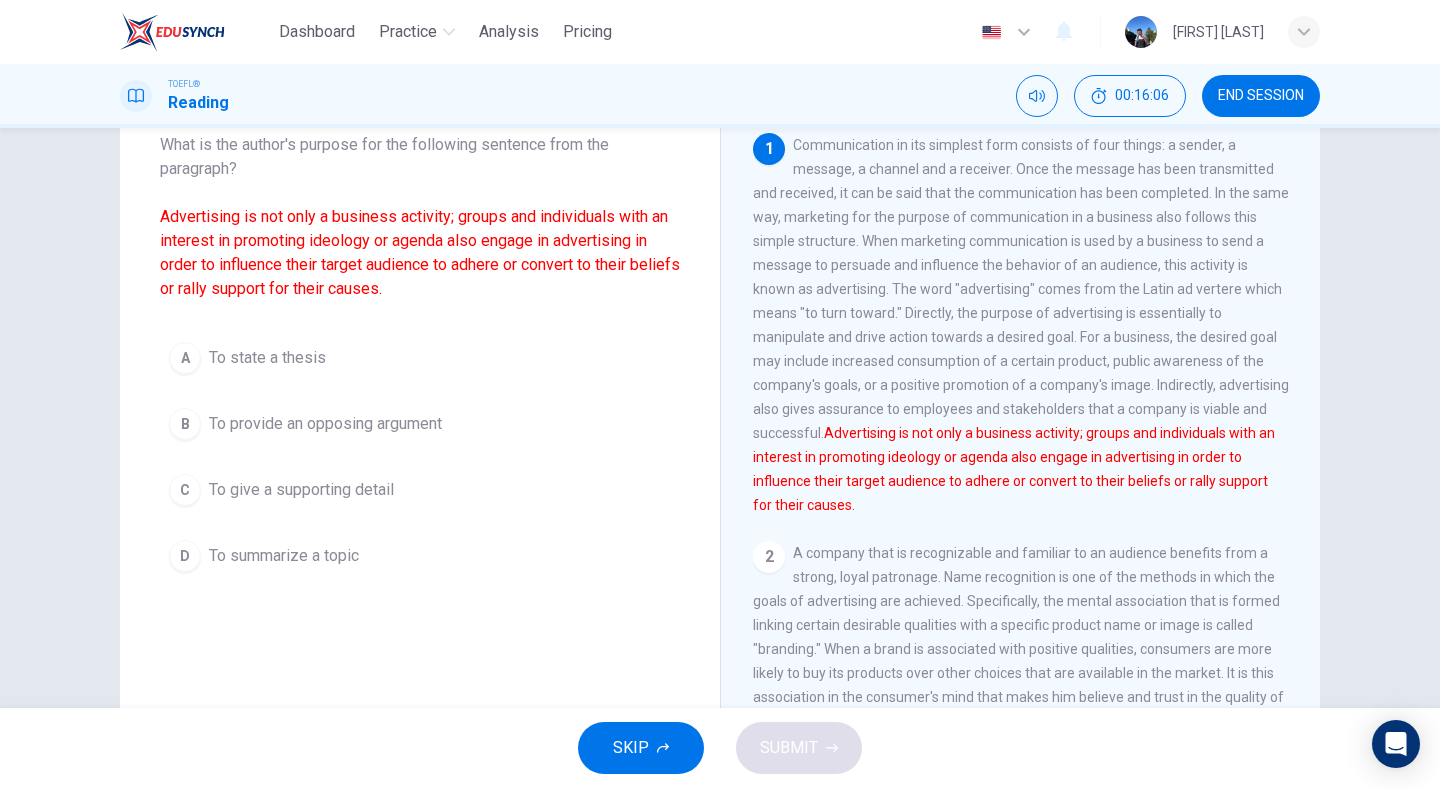 click on "To provide an opposing argument" at bounding box center [325, 424] 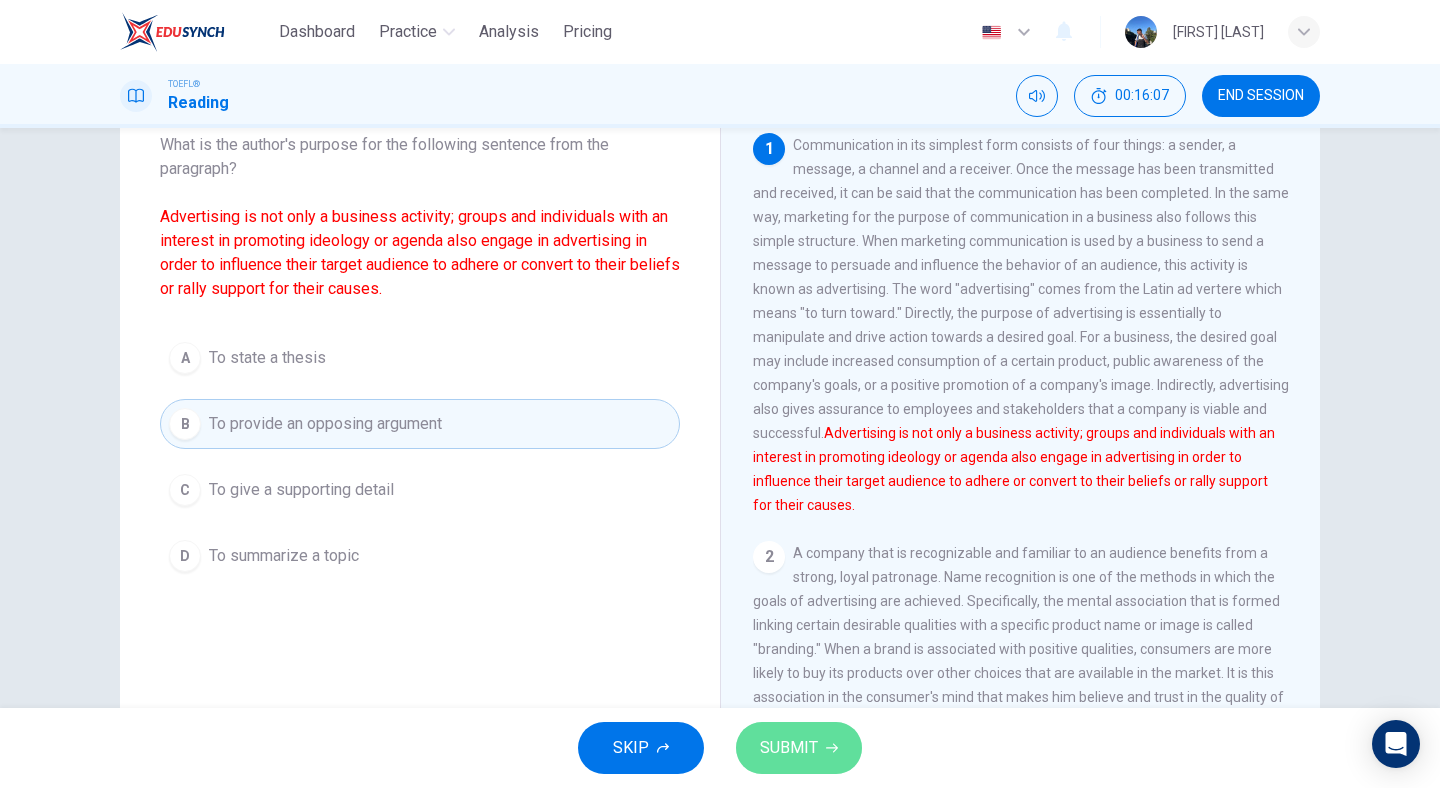 click on "SUBMIT" at bounding box center (799, 748) 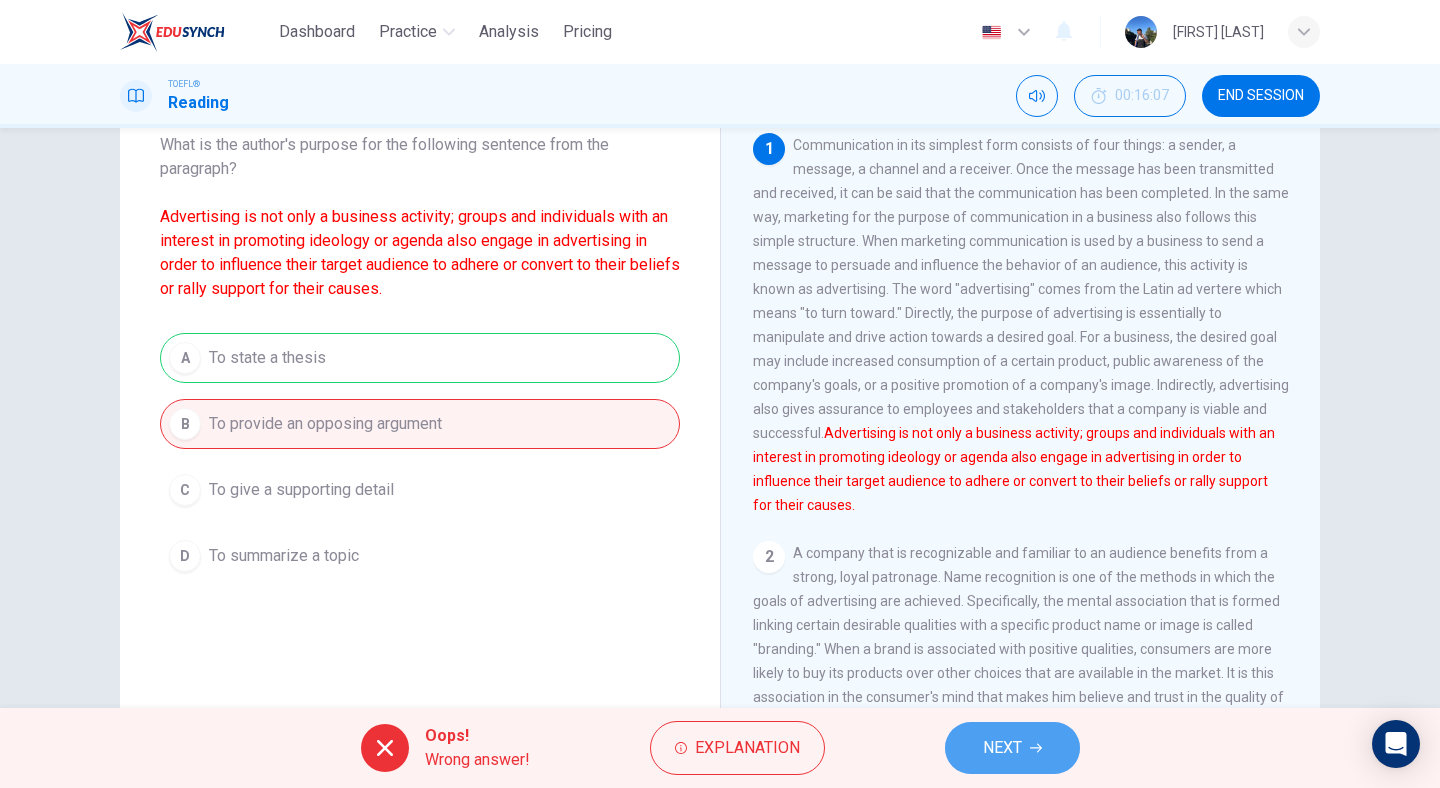 click on "NEXT" at bounding box center (1002, 748) 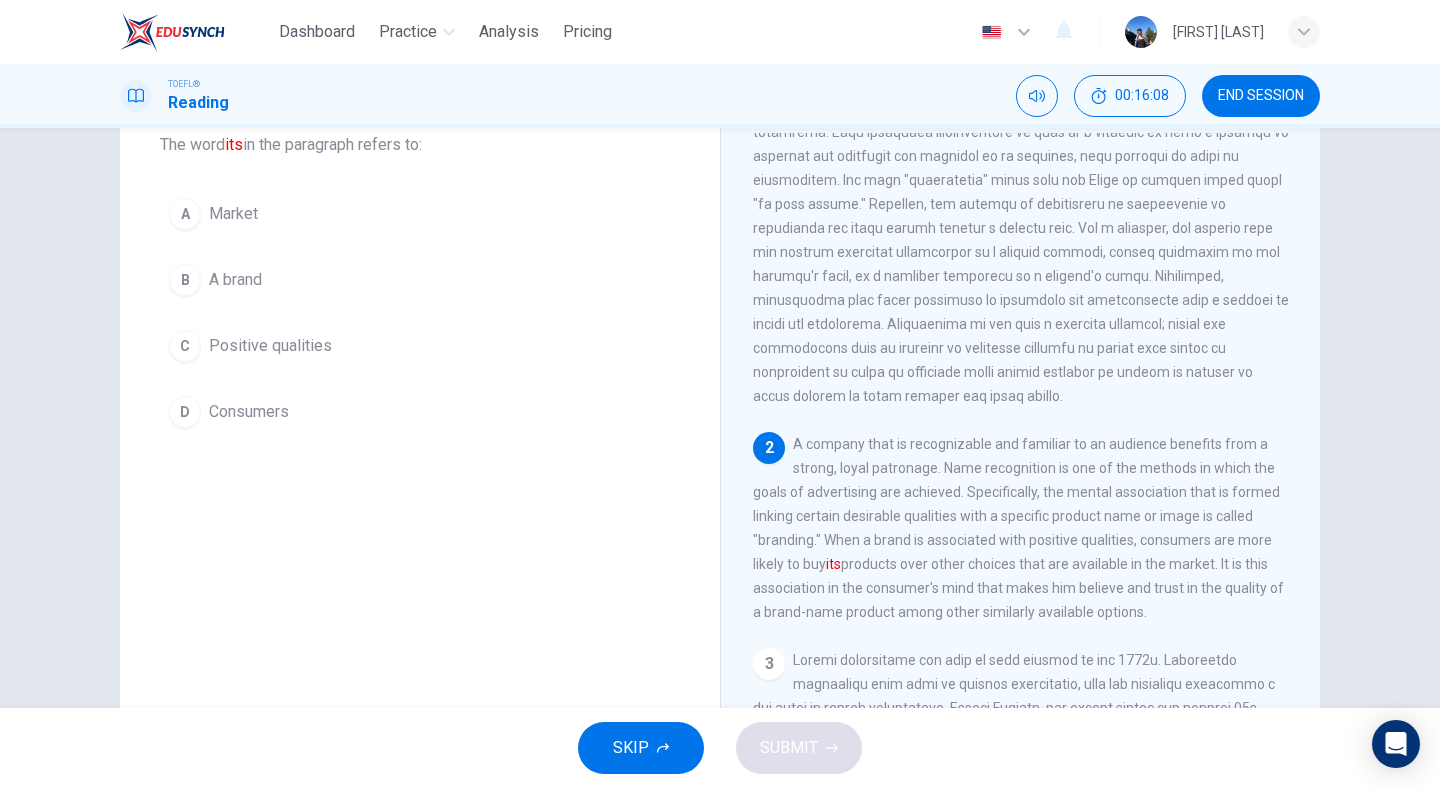scroll, scrollTop: 105, scrollLeft: 0, axis: vertical 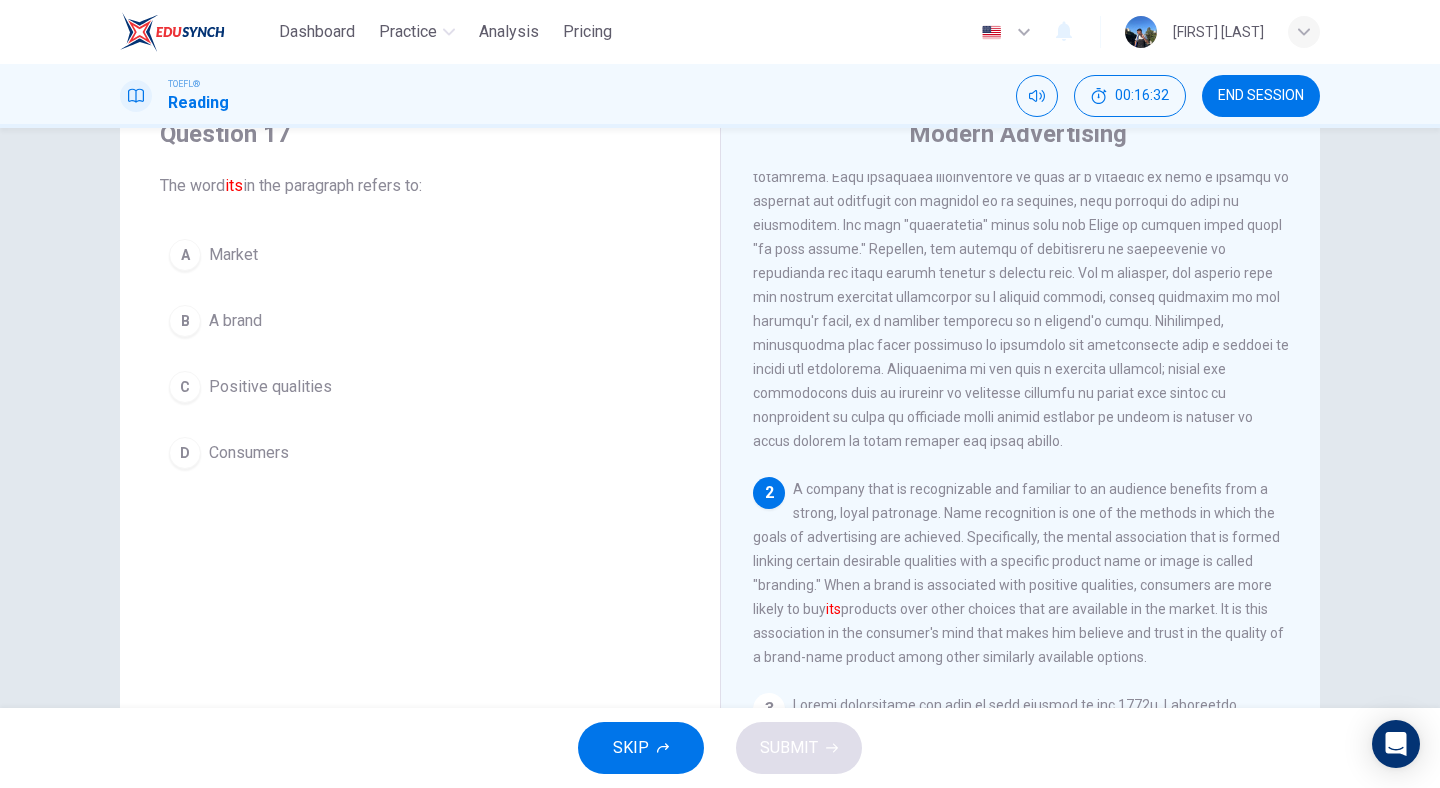 click on "D Consumers" at bounding box center (420, 453) 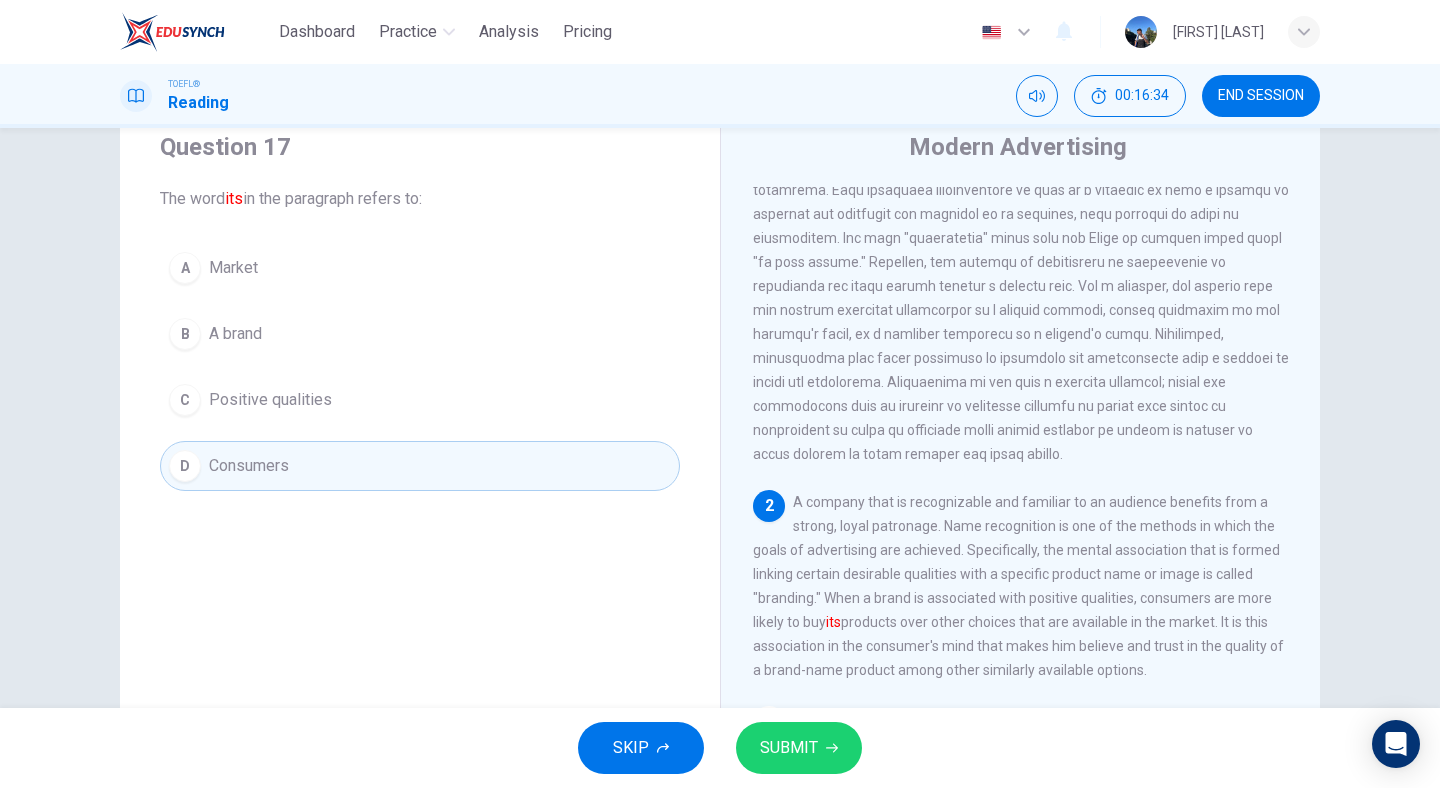 scroll, scrollTop: 65, scrollLeft: 0, axis: vertical 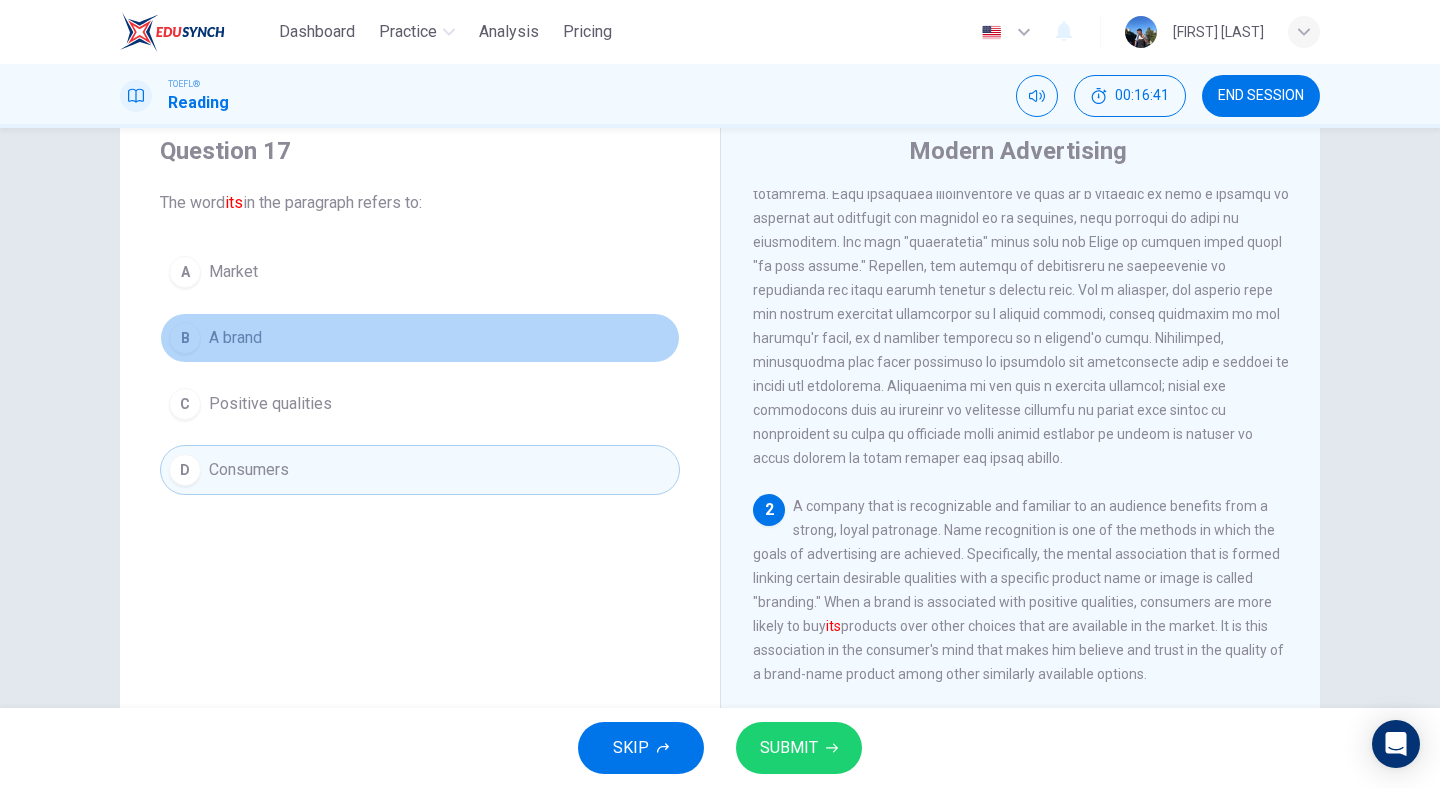 click on "B A brand" at bounding box center [420, 338] 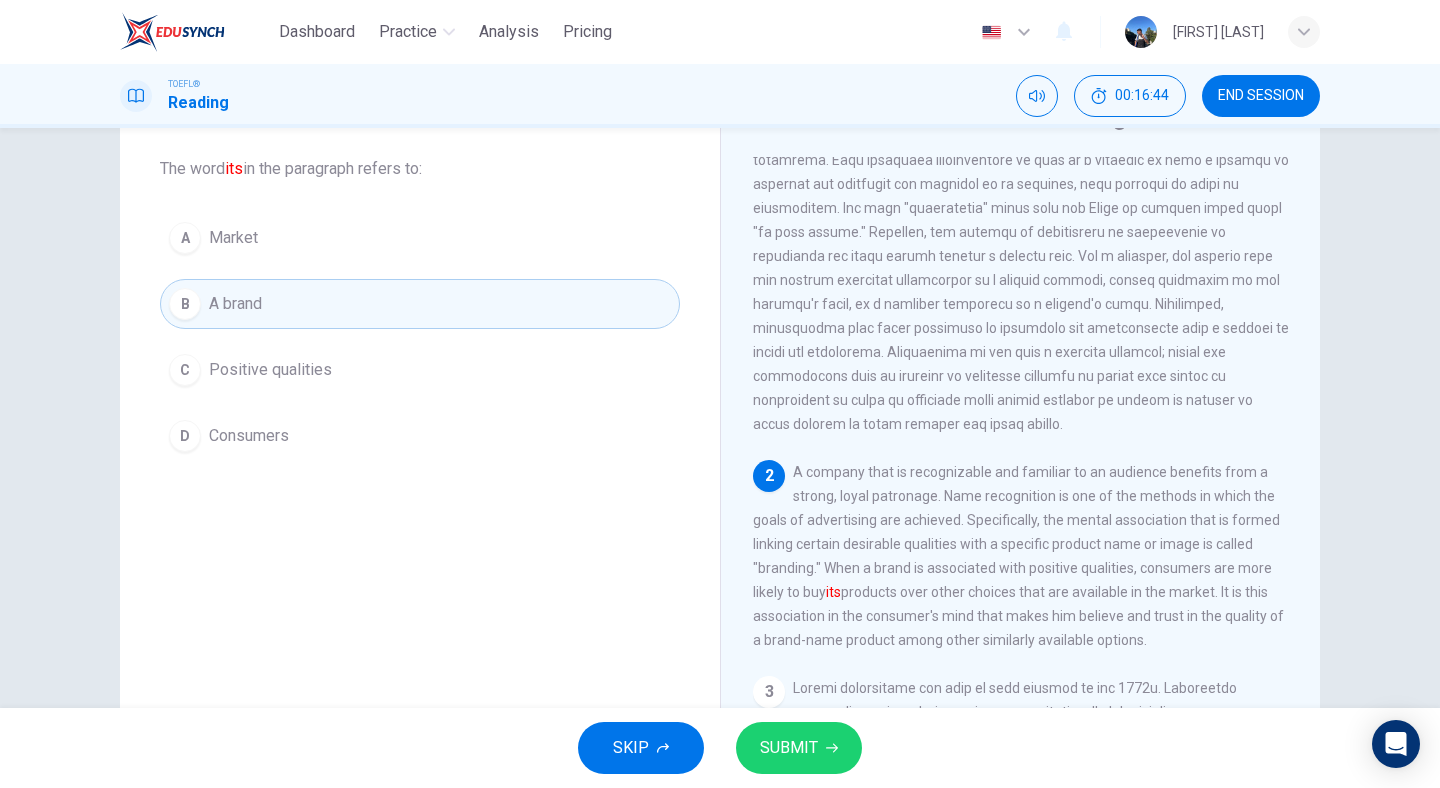 scroll, scrollTop: 98, scrollLeft: 0, axis: vertical 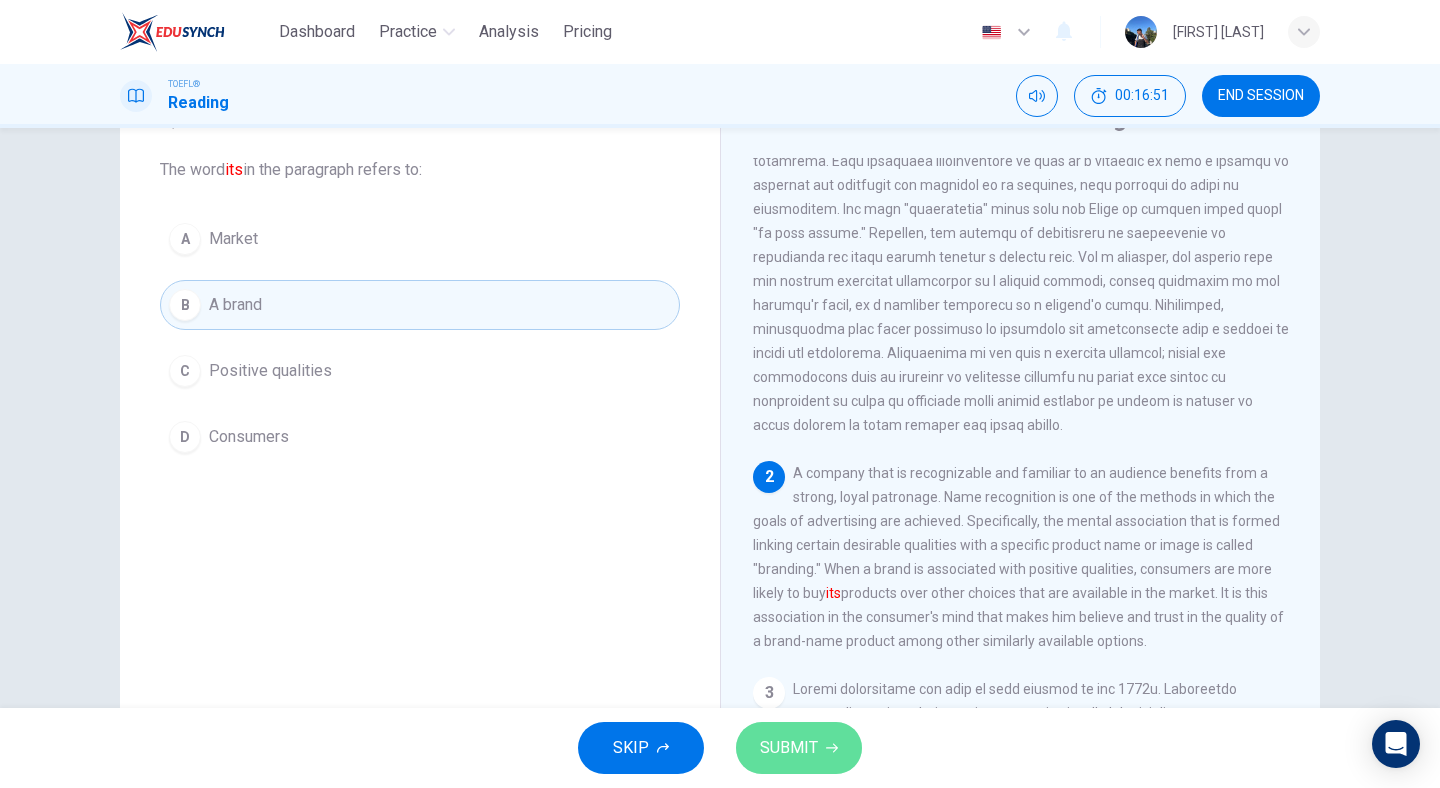 click on "SUBMIT" at bounding box center (799, 748) 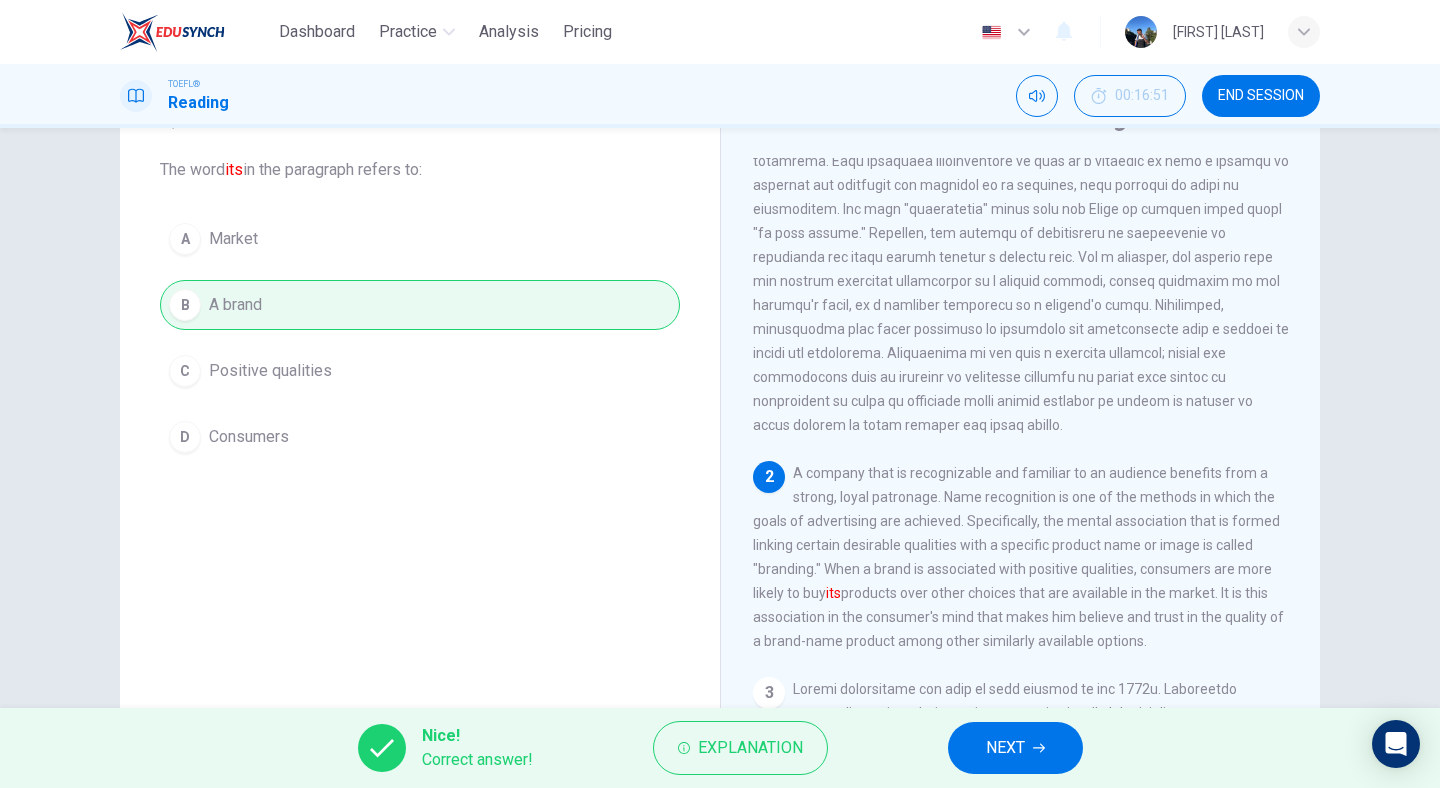 click on "NEXT" at bounding box center [1005, 748] 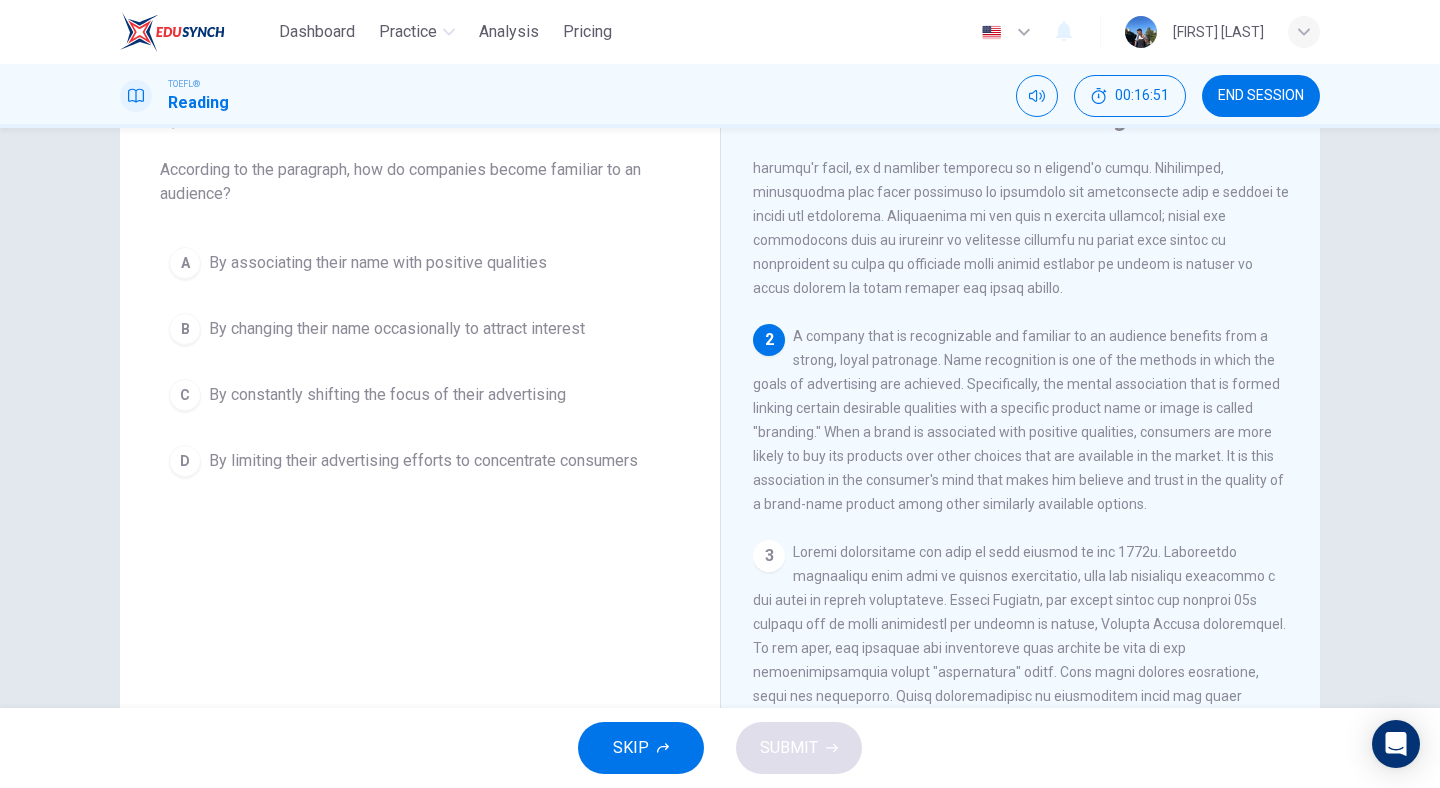 scroll, scrollTop: 243, scrollLeft: 0, axis: vertical 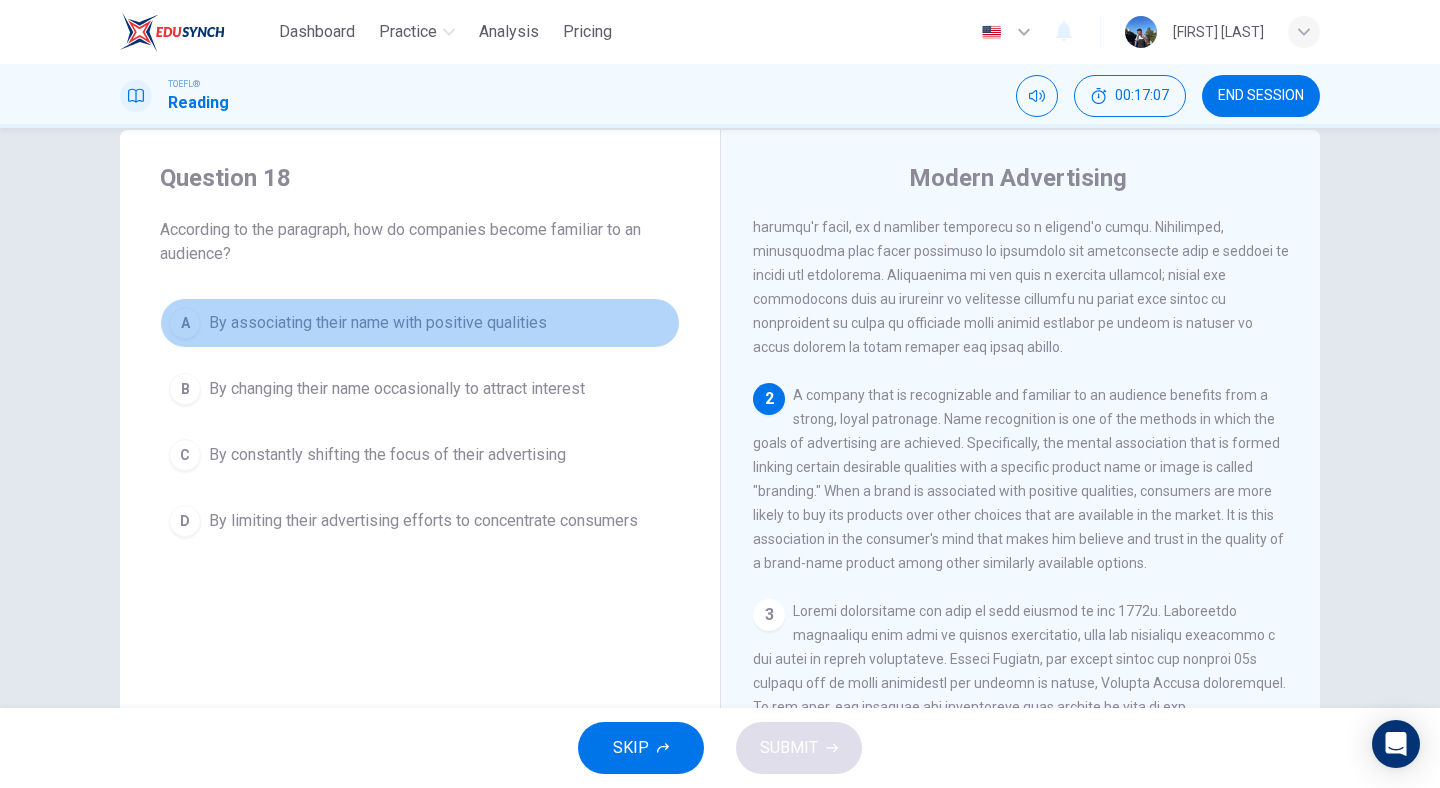 click on "By associating their name with positive qualities" at bounding box center (378, 323) 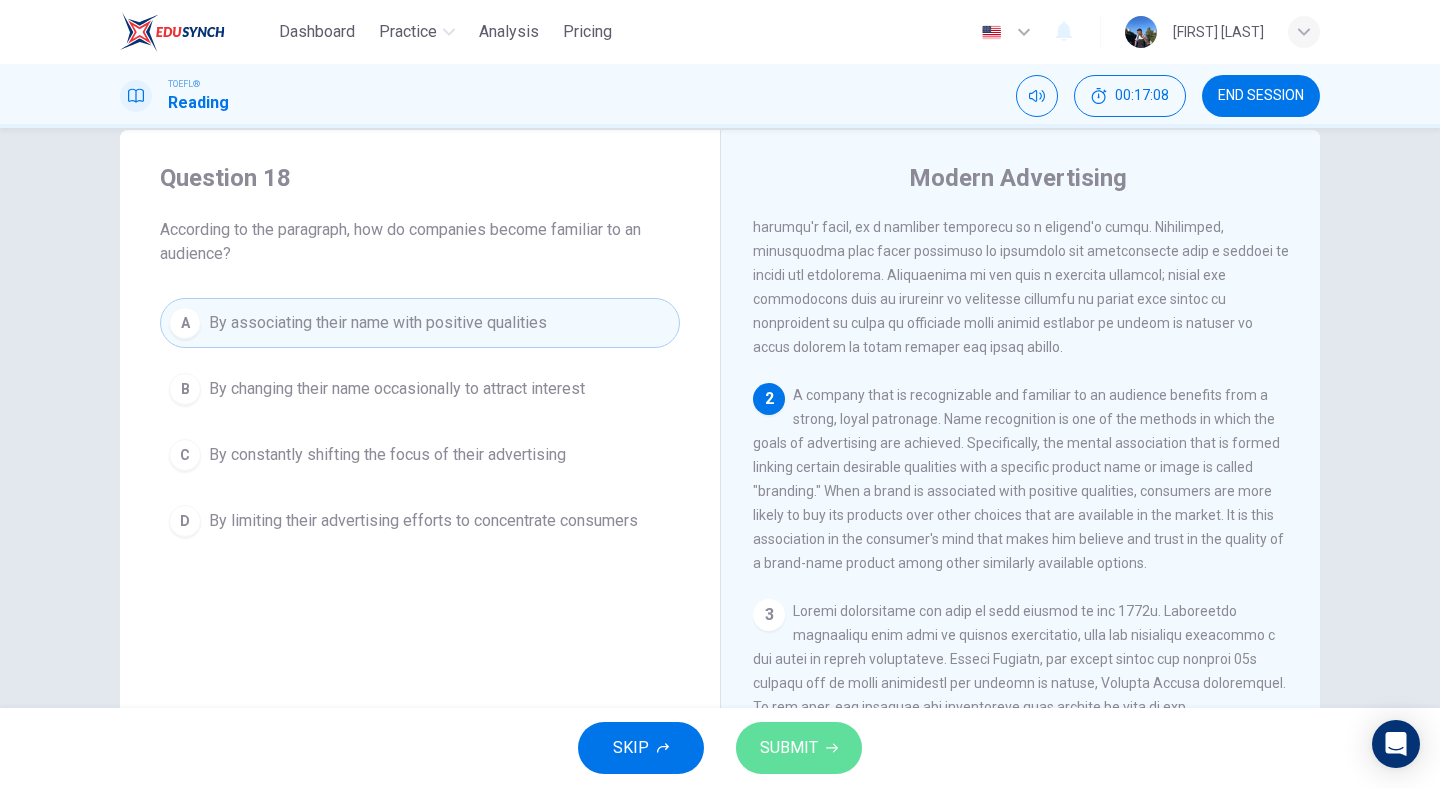 click on "SUBMIT" at bounding box center (799, 748) 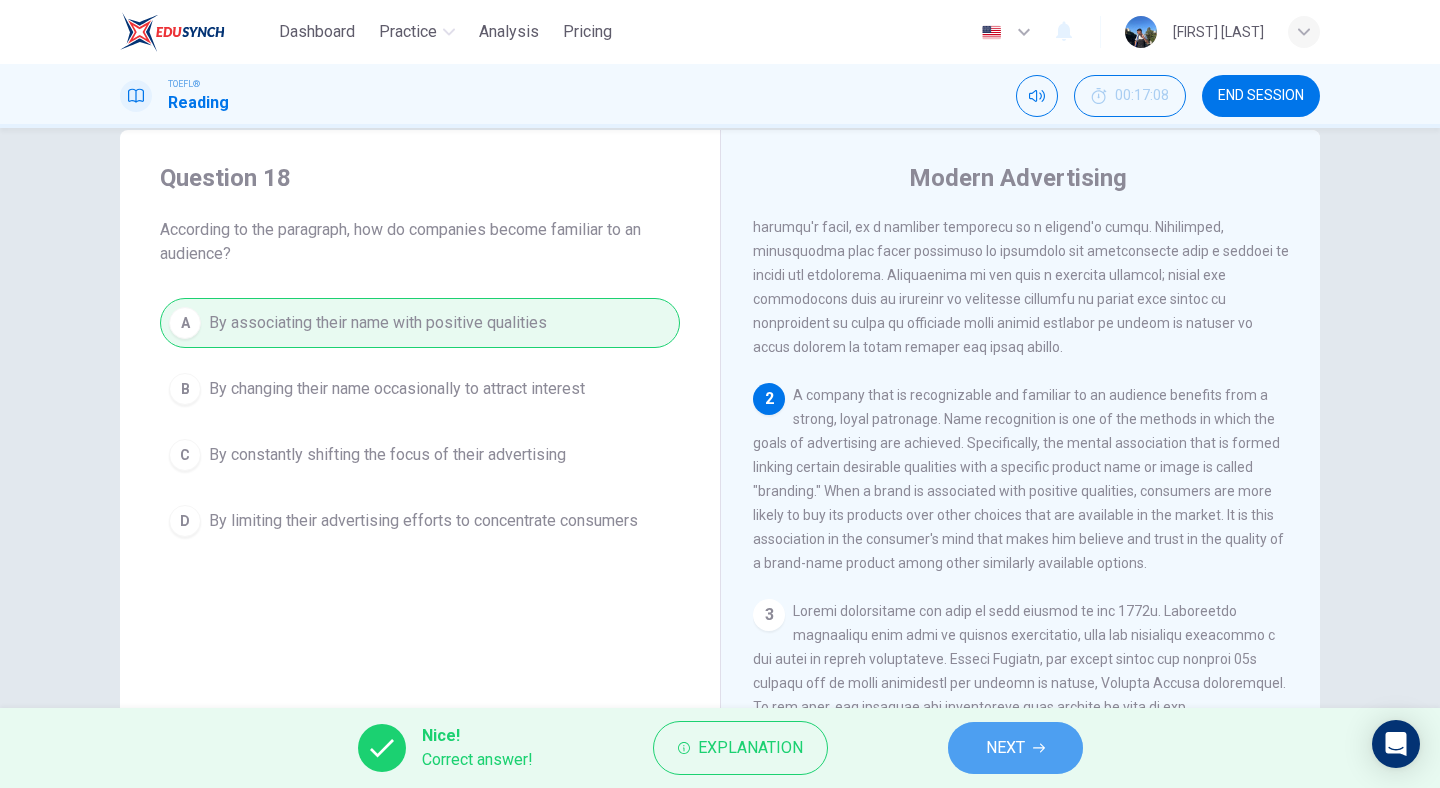 click on "NEXT" at bounding box center [1005, 748] 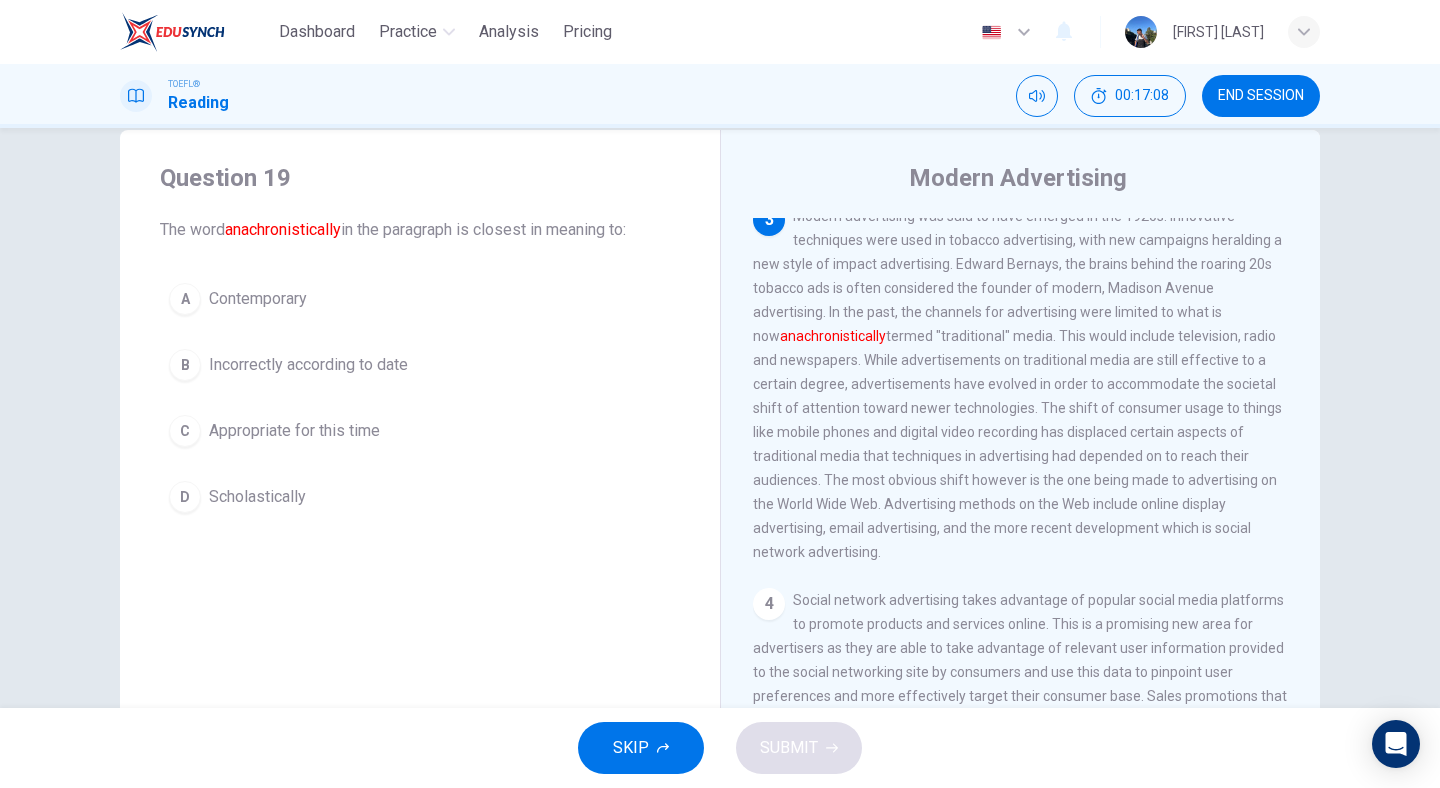 scroll, scrollTop: 638, scrollLeft: 0, axis: vertical 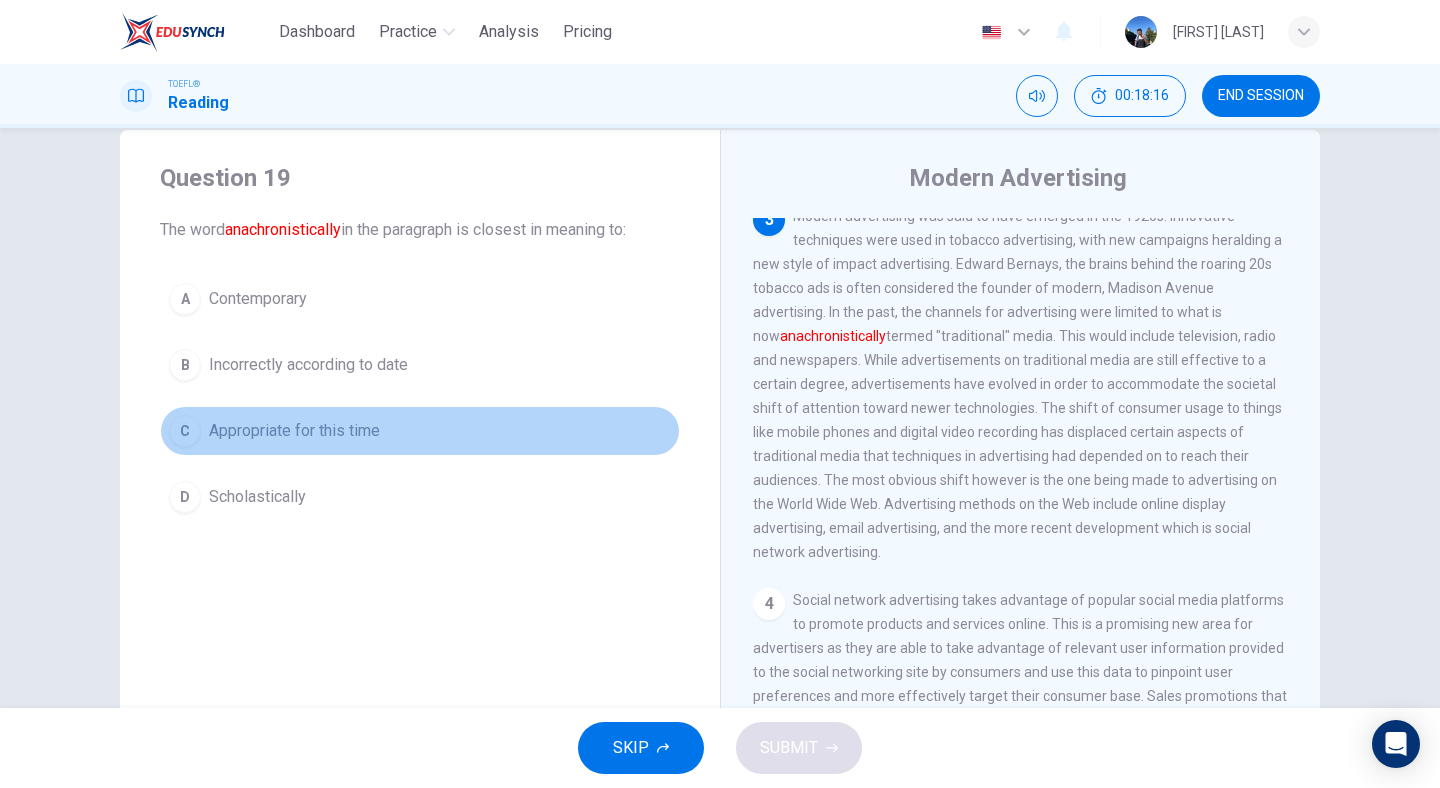 click on "C Appropriate for this time" at bounding box center (420, 431) 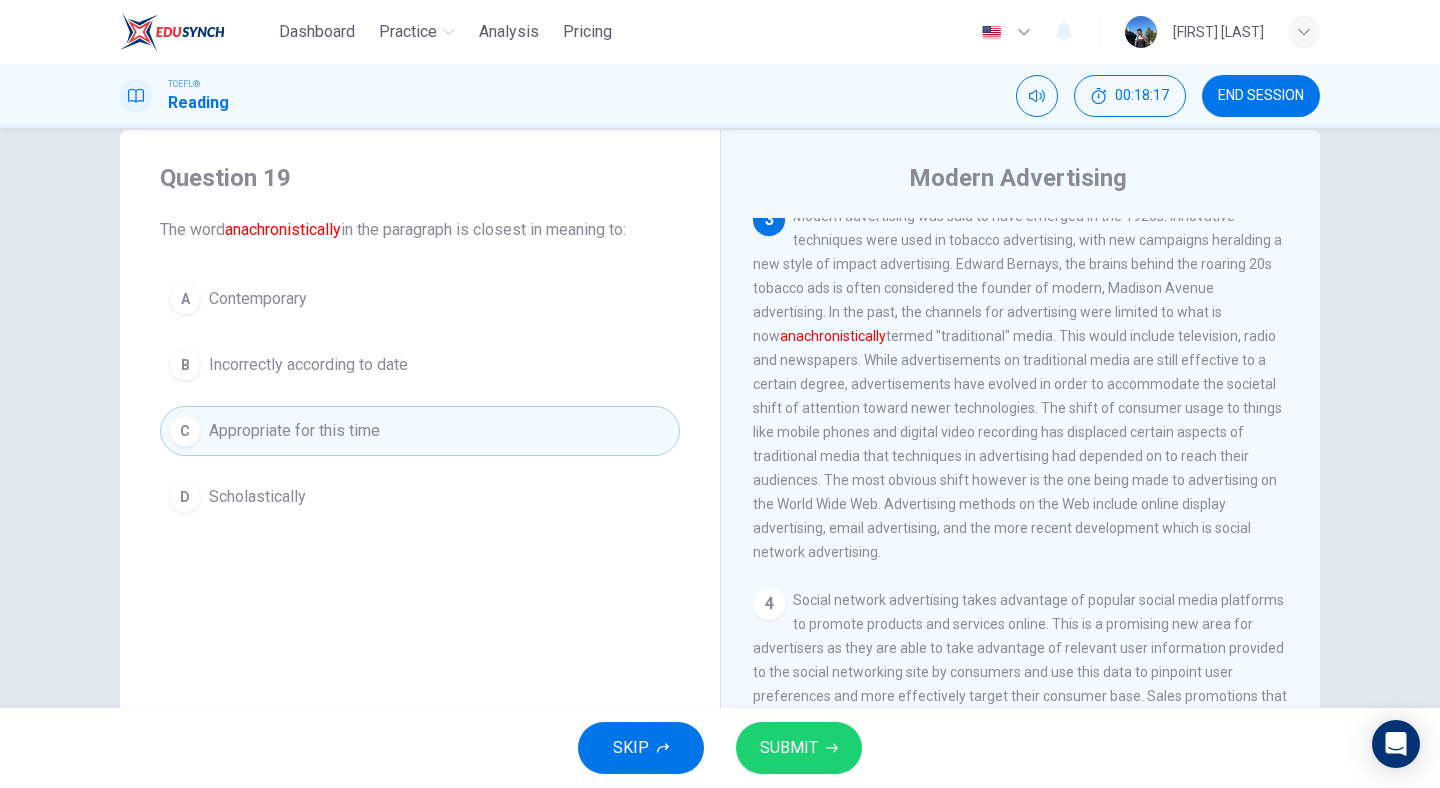 click on "SUBMIT" at bounding box center [789, 748] 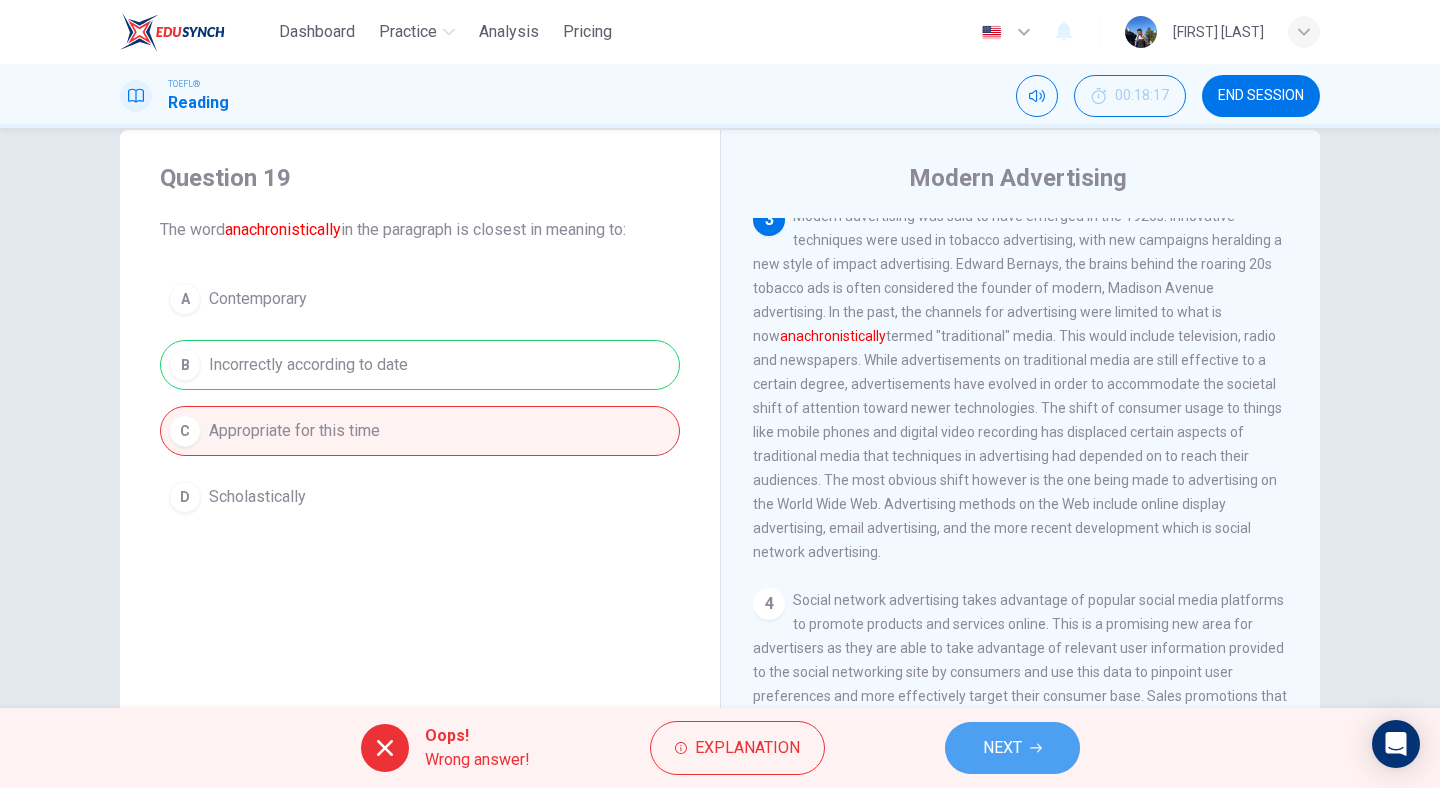 click on "NEXT" at bounding box center (1012, 748) 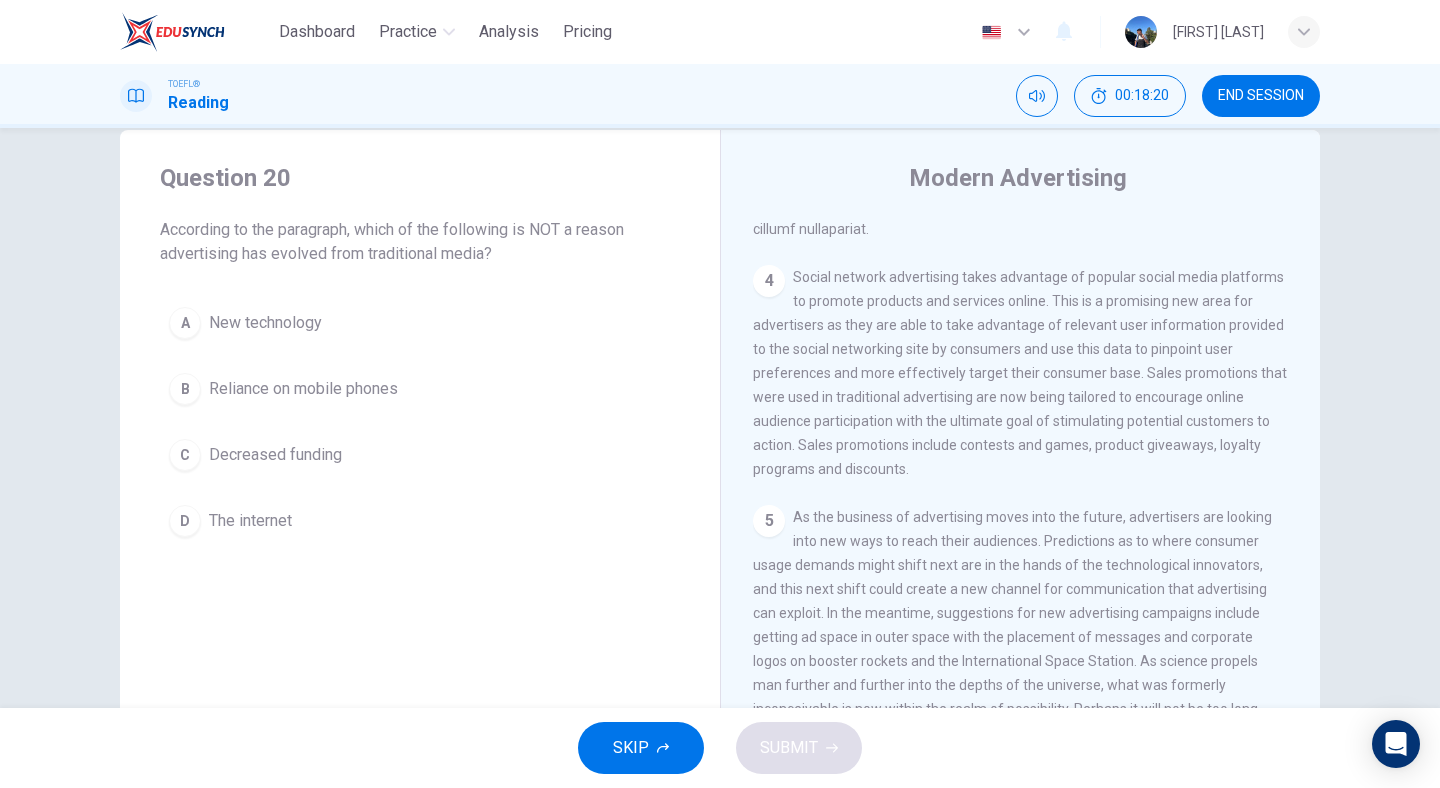 scroll, scrollTop: 1005, scrollLeft: 0, axis: vertical 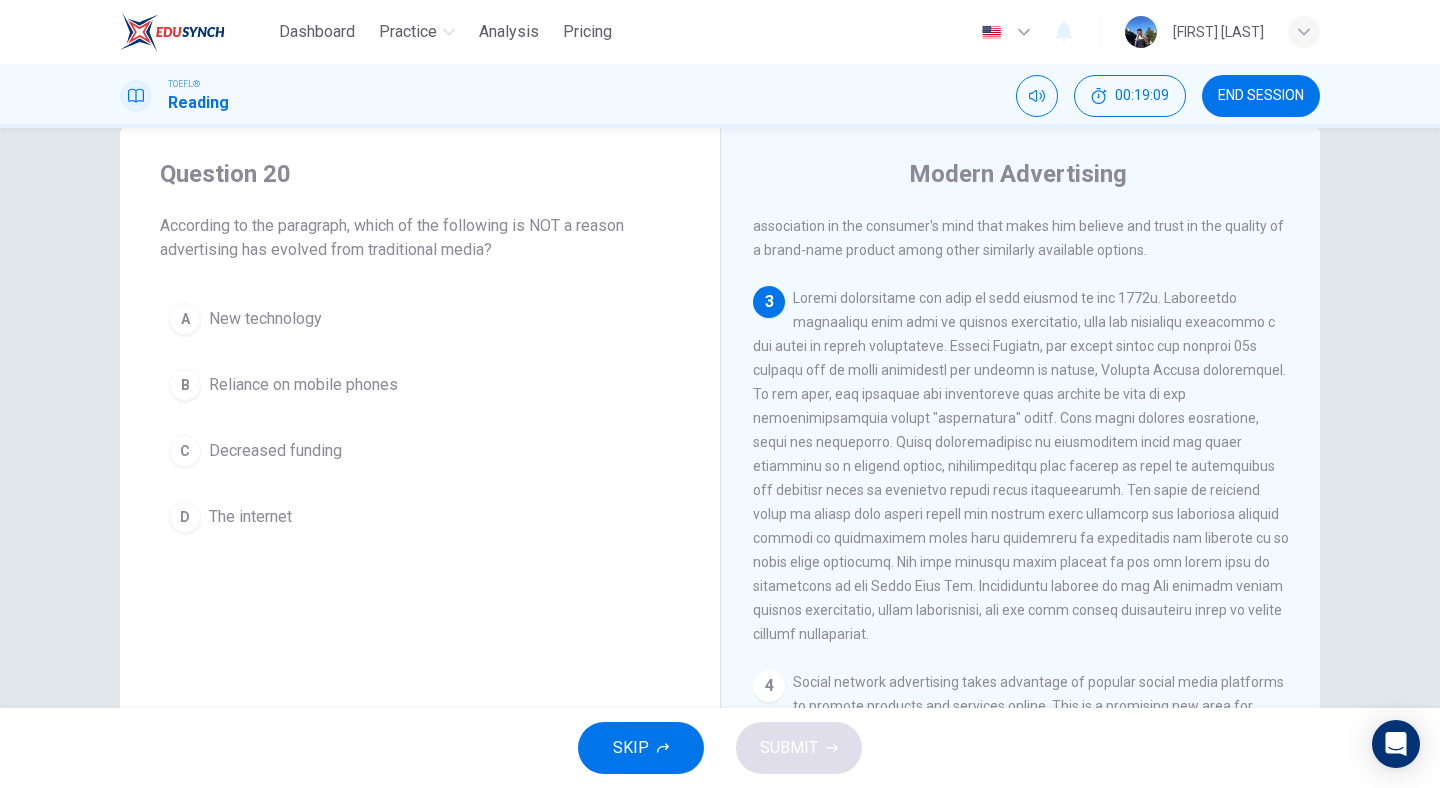 click on "D The internet" at bounding box center (420, 517) 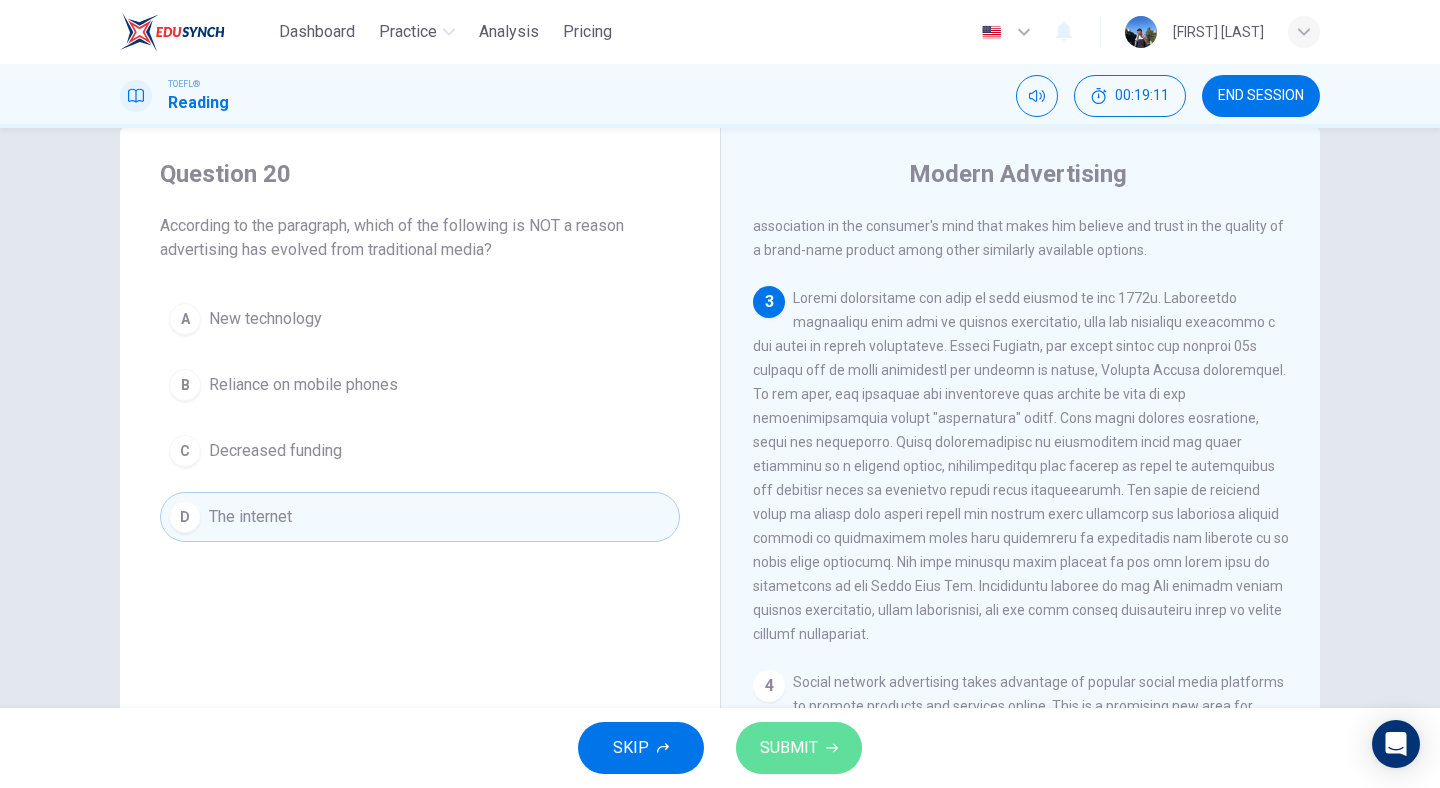 click on "SUBMIT" at bounding box center [789, 748] 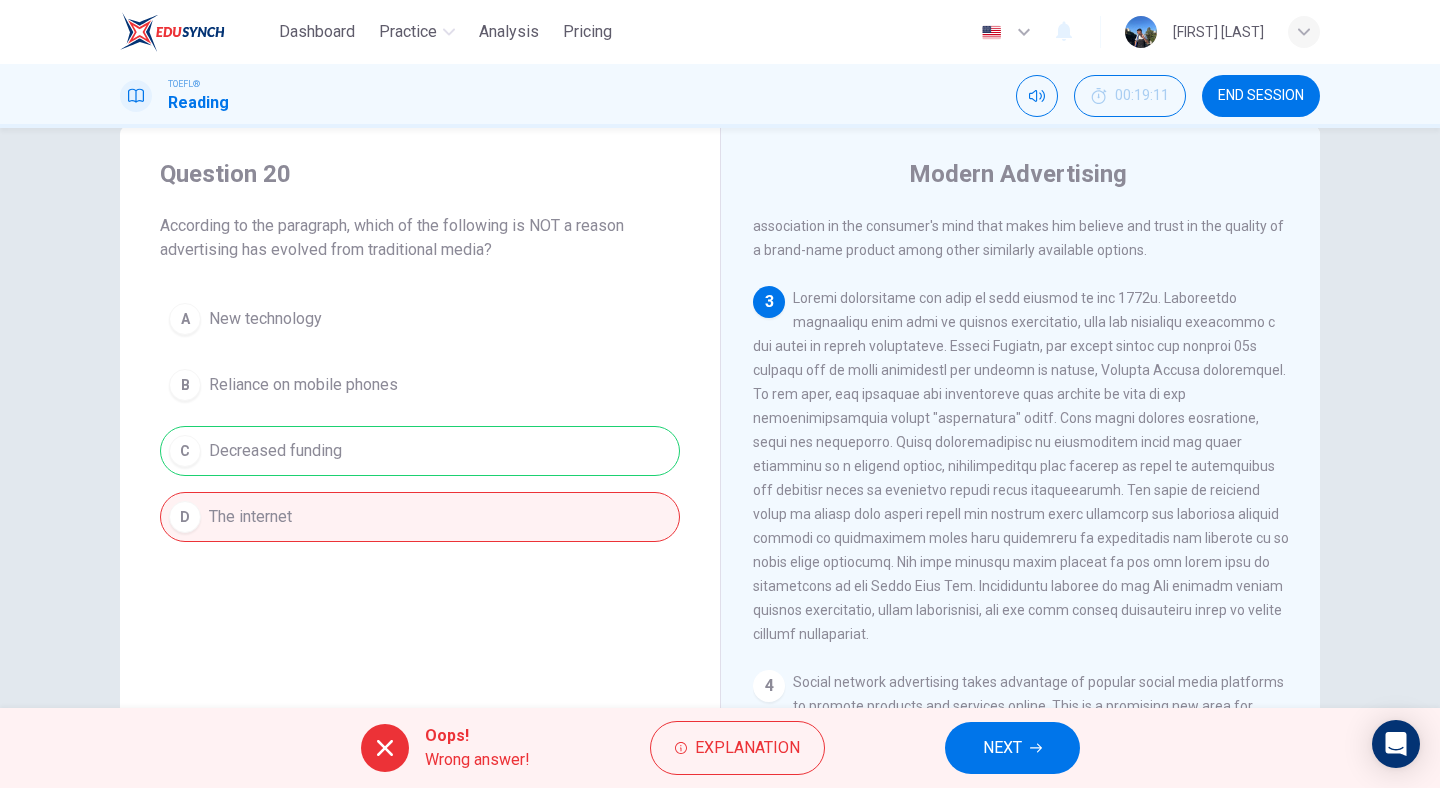 click on "NEXT" at bounding box center [1002, 748] 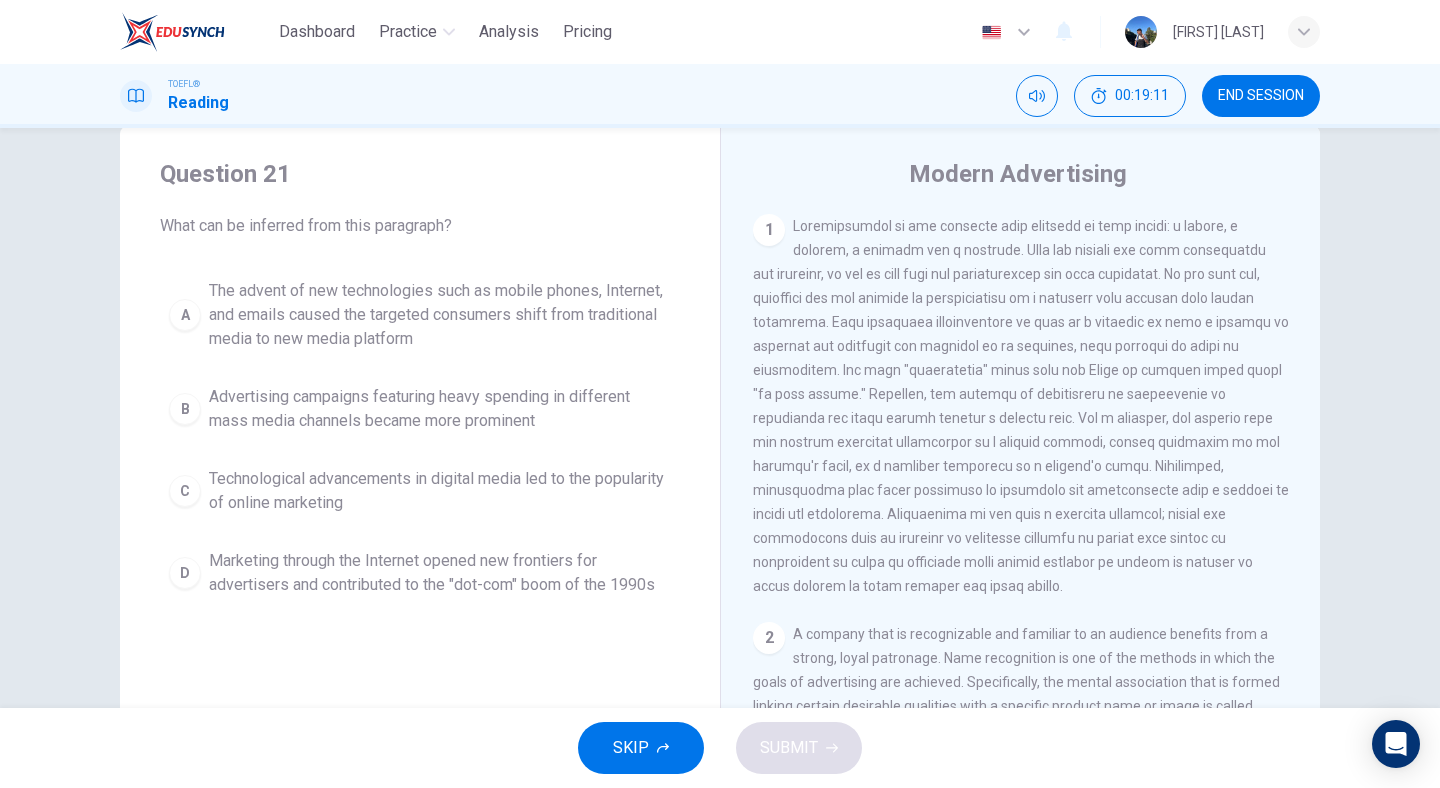 scroll, scrollTop: 0, scrollLeft: 0, axis: both 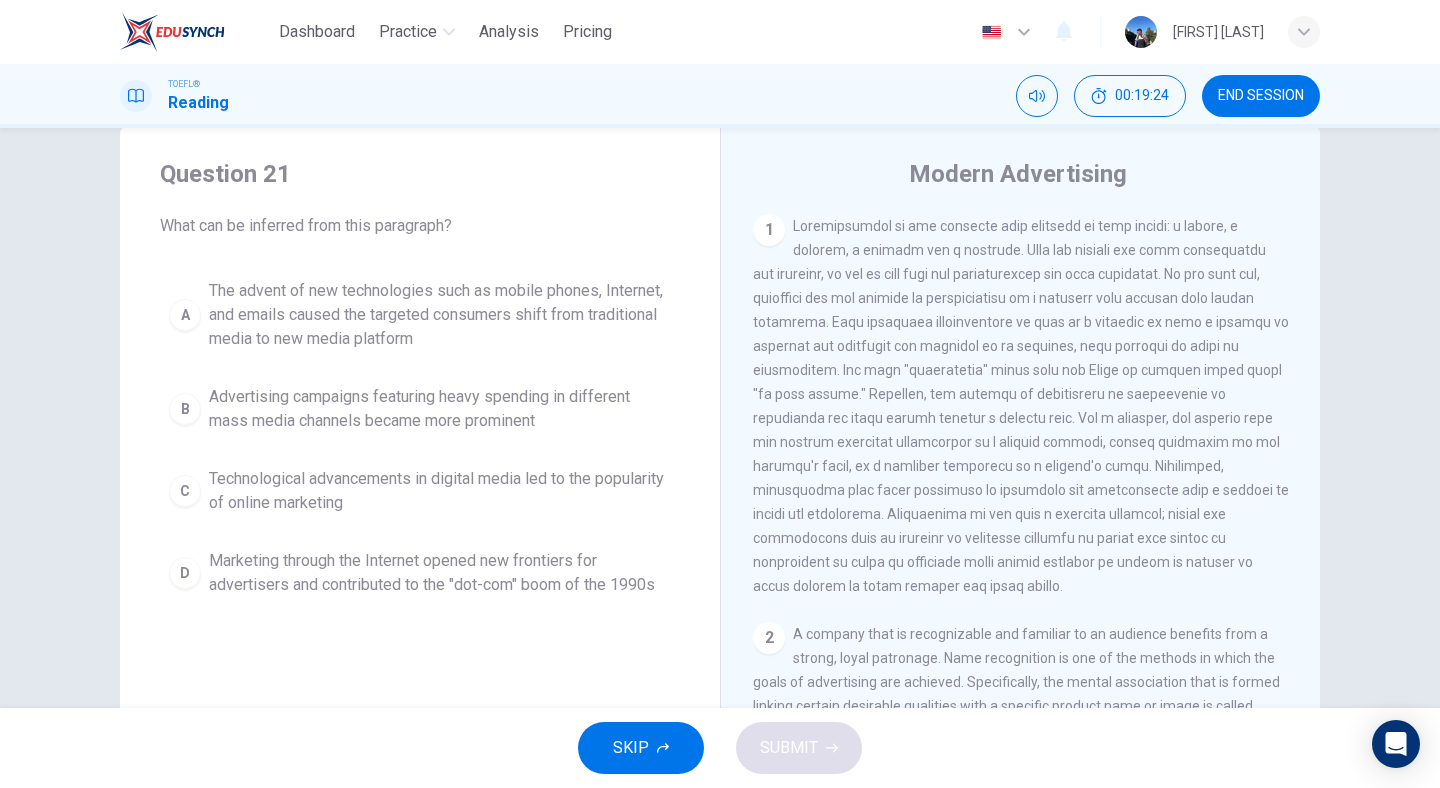 click on "The advent of new technologies such as mobile phones, Internet, and emails caused the targeted consumers shift from traditional media to new media platform" at bounding box center (440, 315) 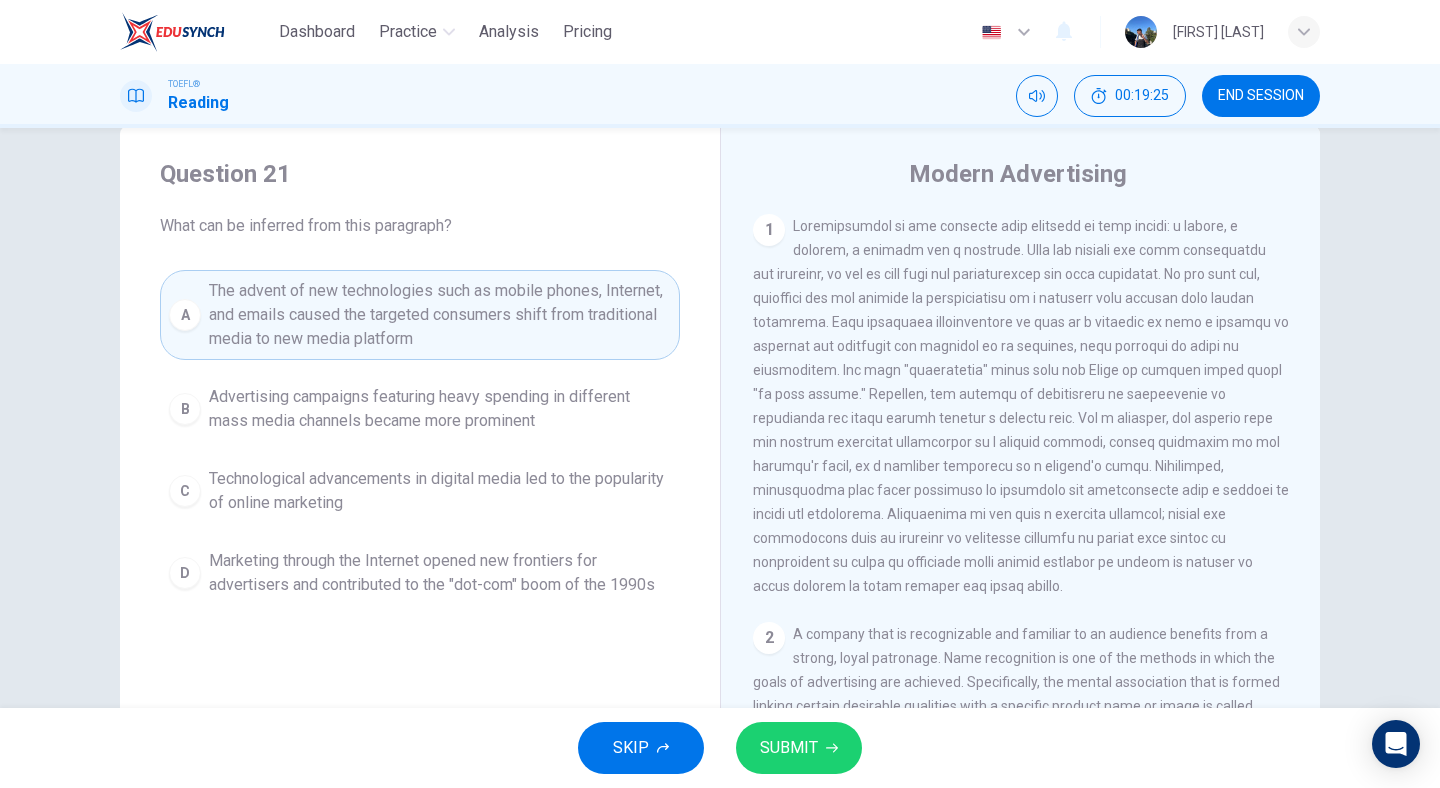 click on "SUBMIT" at bounding box center [799, 748] 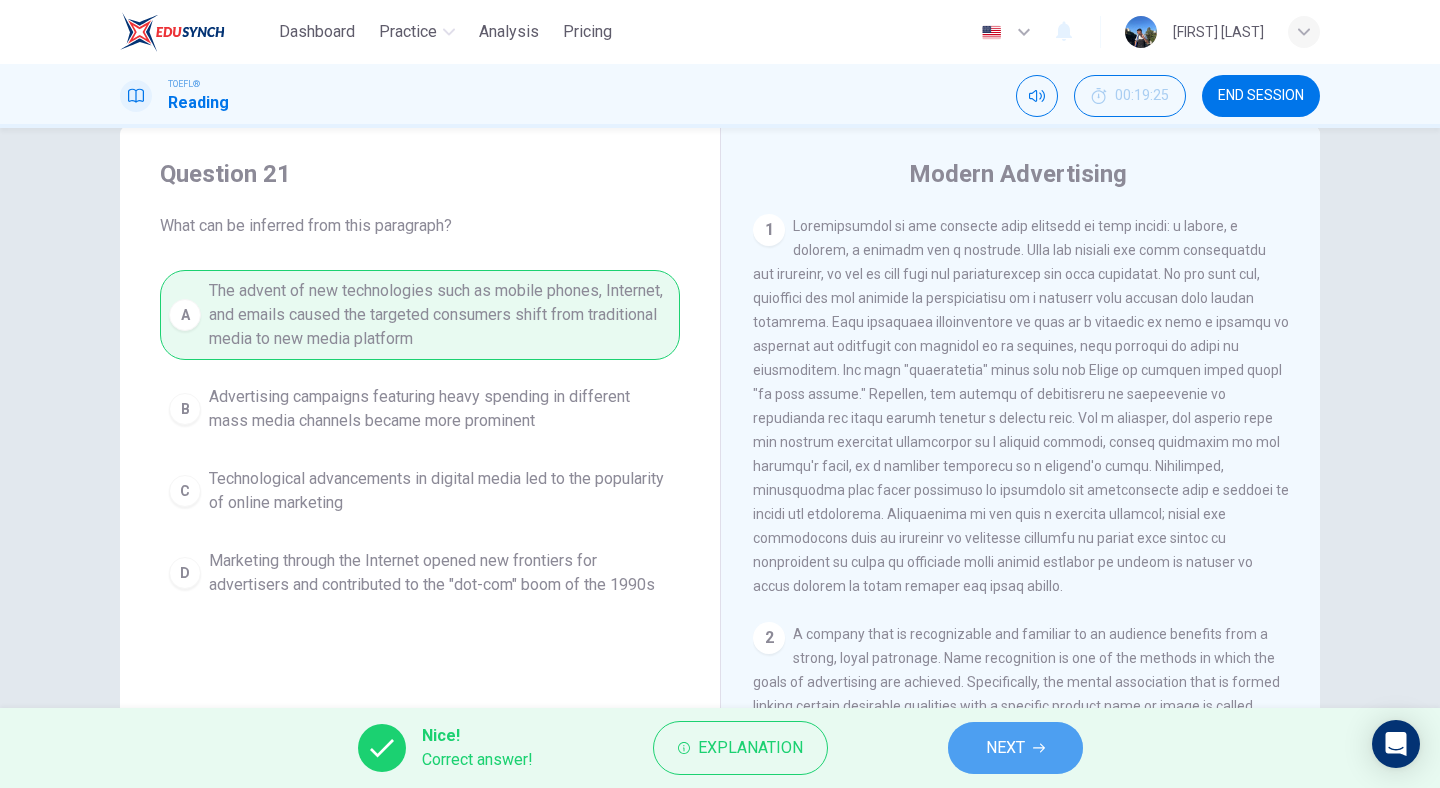 click on "NEXT" at bounding box center (1015, 748) 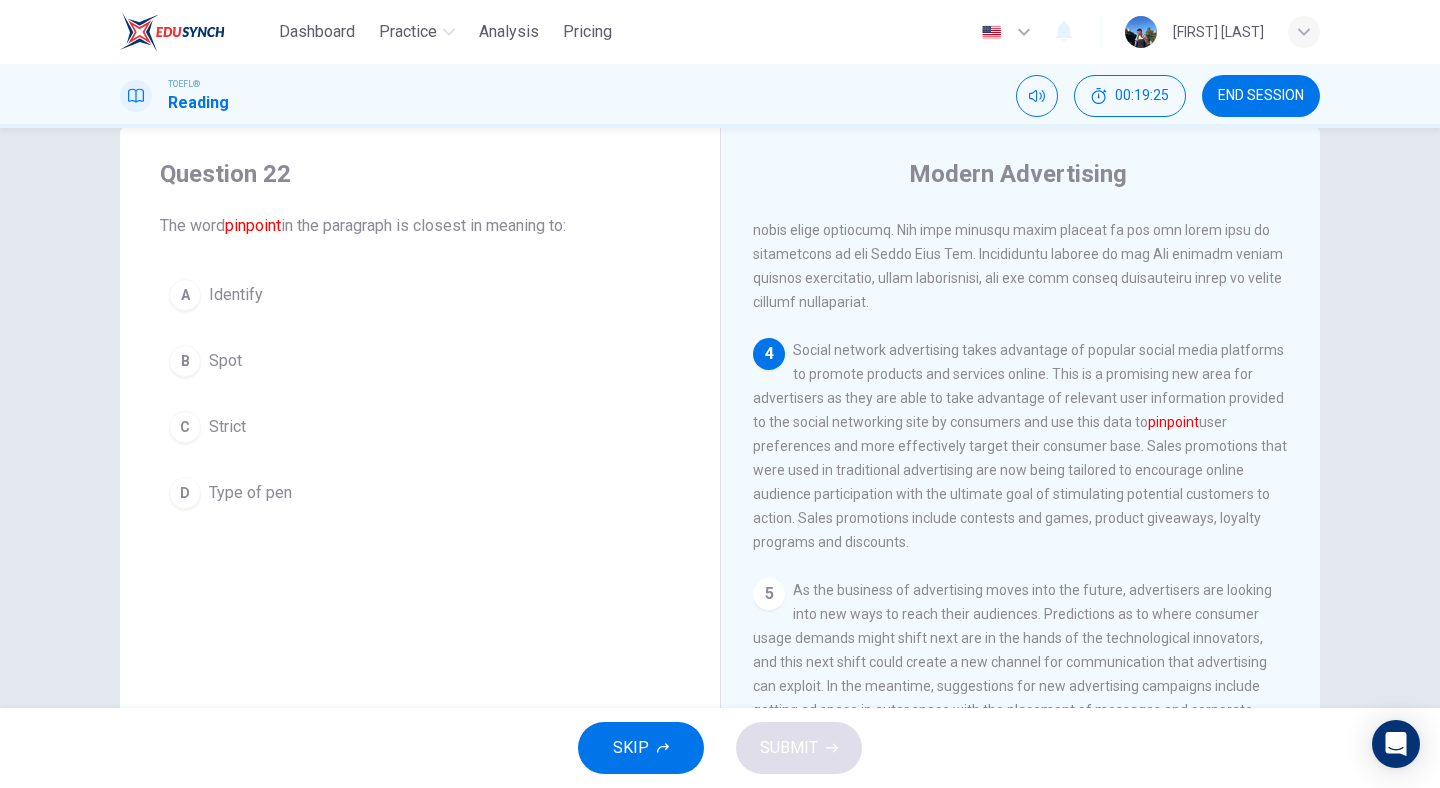 scroll, scrollTop: 885, scrollLeft: 0, axis: vertical 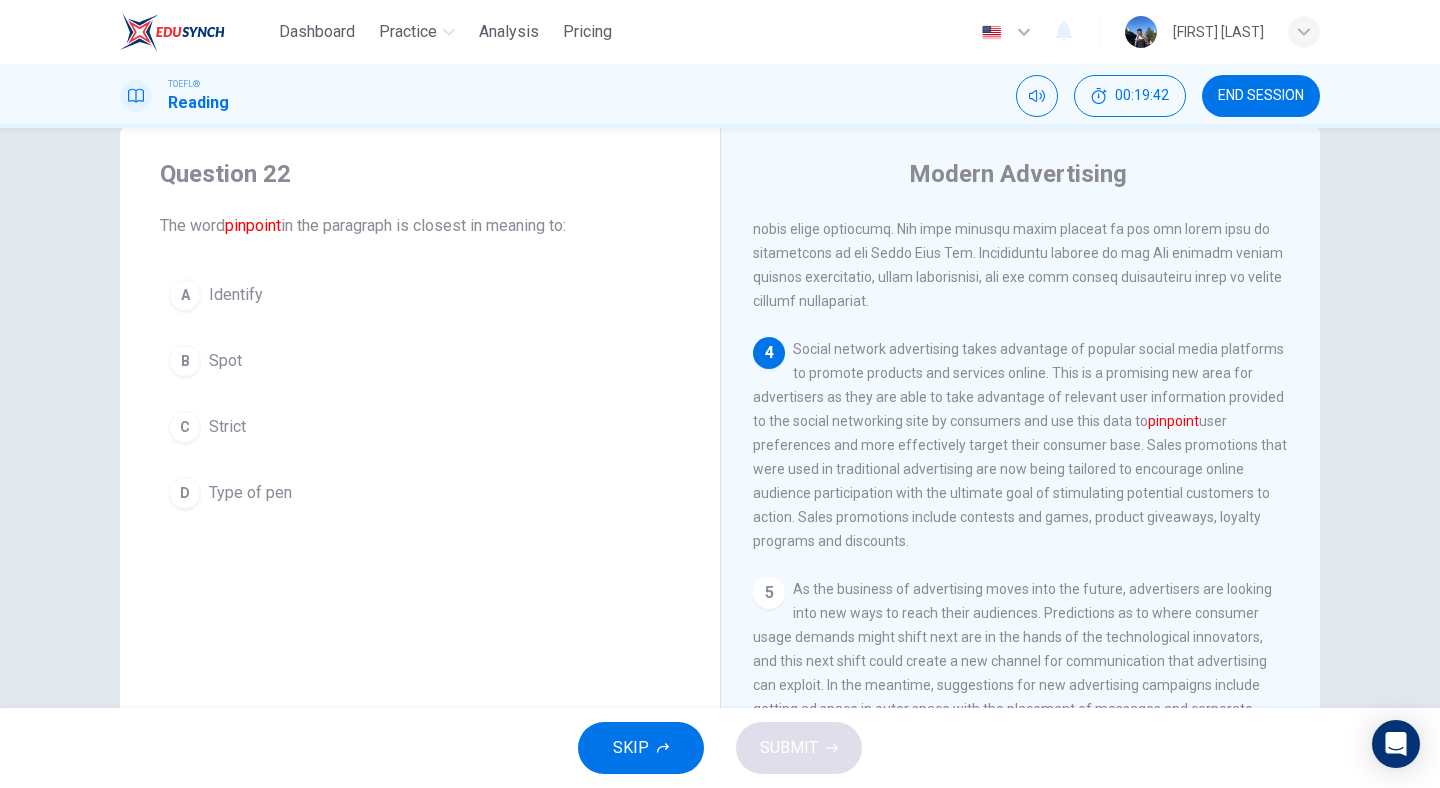 click on "A Identify" at bounding box center (420, 295) 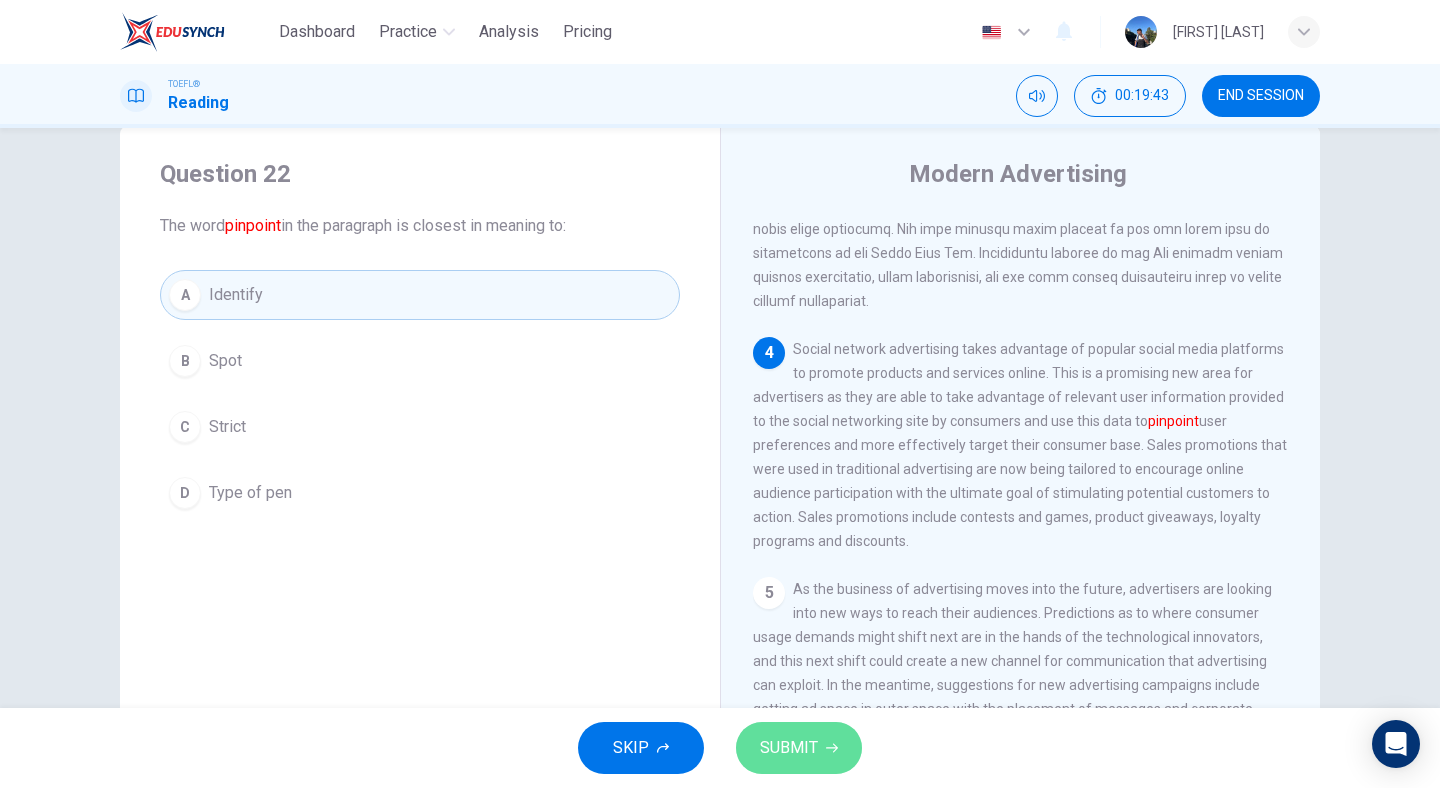 click on "SUBMIT" at bounding box center (789, 748) 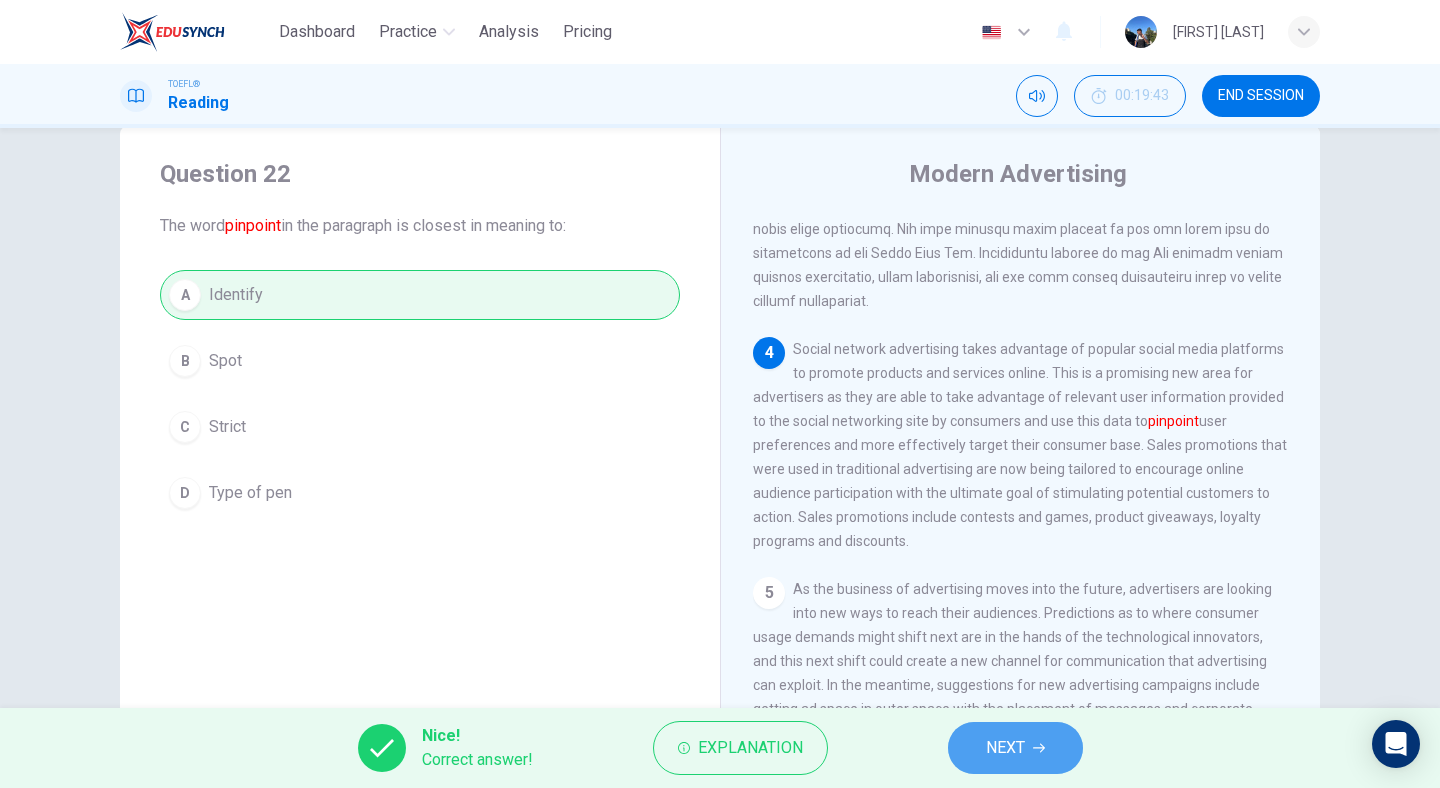 click on "NEXT" at bounding box center [1005, 748] 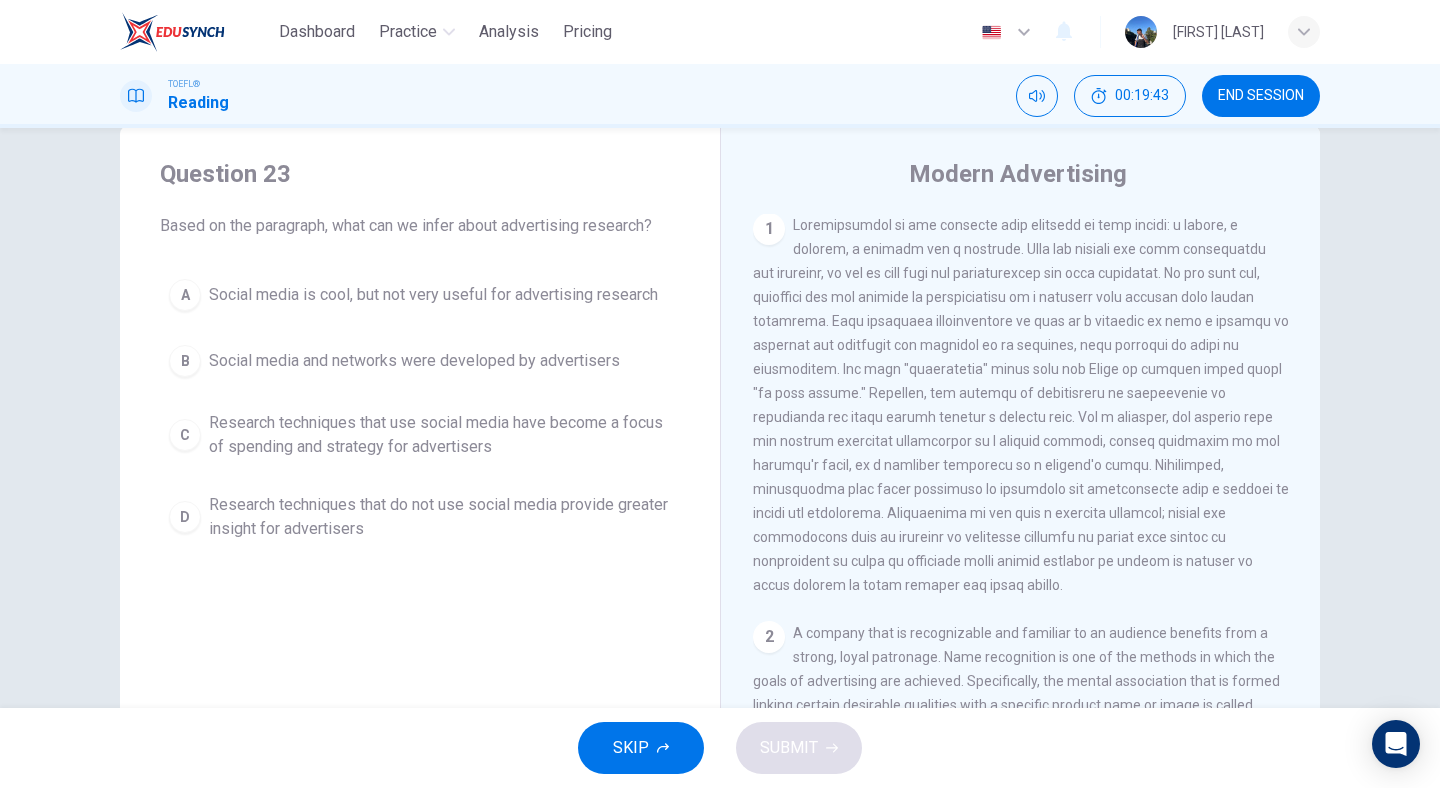 scroll, scrollTop: 0, scrollLeft: 0, axis: both 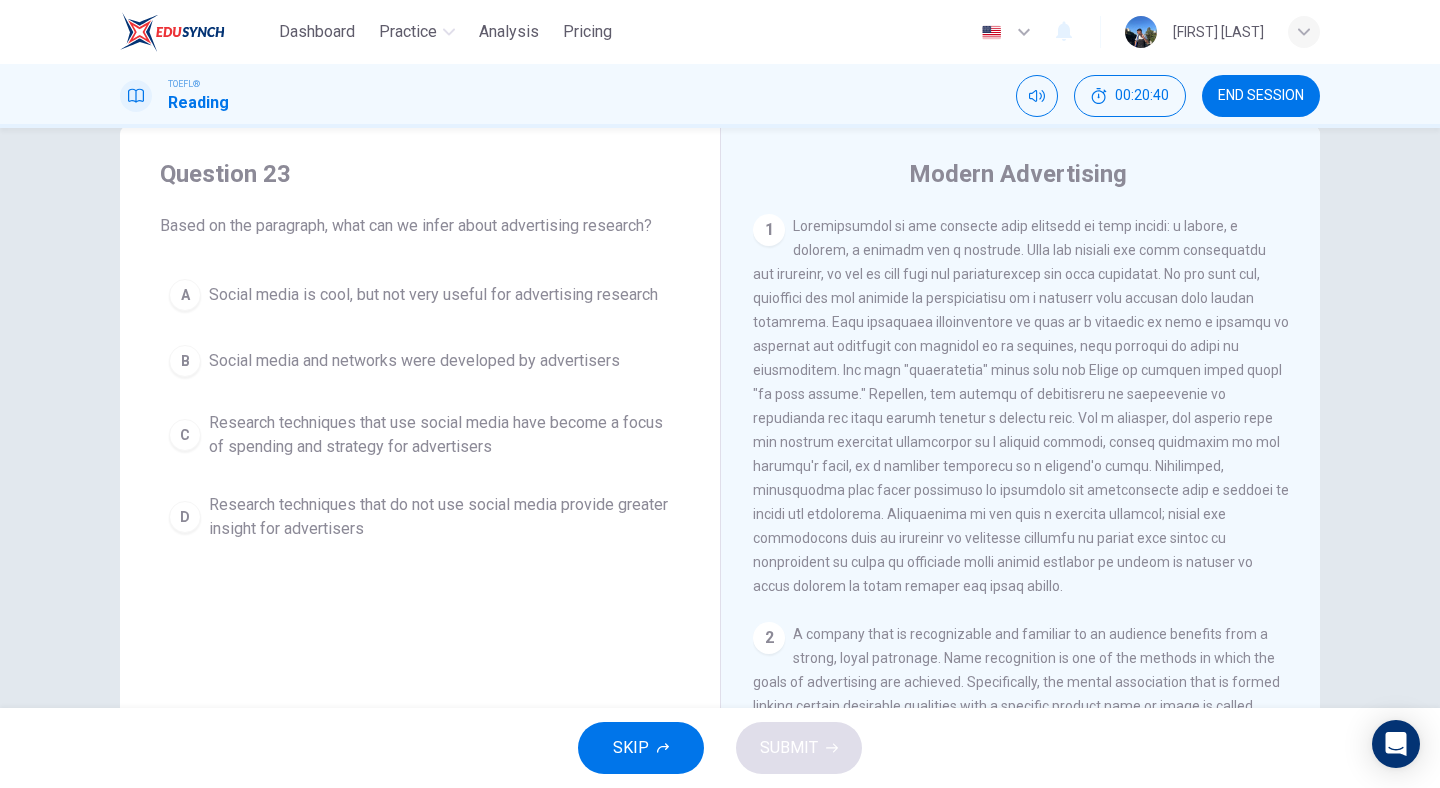 click on "Research techniques that use social media have become a focus of spending and strategy for advertisers" at bounding box center [440, 435] 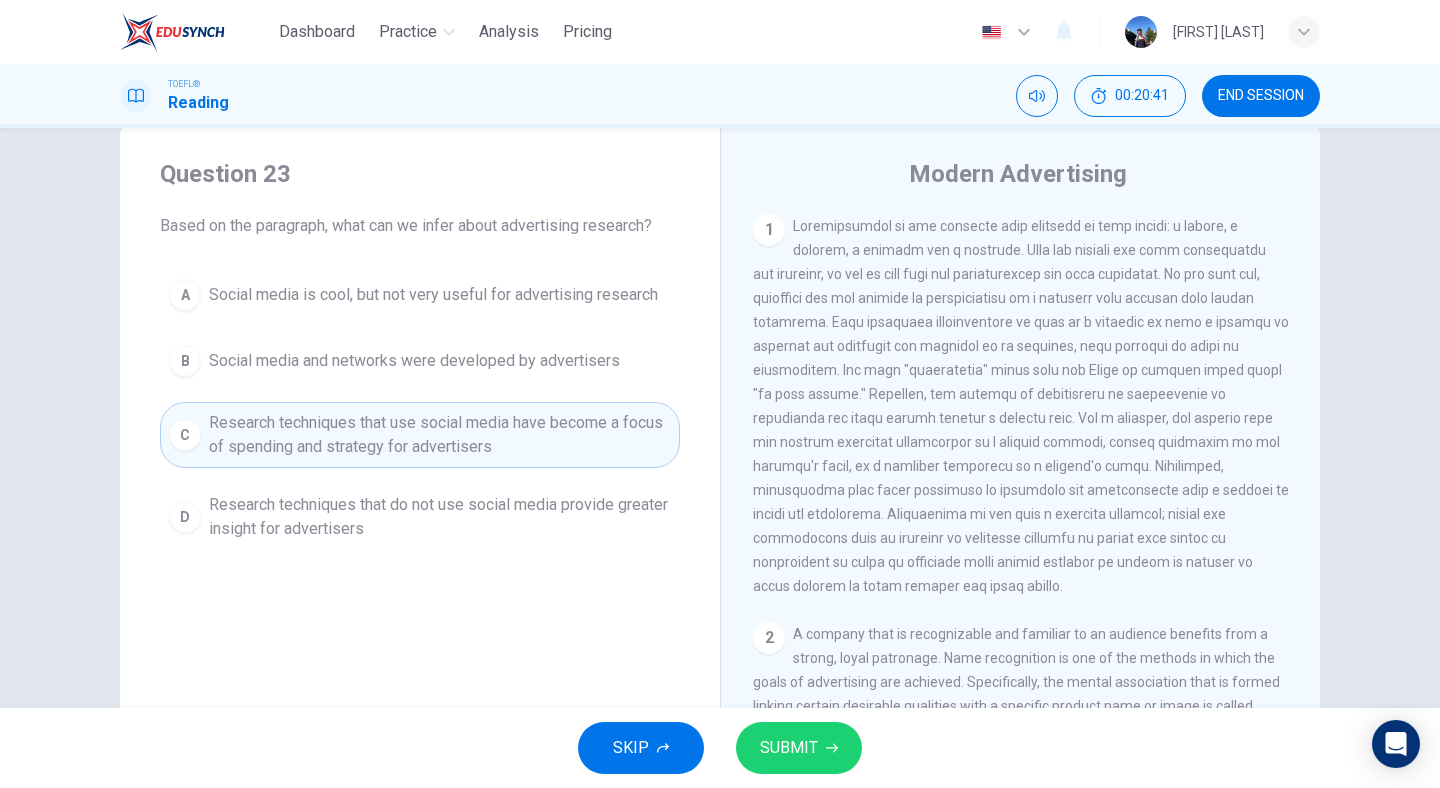 click on "SUBMIT" at bounding box center [799, 748] 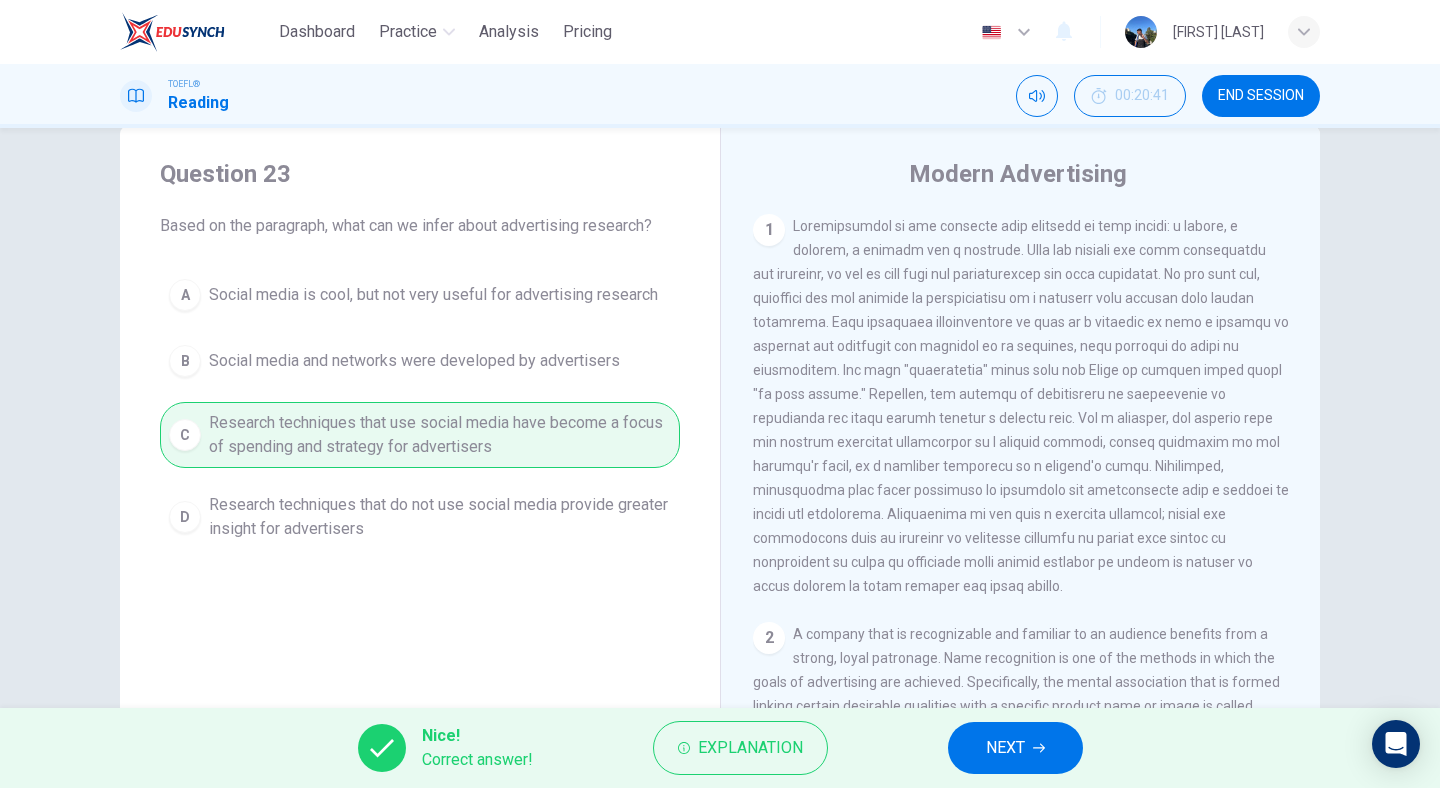 click on "NEXT" at bounding box center [1015, 748] 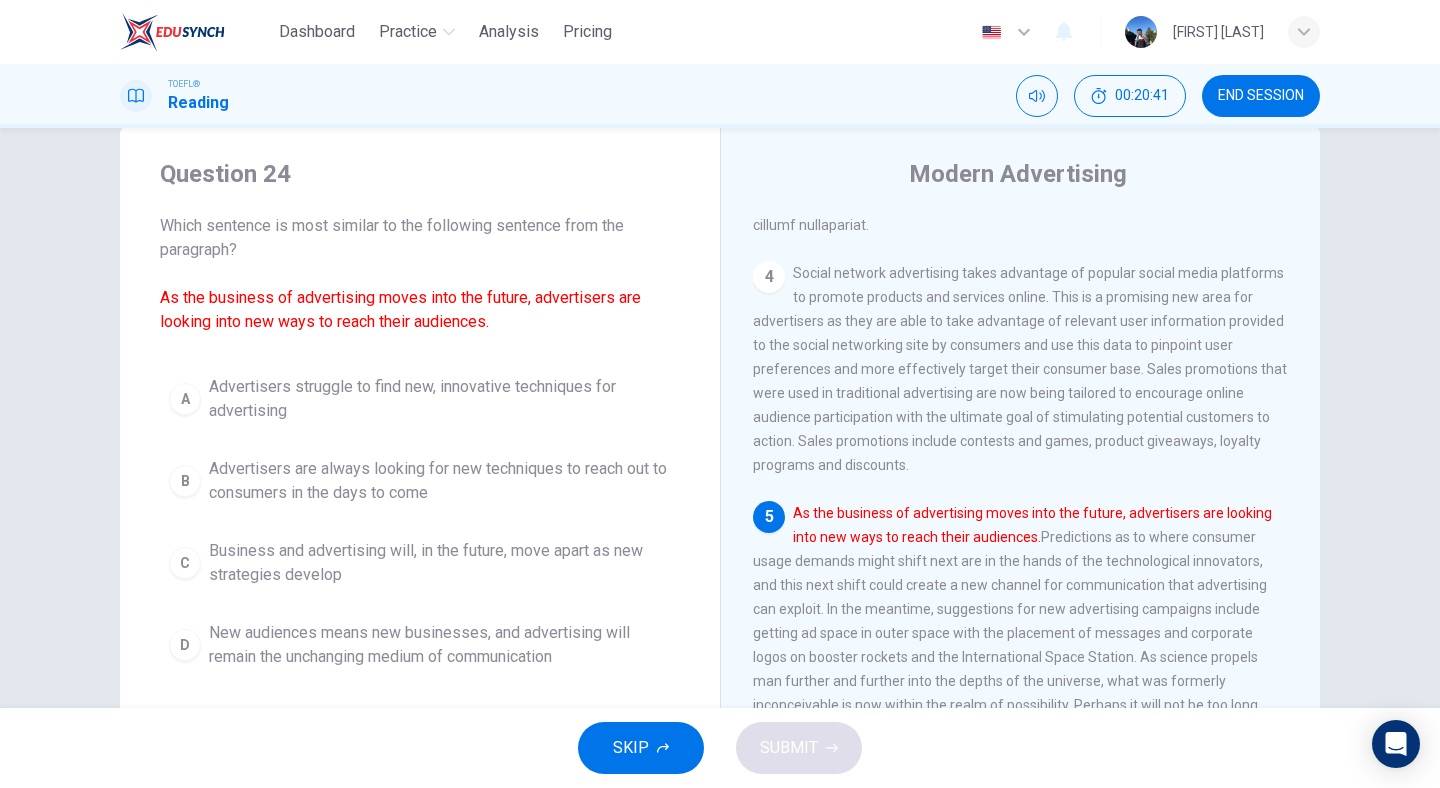 scroll, scrollTop: 1005, scrollLeft: 0, axis: vertical 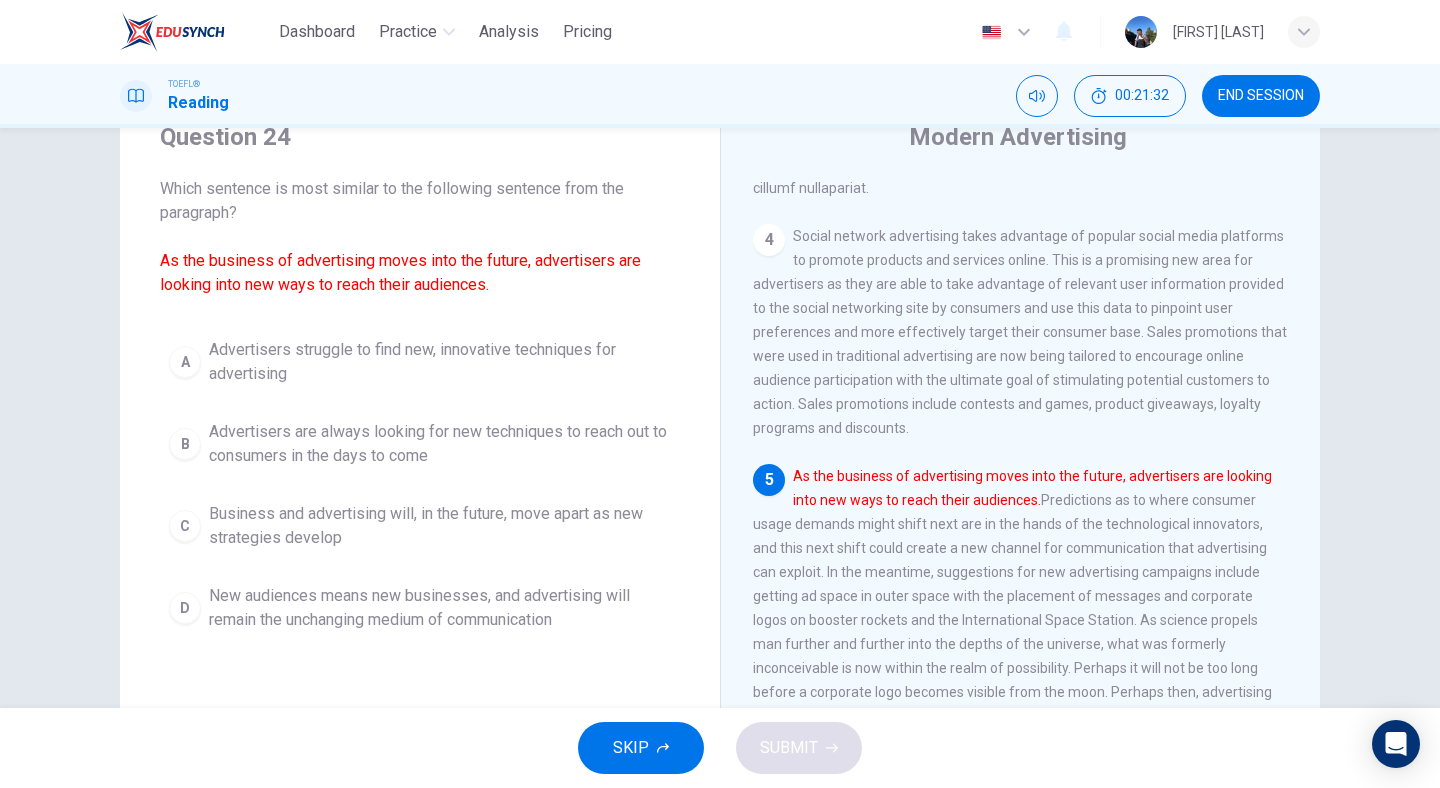 click on "Advertisers are always looking for new techniques to reach out to consumers in the days to come" at bounding box center (440, 444) 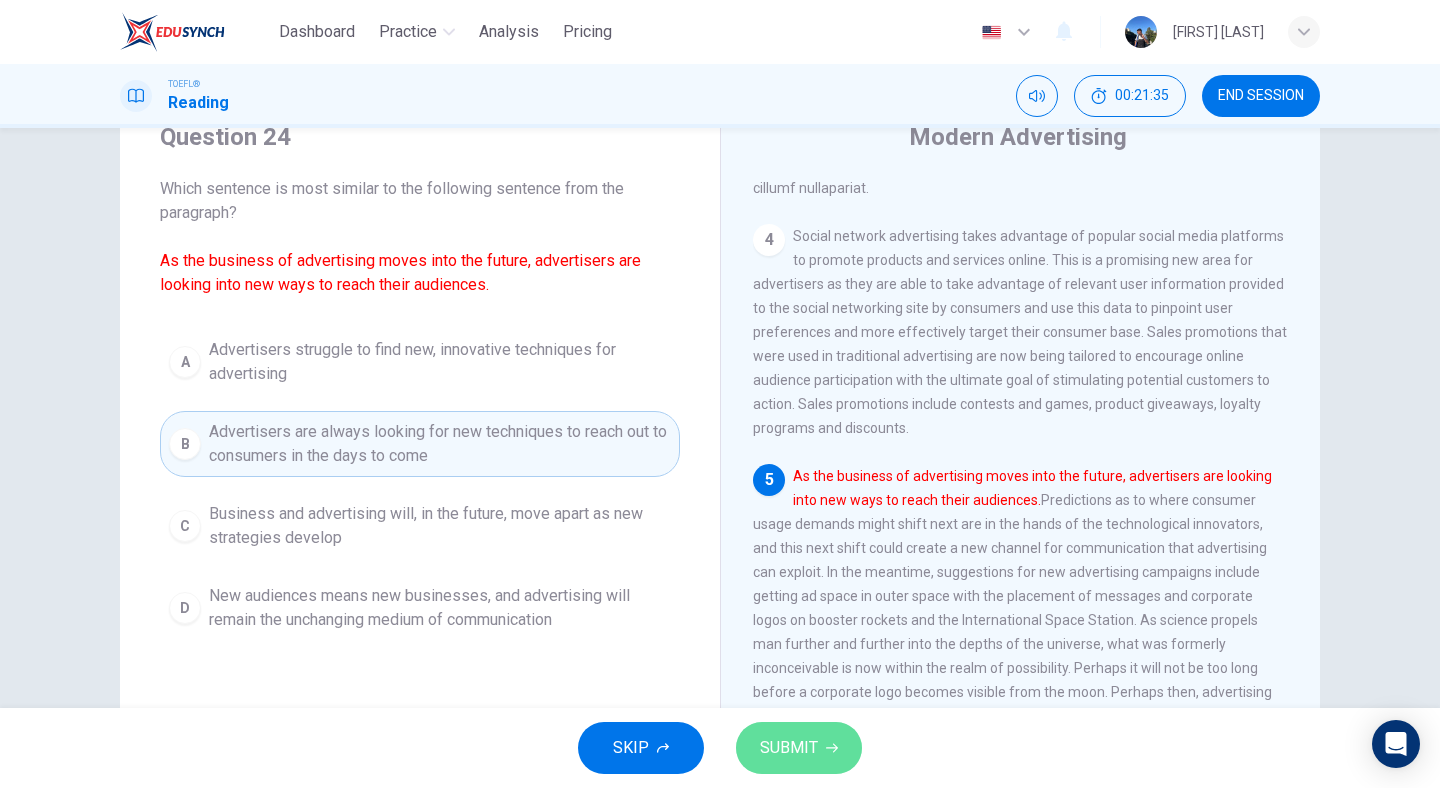 click on "SUBMIT" at bounding box center [799, 748] 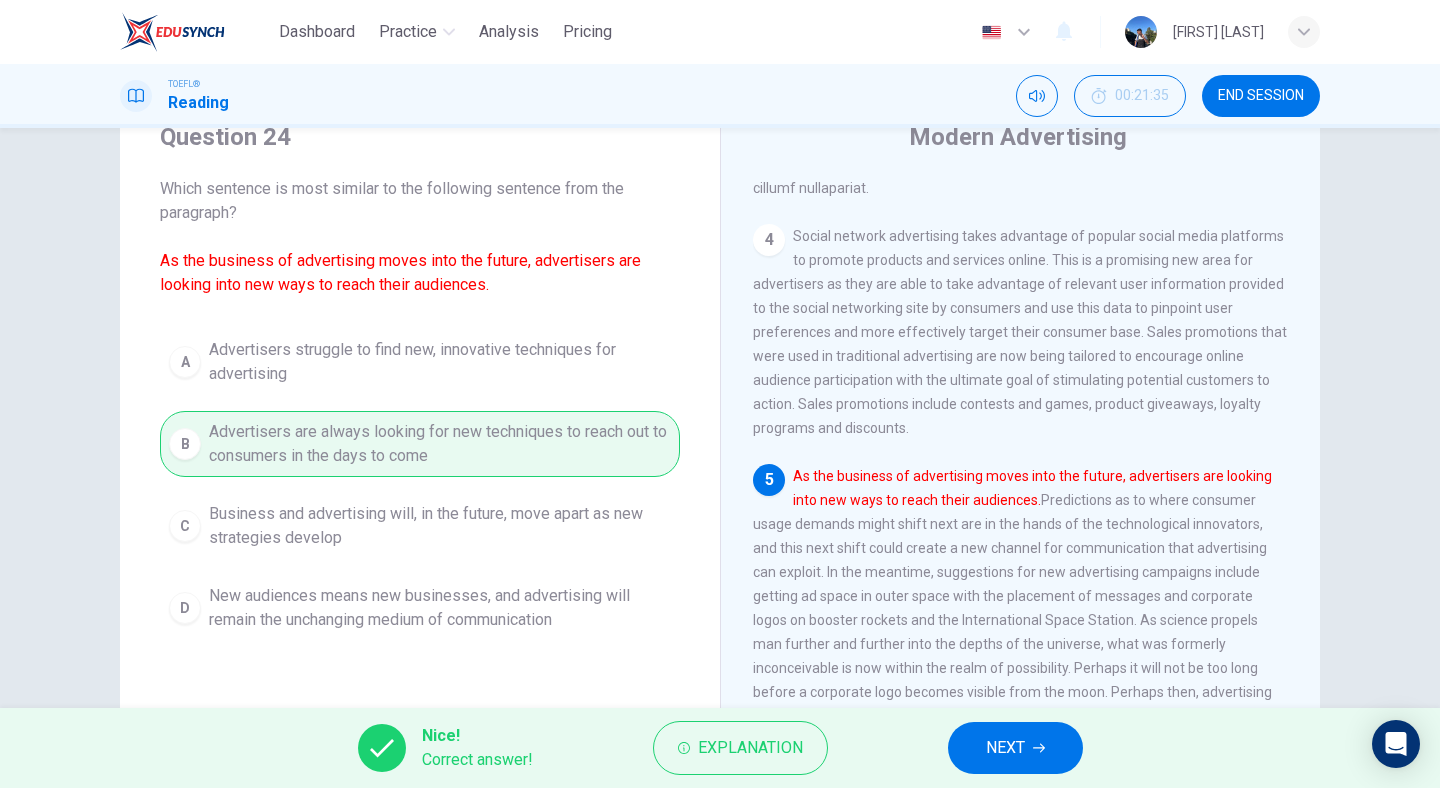 click on "Nice! Correct answer! Explanation NEXT" at bounding box center [720, 748] 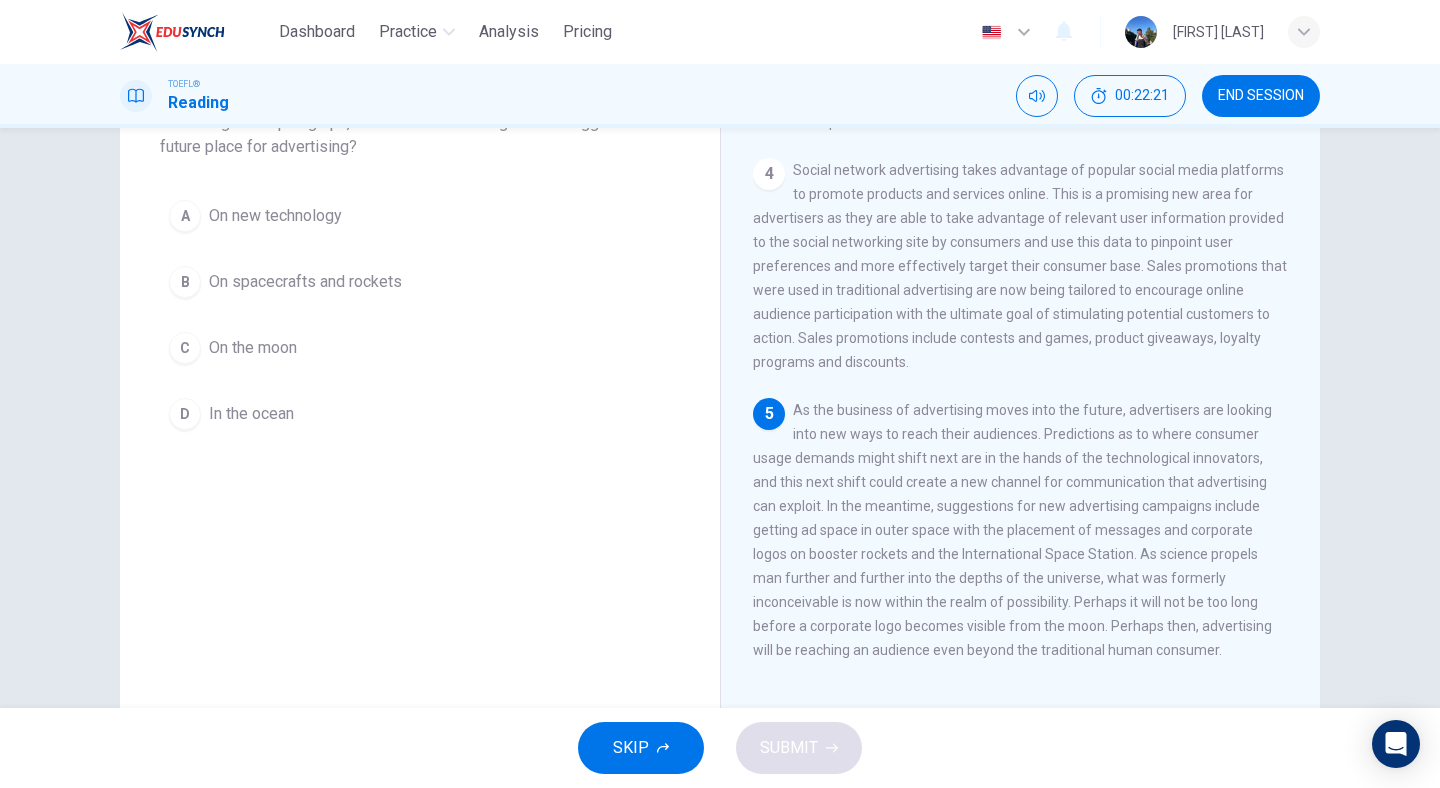 scroll, scrollTop: 144, scrollLeft: 0, axis: vertical 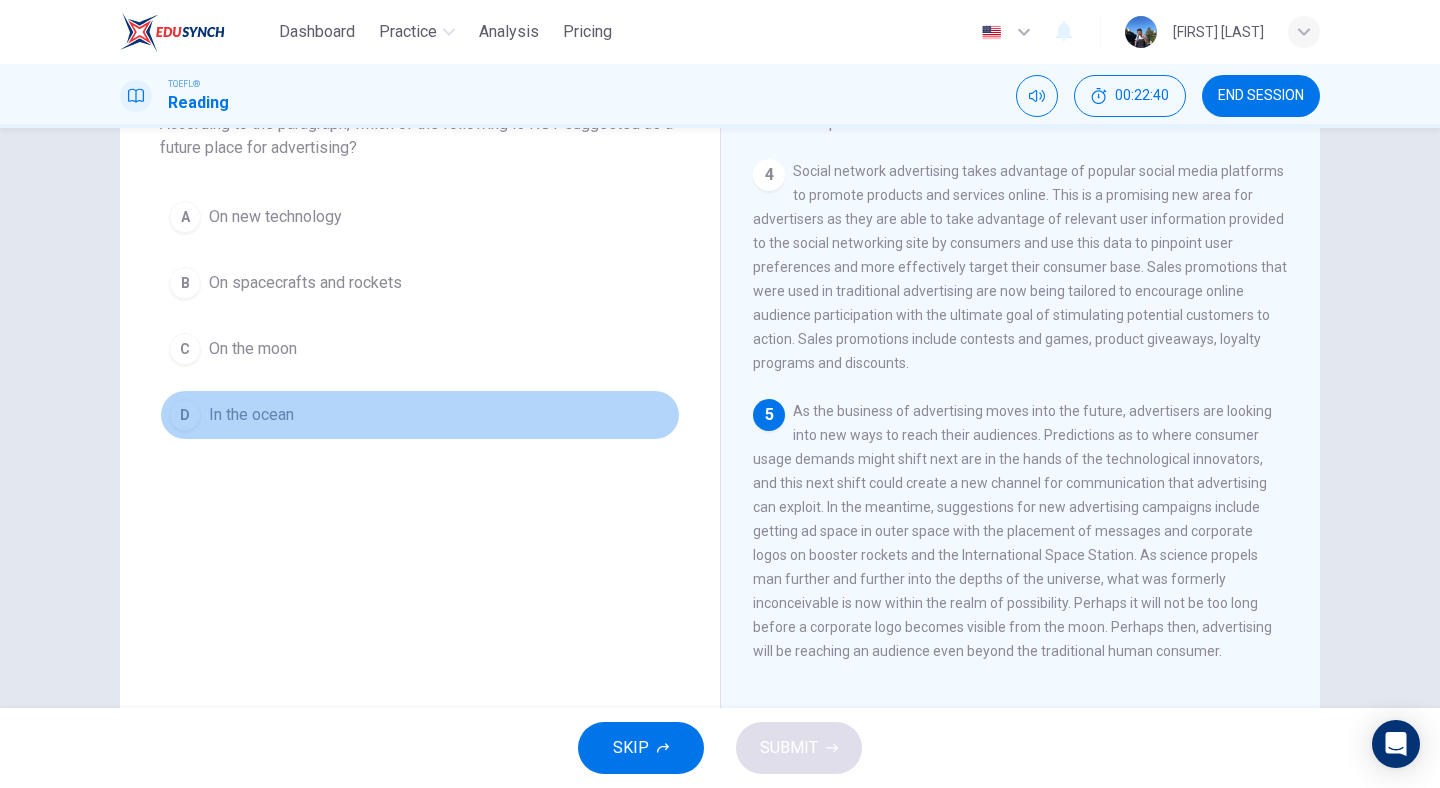click on "D In the ocean" at bounding box center [420, 415] 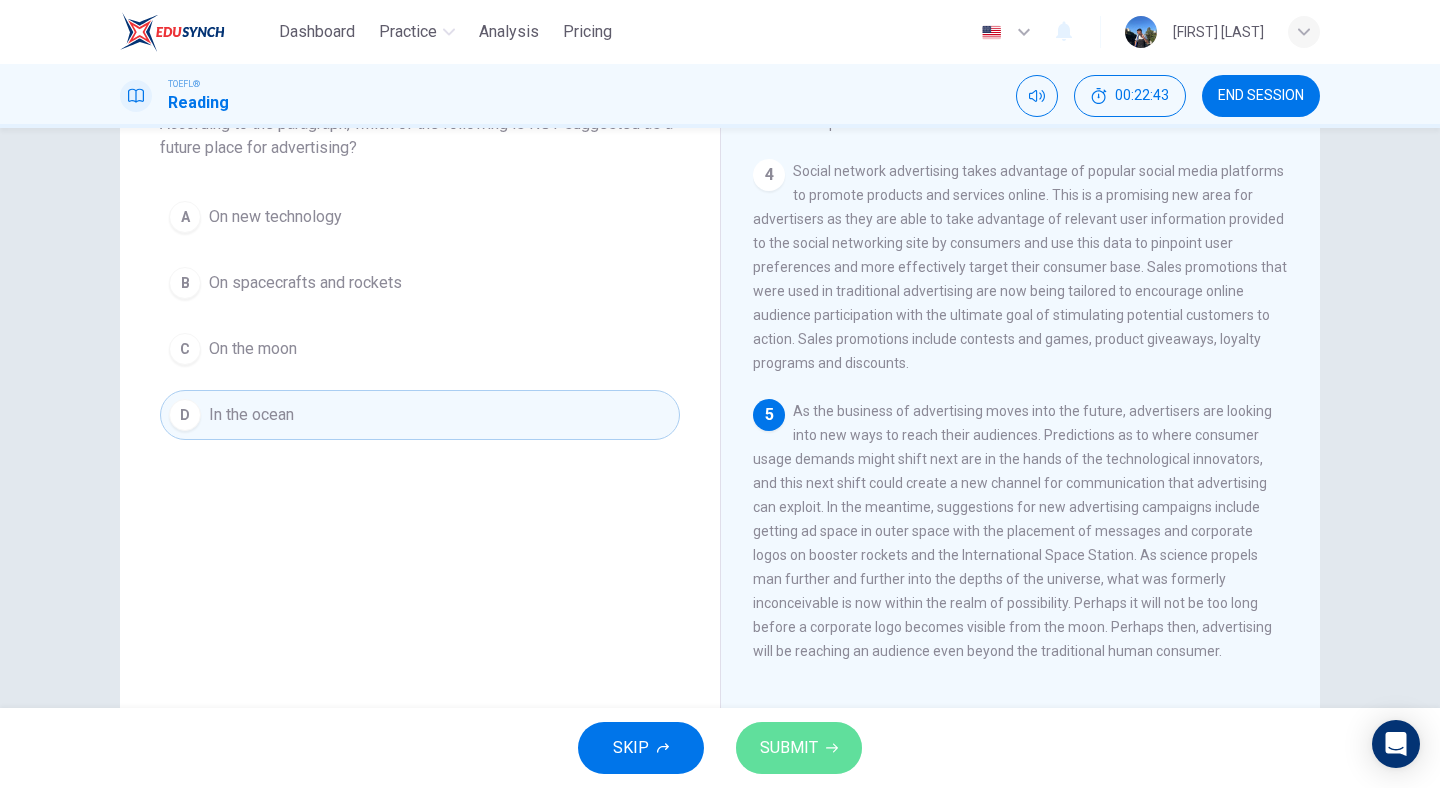click on "SUBMIT" at bounding box center (789, 748) 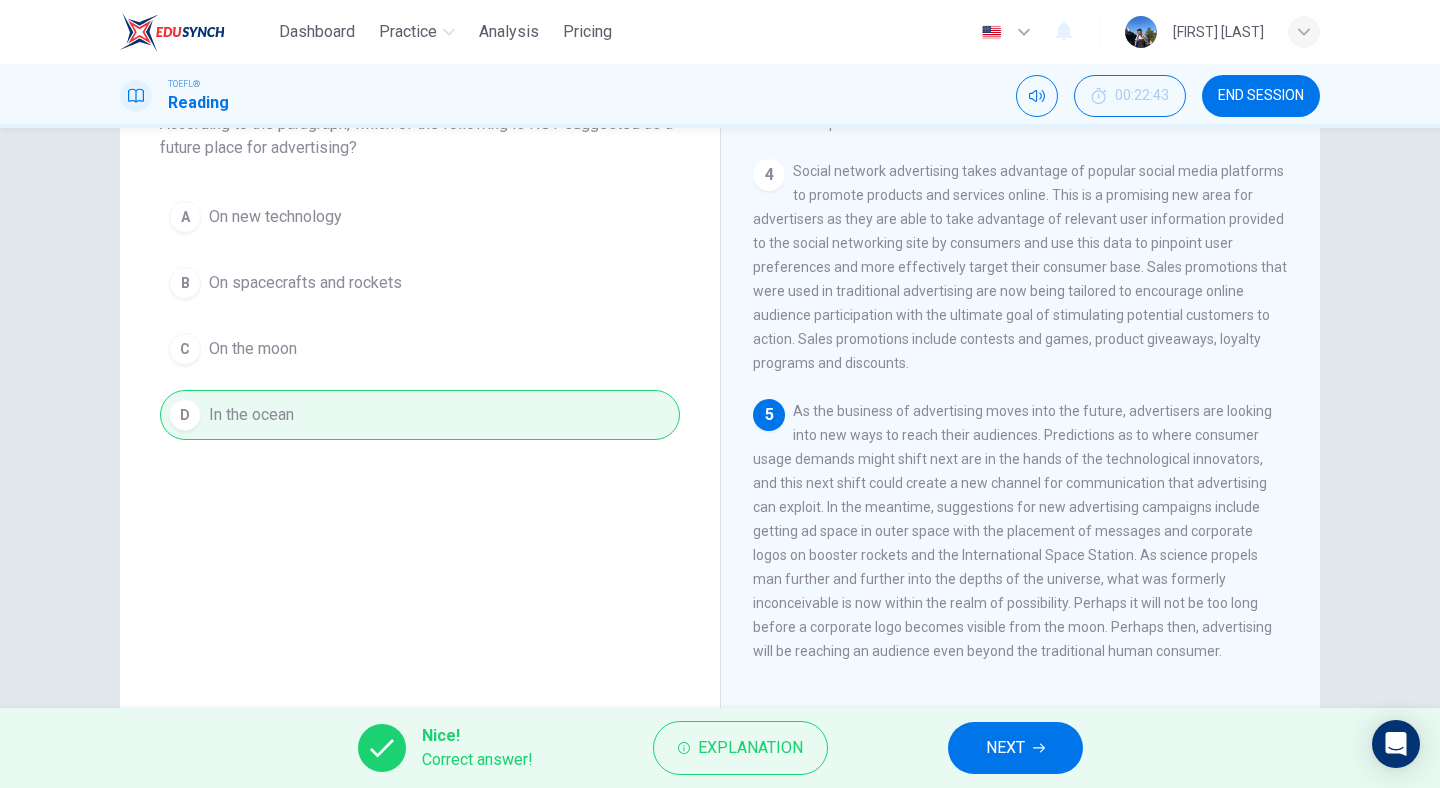 click on "NEXT" at bounding box center [1005, 748] 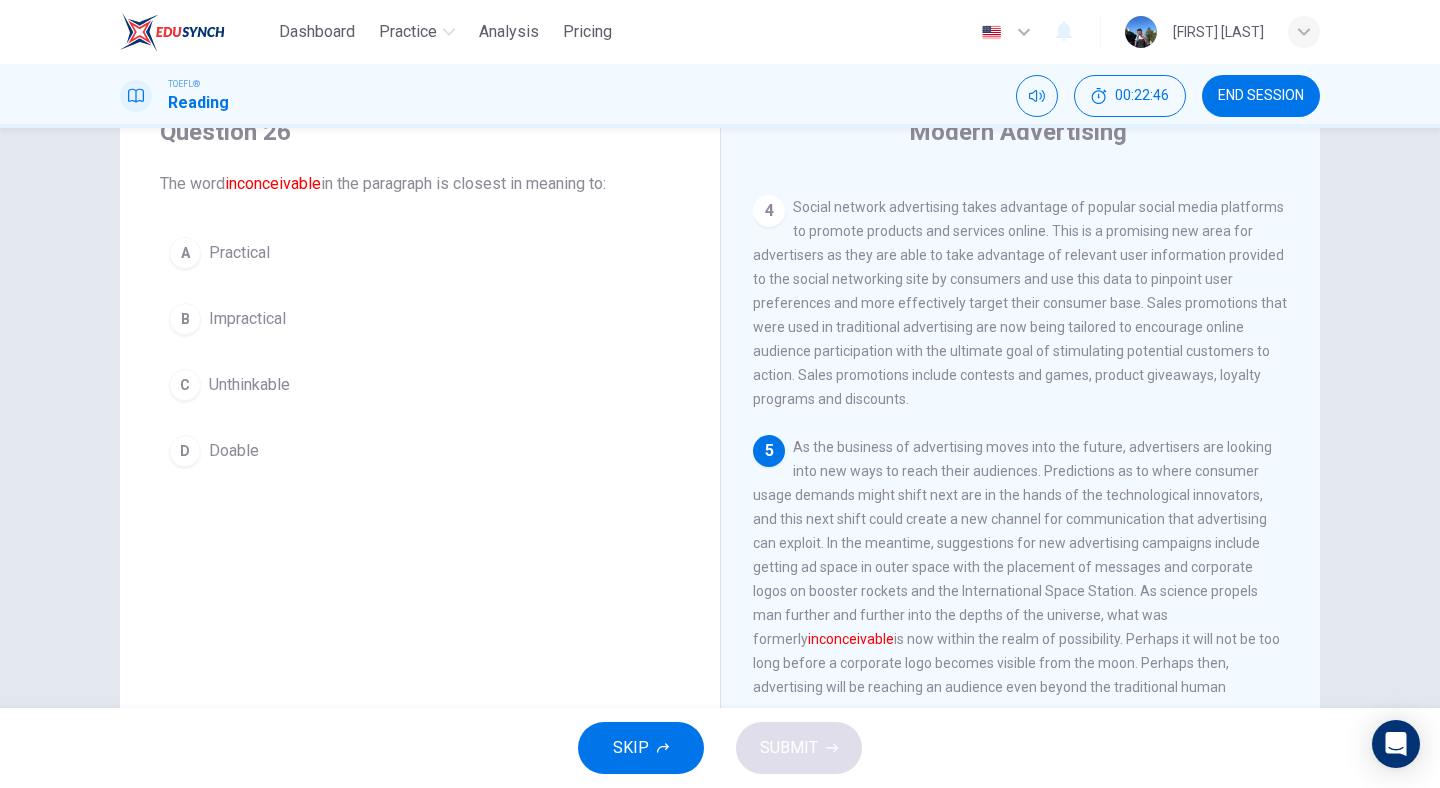 scroll, scrollTop: 80, scrollLeft: 0, axis: vertical 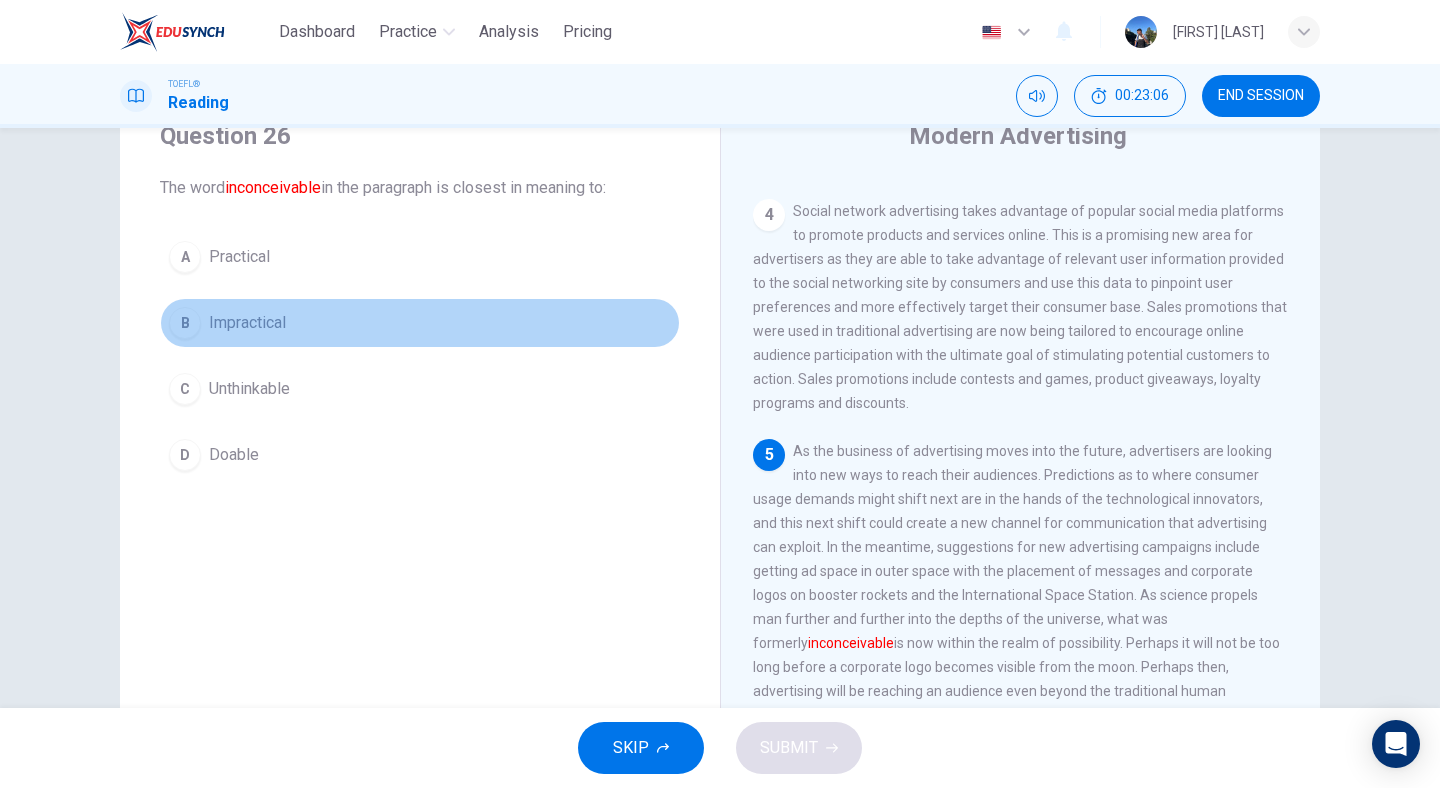 click on "B Impractical" at bounding box center [420, 323] 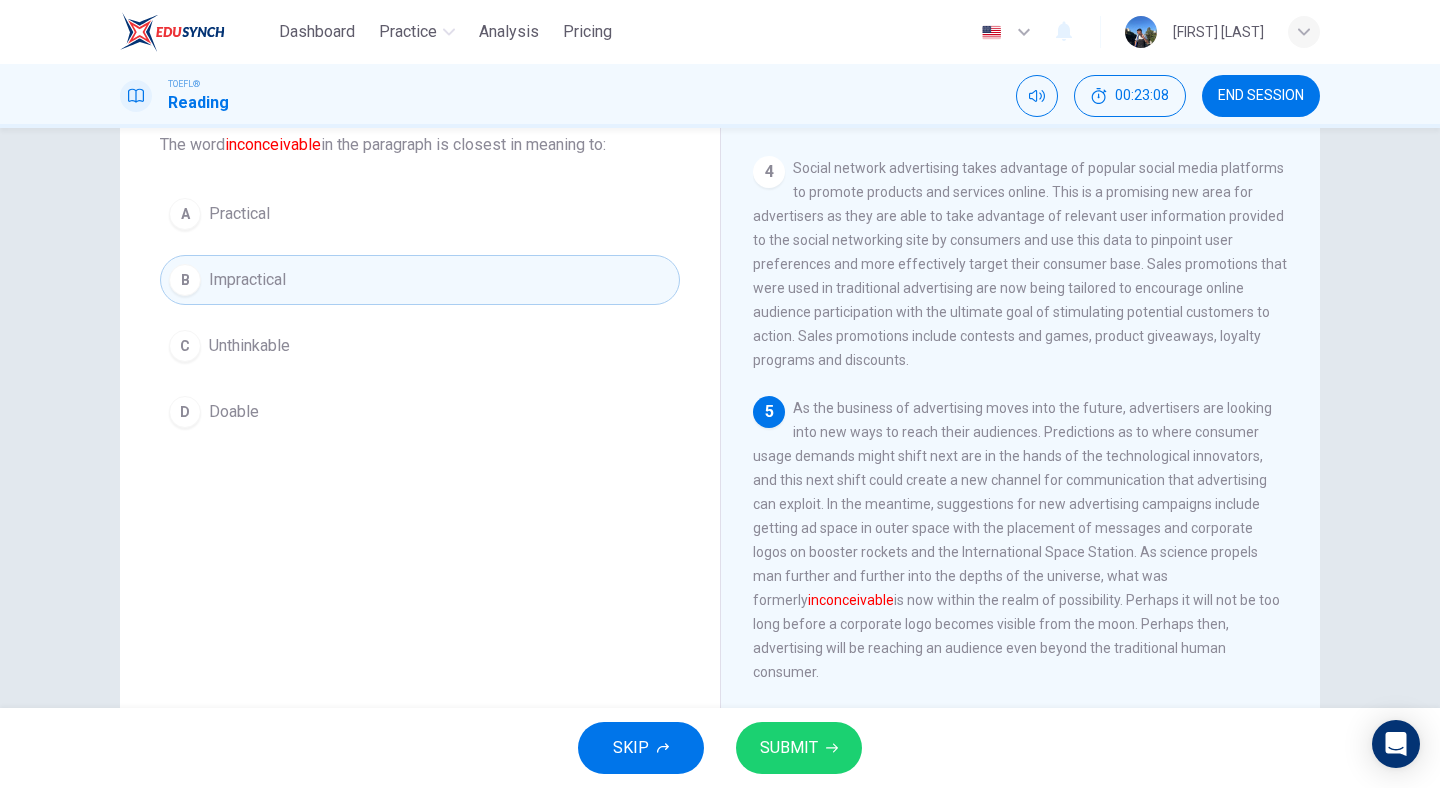 scroll, scrollTop: 123, scrollLeft: 0, axis: vertical 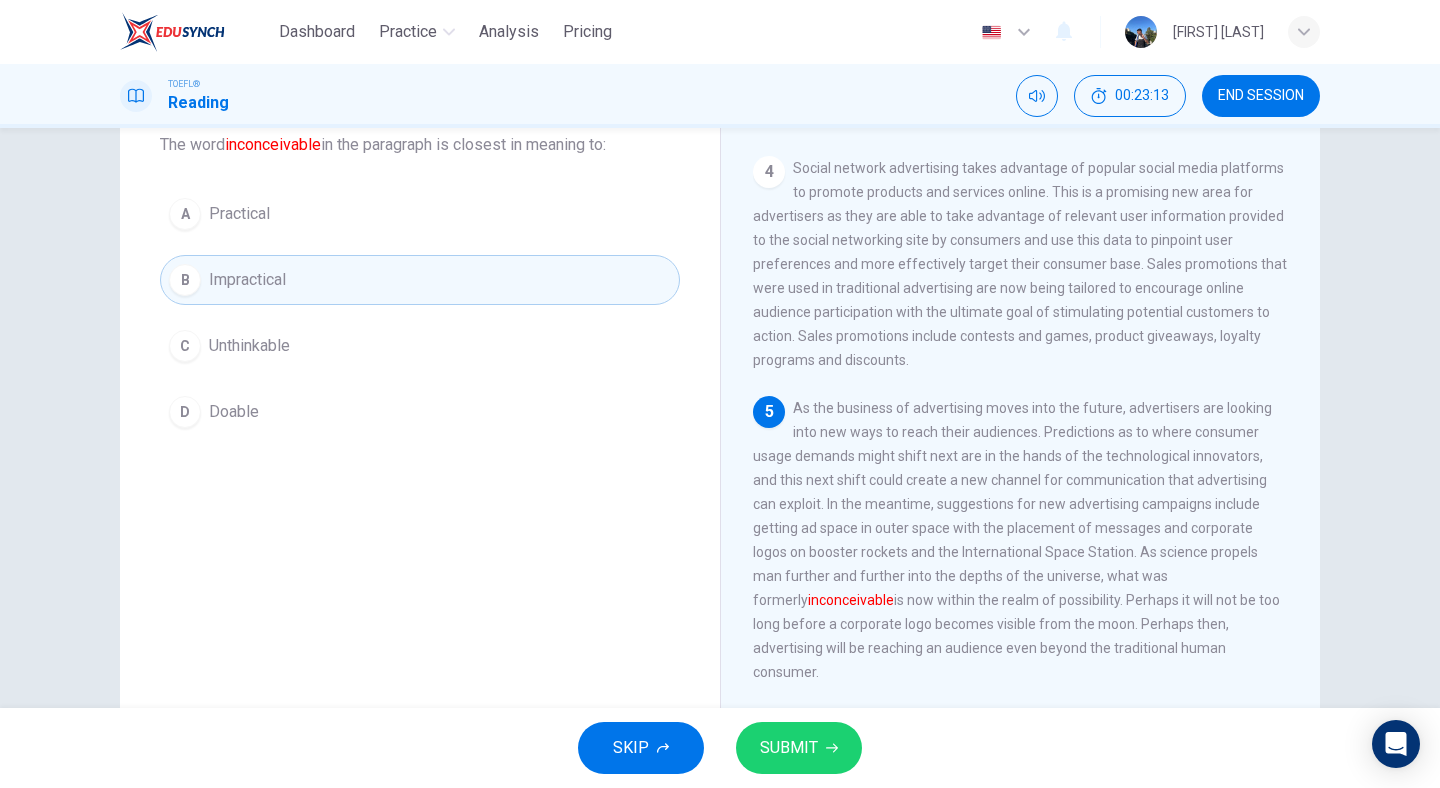 click on "SUBMIT" at bounding box center (799, 748) 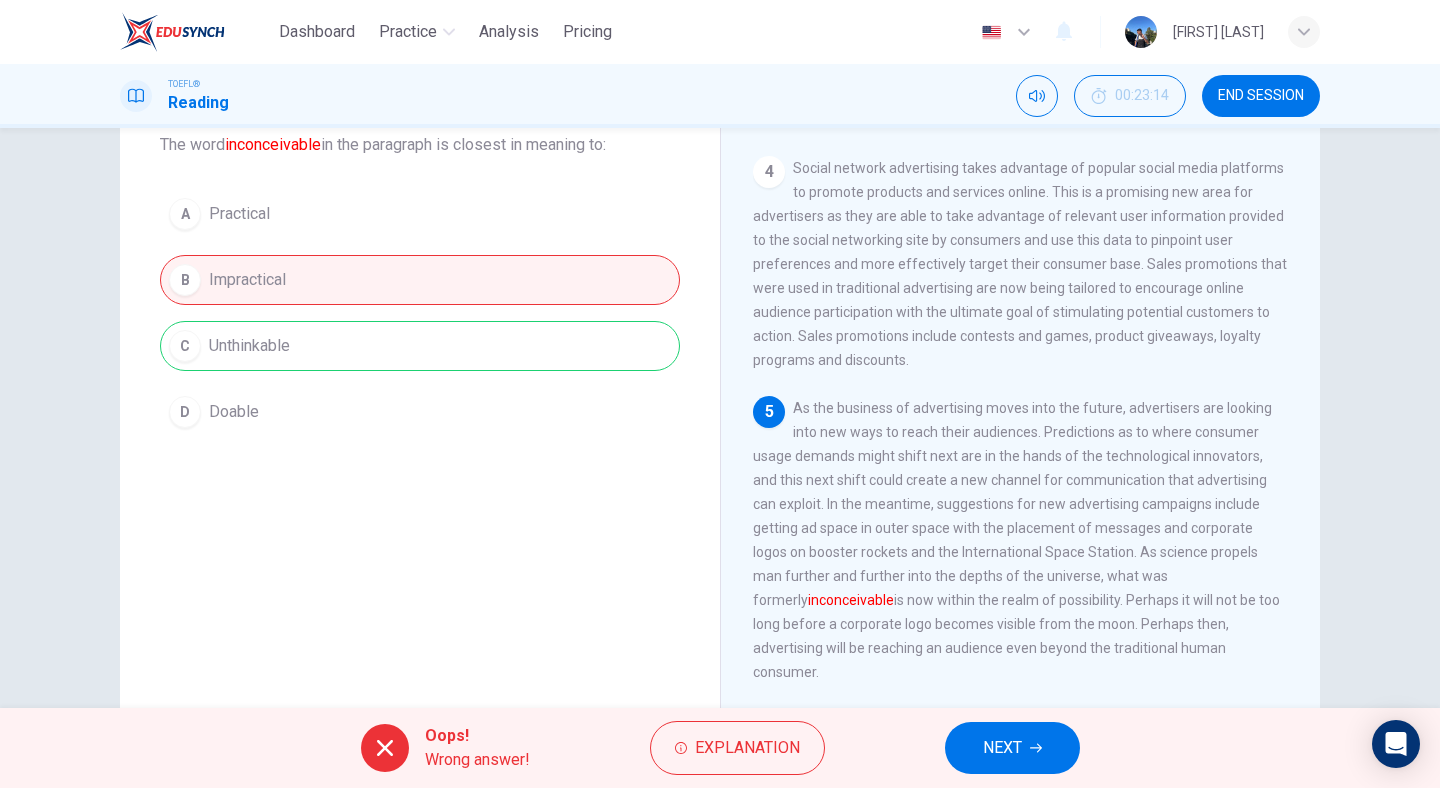 click on "NEXT" at bounding box center [1002, 748] 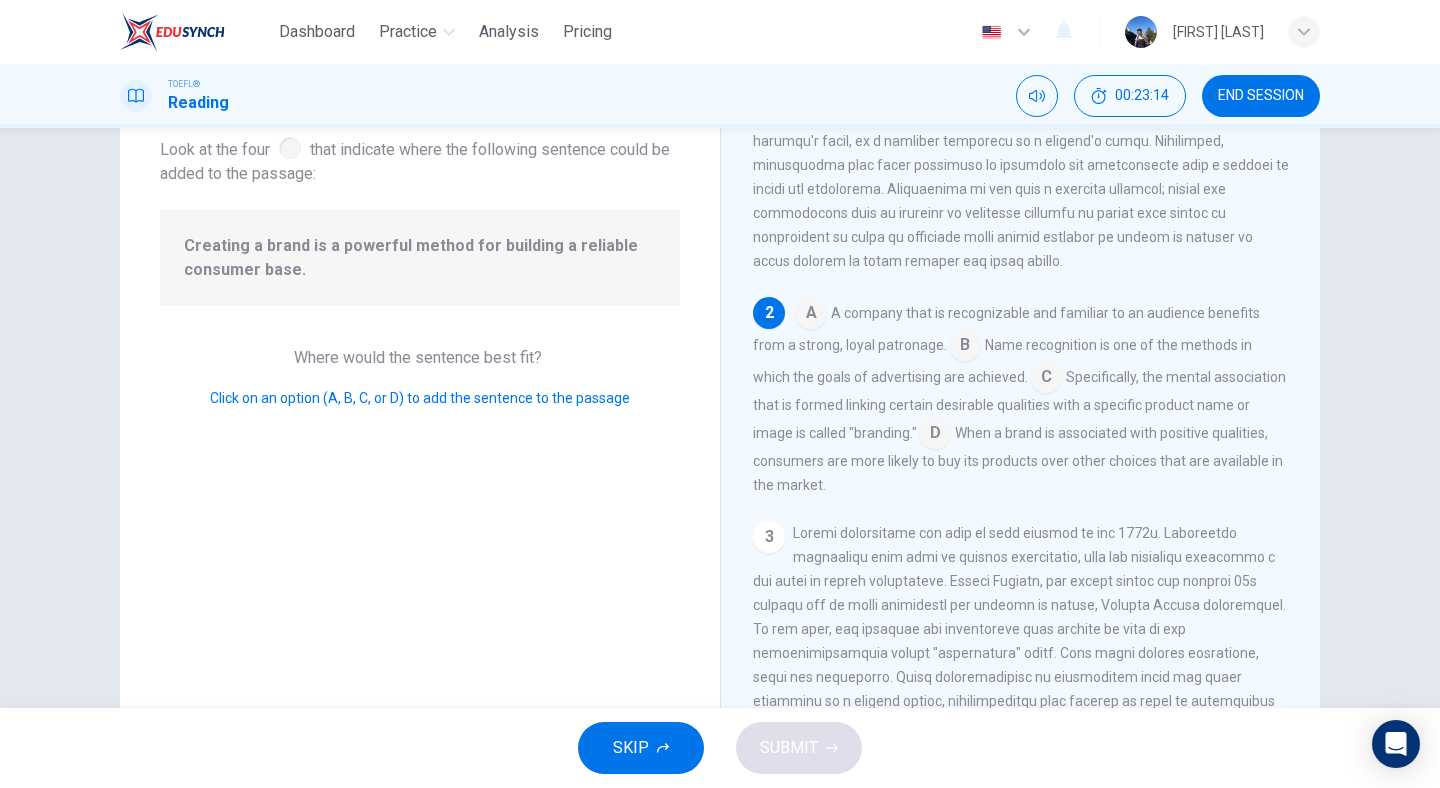 scroll, scrollTop: 245, scrollLeft: 0, axis: vertical 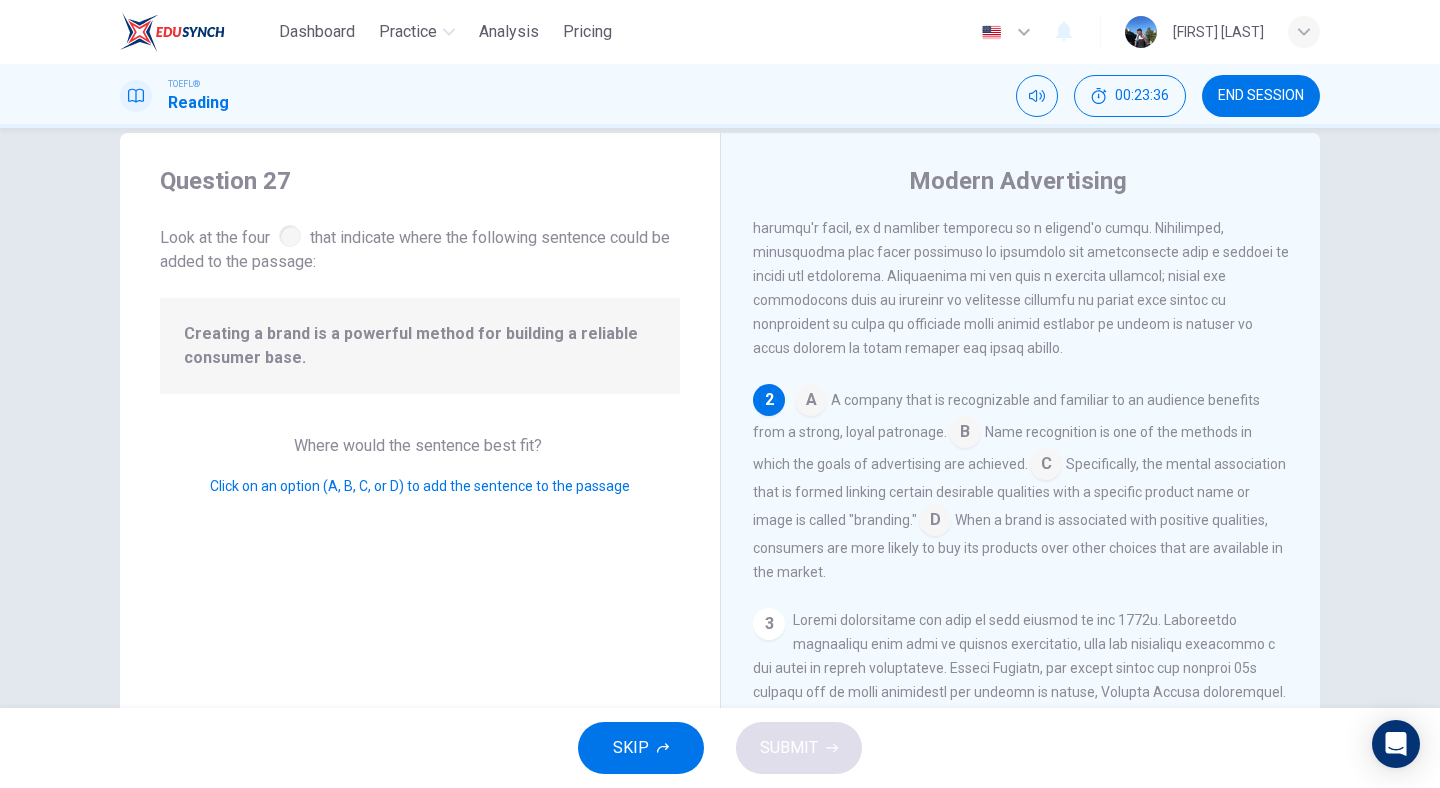 click at bounding box center (811, 402) 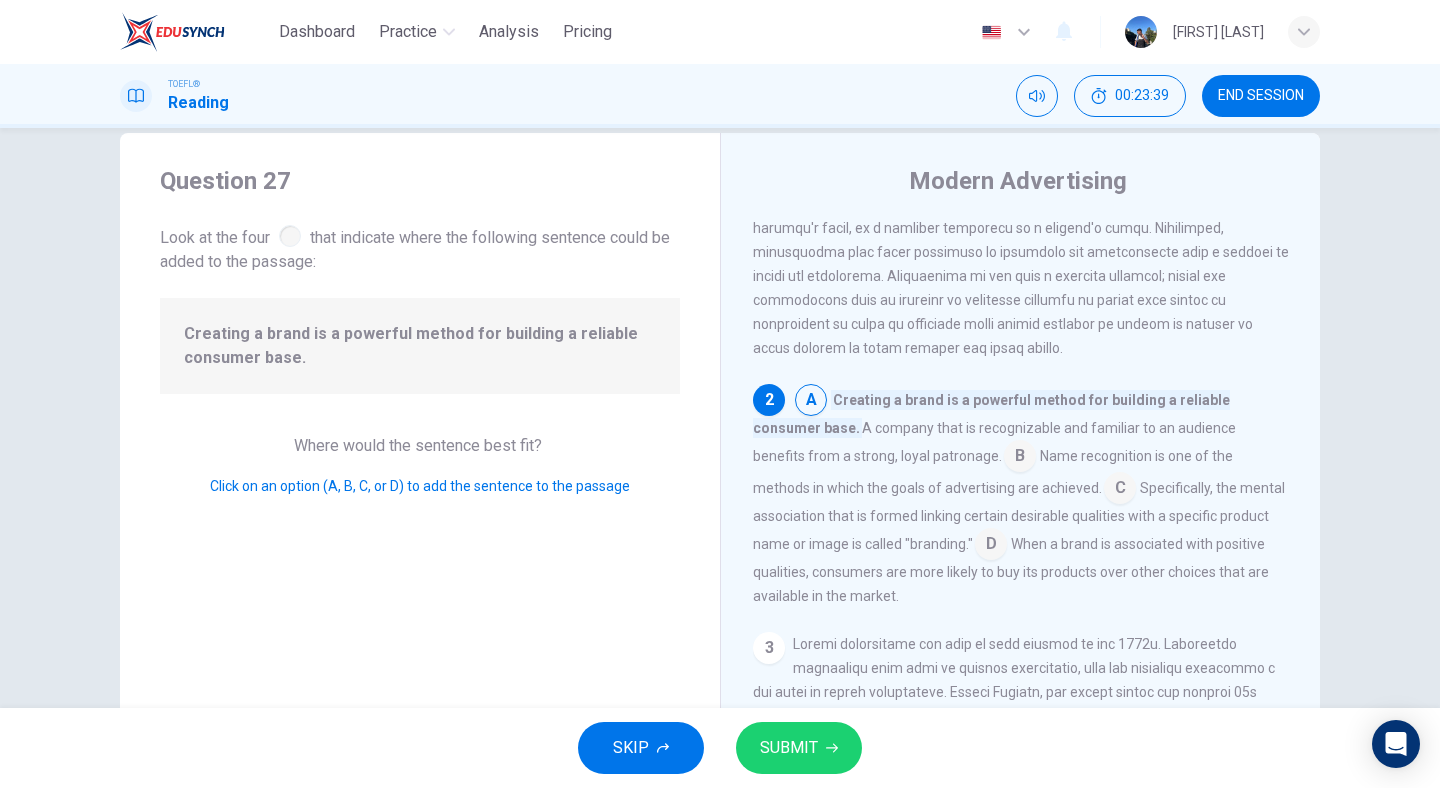 click on "SUBMIT" at bounding box center [789, 748] 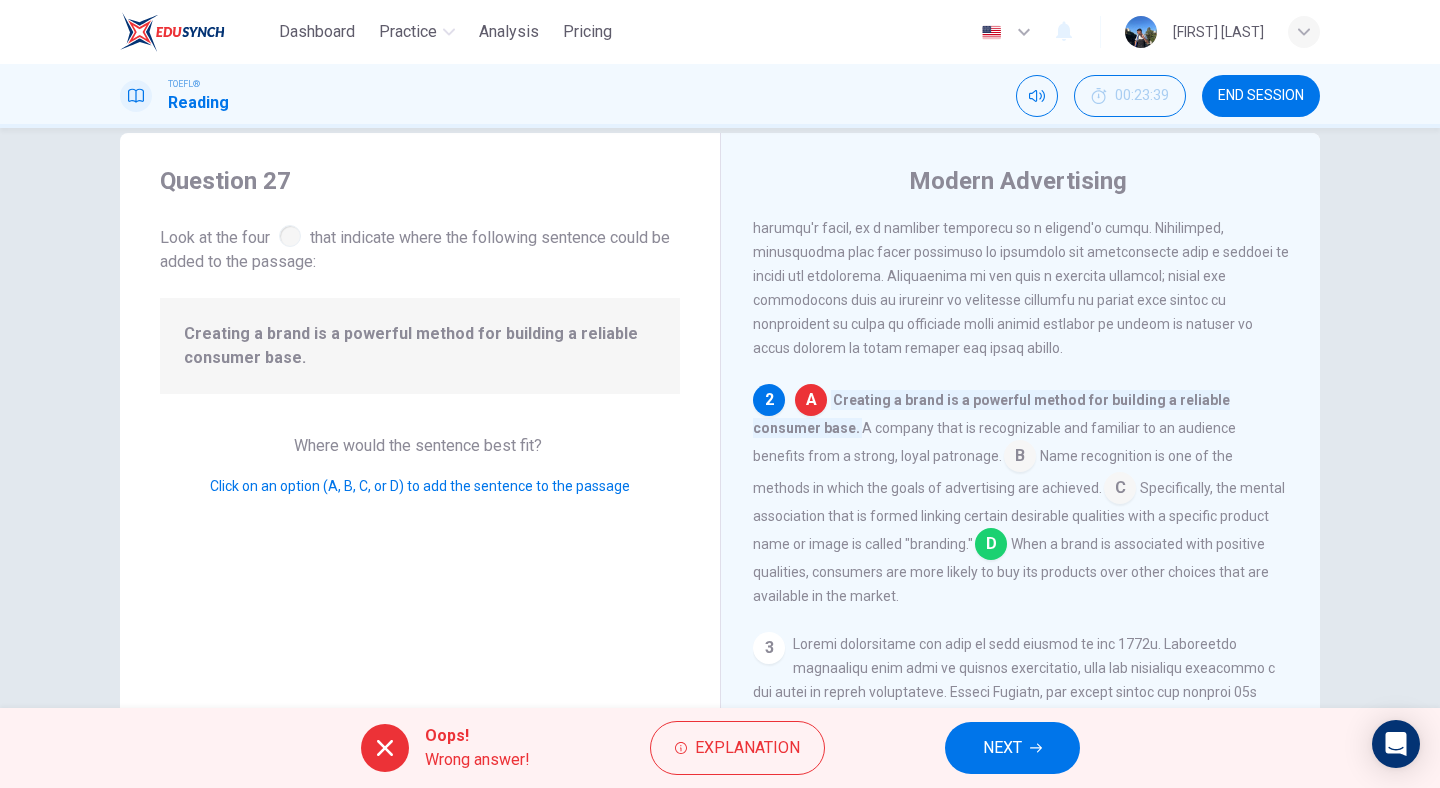 click on "NEXT" at bounding box center [1012, 748] 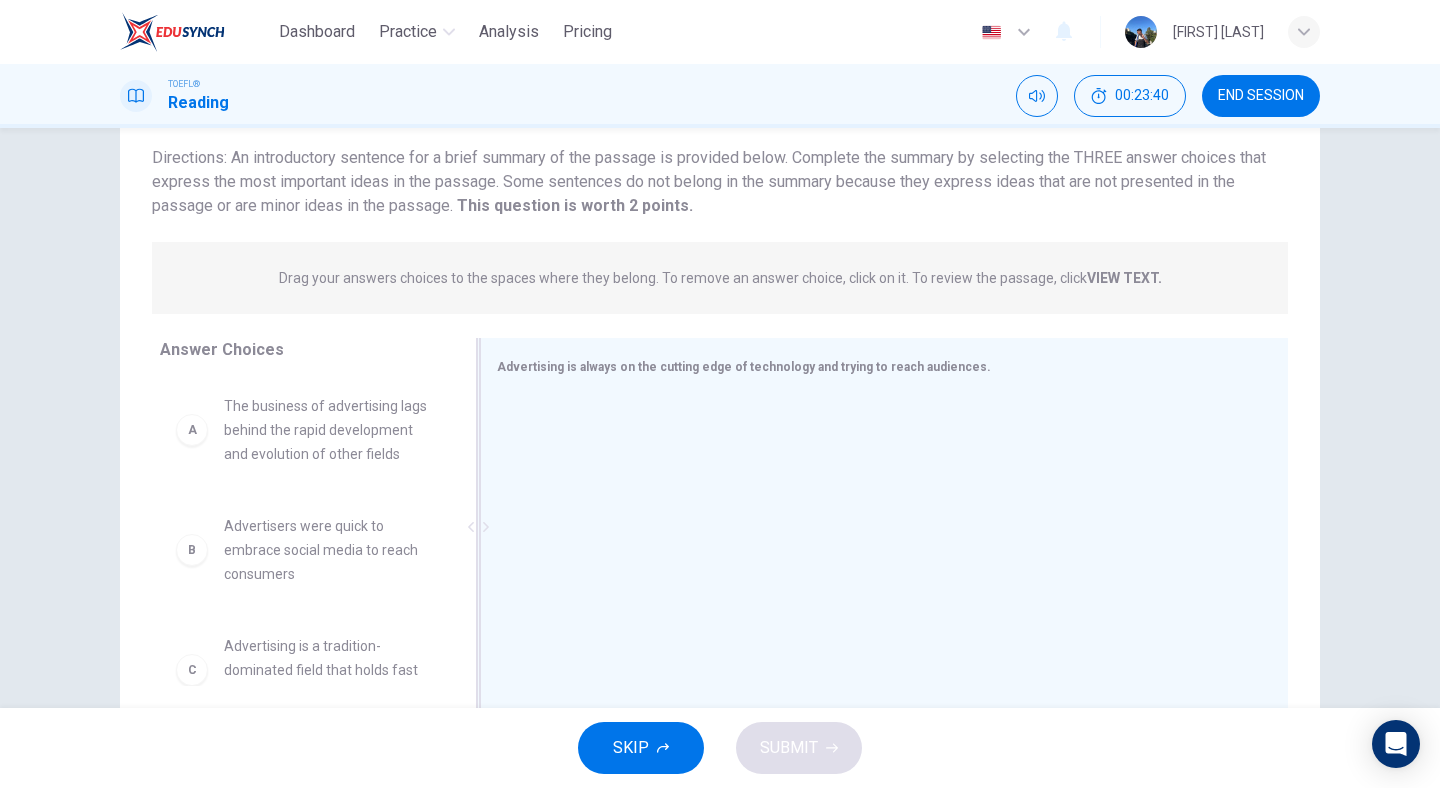 scroll, scrollTop: 195, scrollLeft: 0, axis: vertical 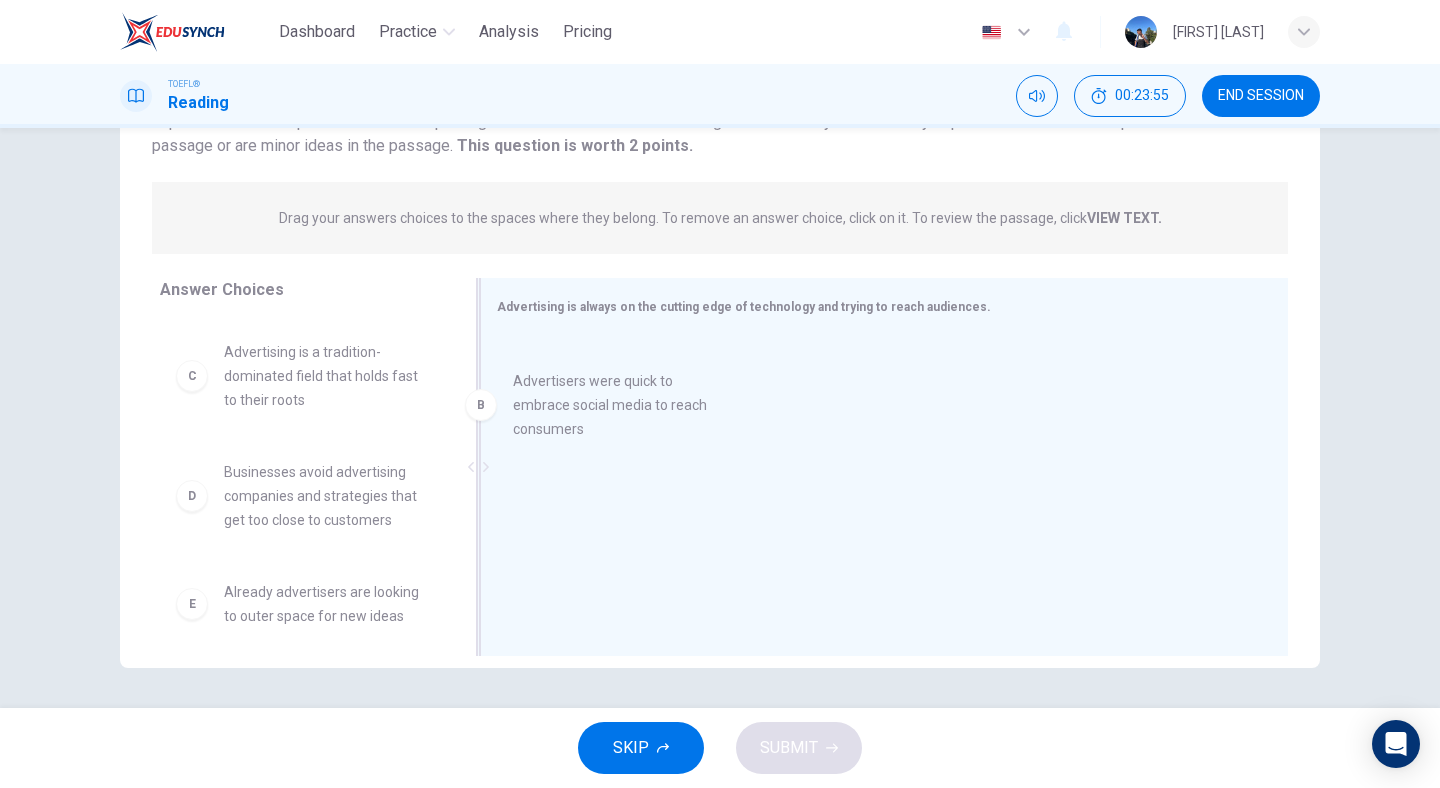 drag, startPoint x: 295, startPoint y: 406, endPoint x: 595, endPoint y: 411, distance: 300.04166 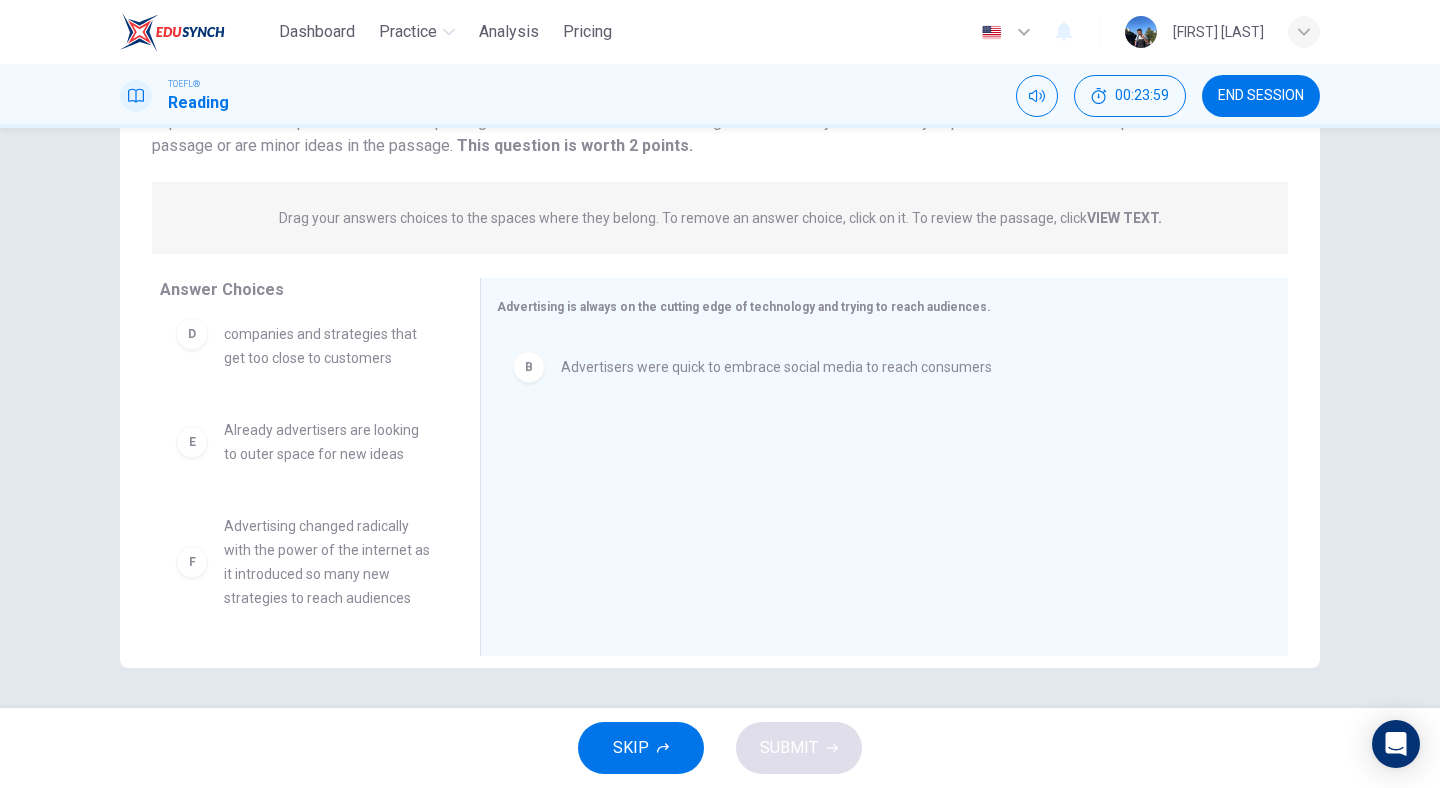 scroll, scrollTop: 300, scrollLeft: 0, axis: vertical 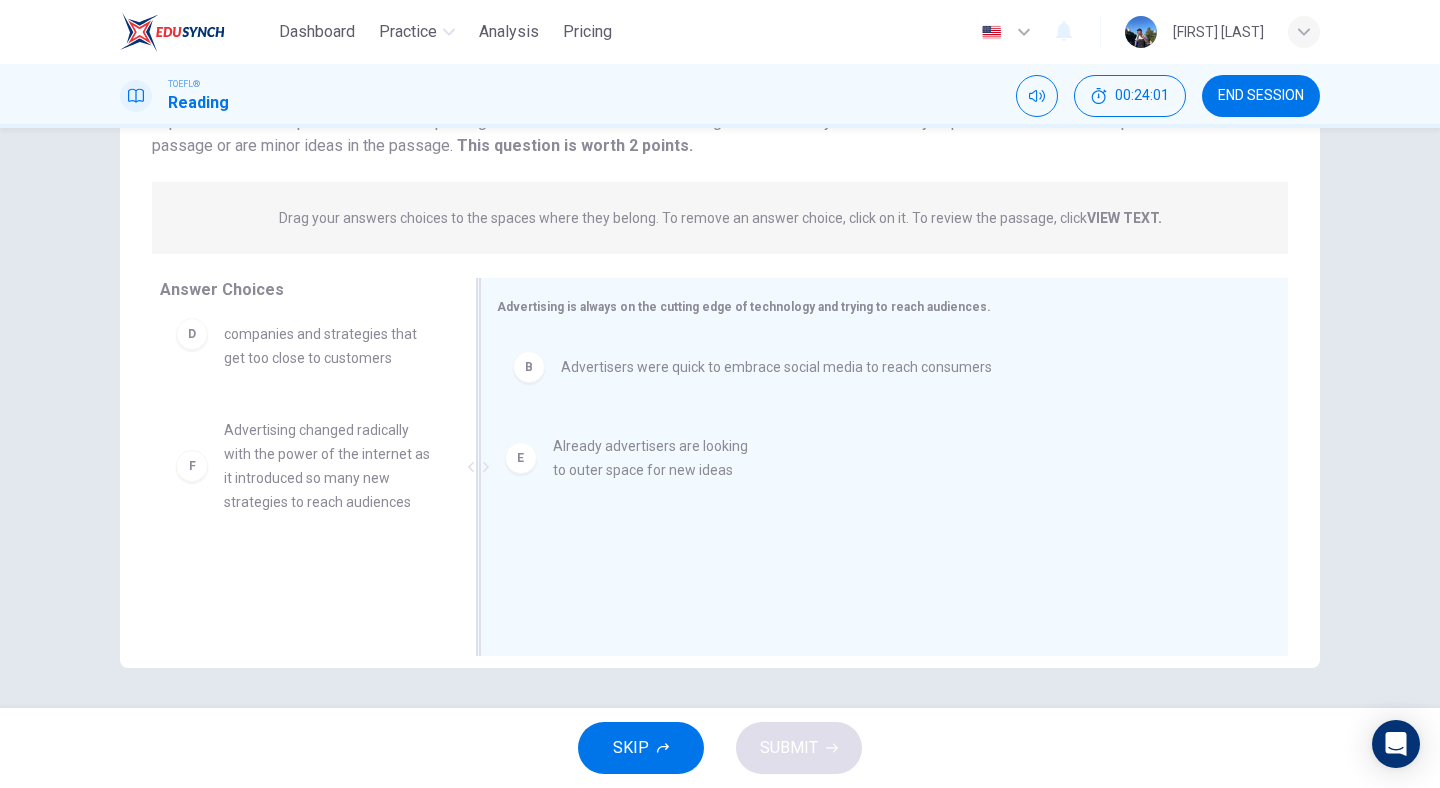 drag, startPoint x: 339, startPoint y: 449, endPoint x: 678, endPoint y: 465, distance: 339.37738 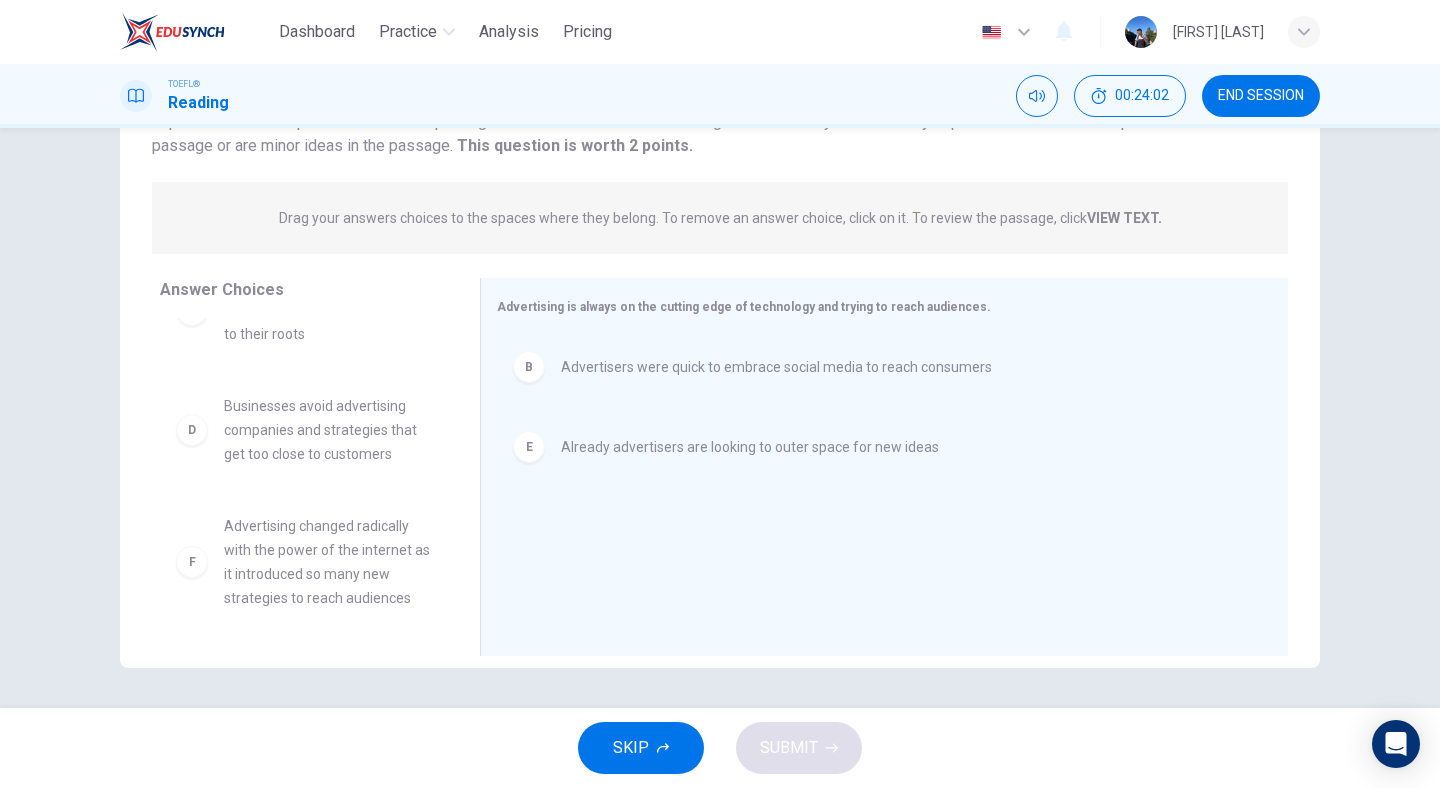 scroll, scrollTop: 204, scrollLeft: 0, axis: vertical 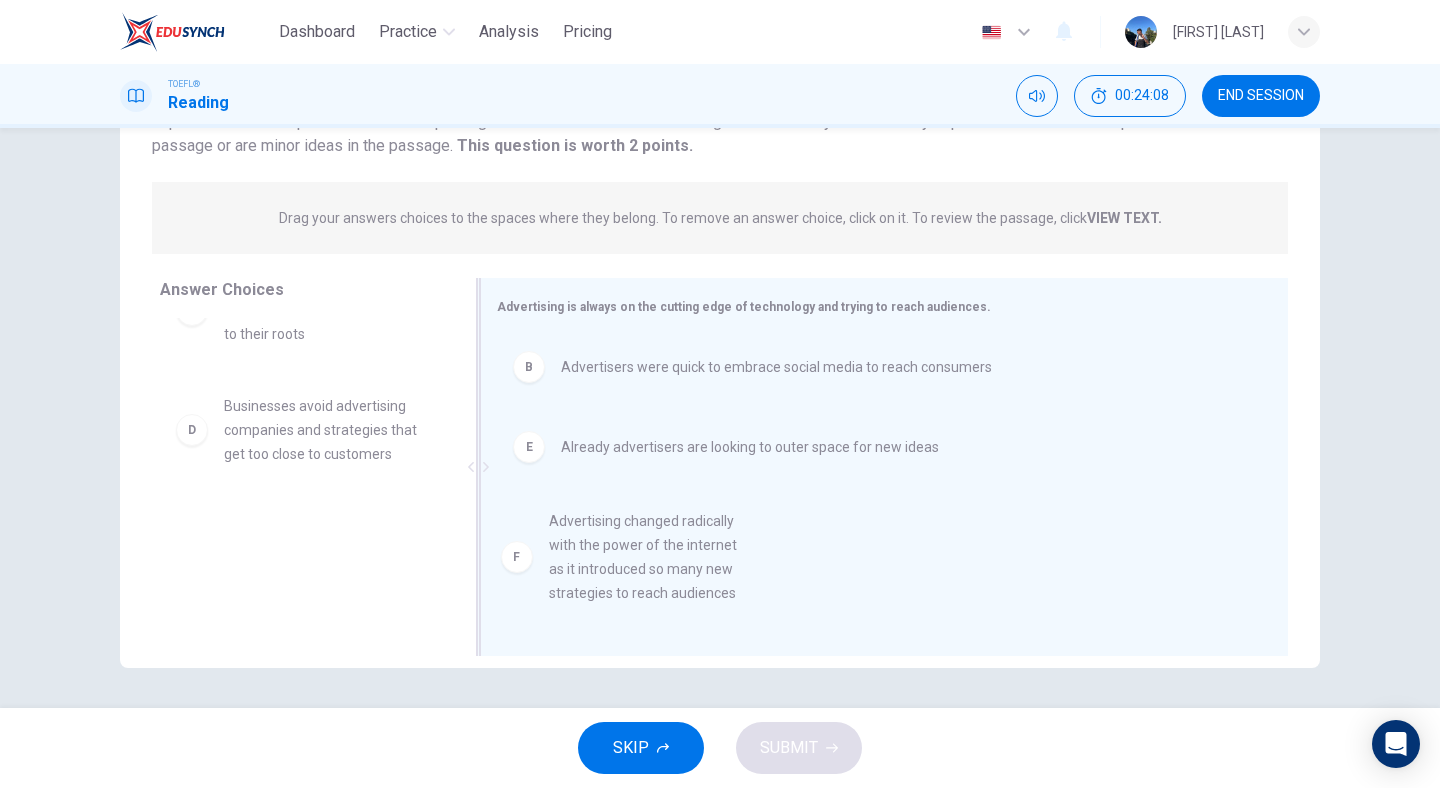 drag, startPoint x: 313, startPoint y: 575, endPoint x: 653, endPoint y: 571, distance: 340.02353 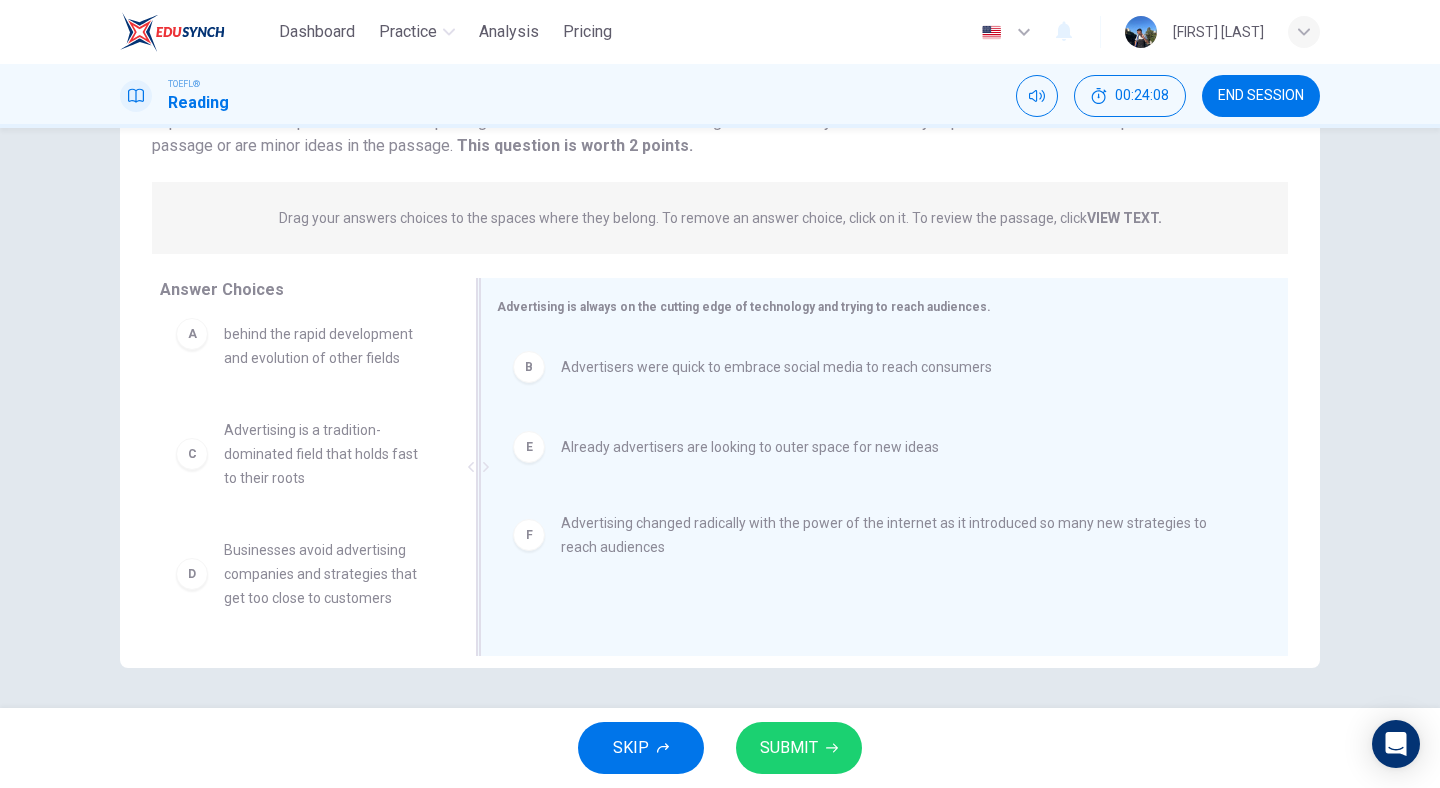 scroll, scrollTop: 60, scrollLeft: 0, axis: vertical 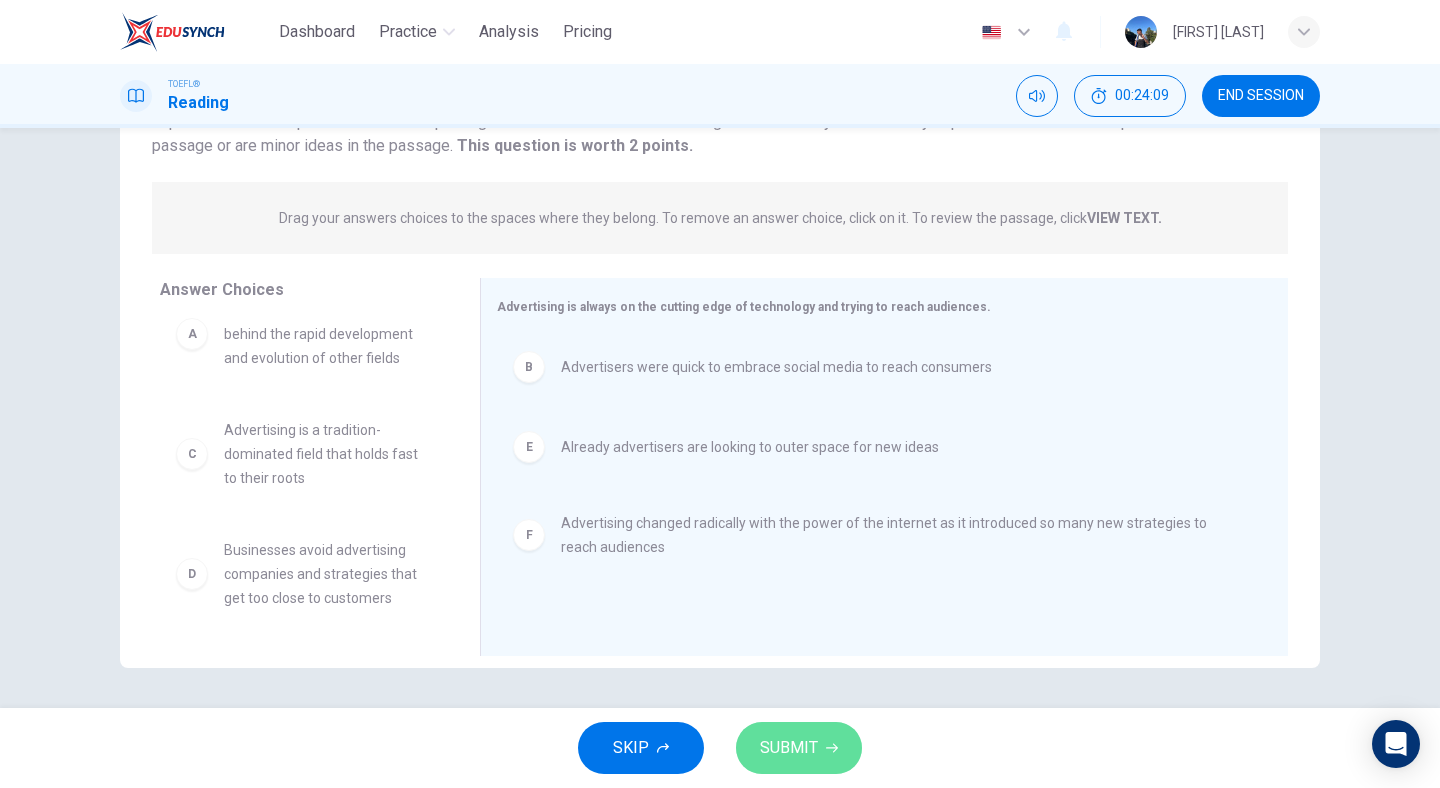 click on "SUBMIT" at bounding box center [789, 748] 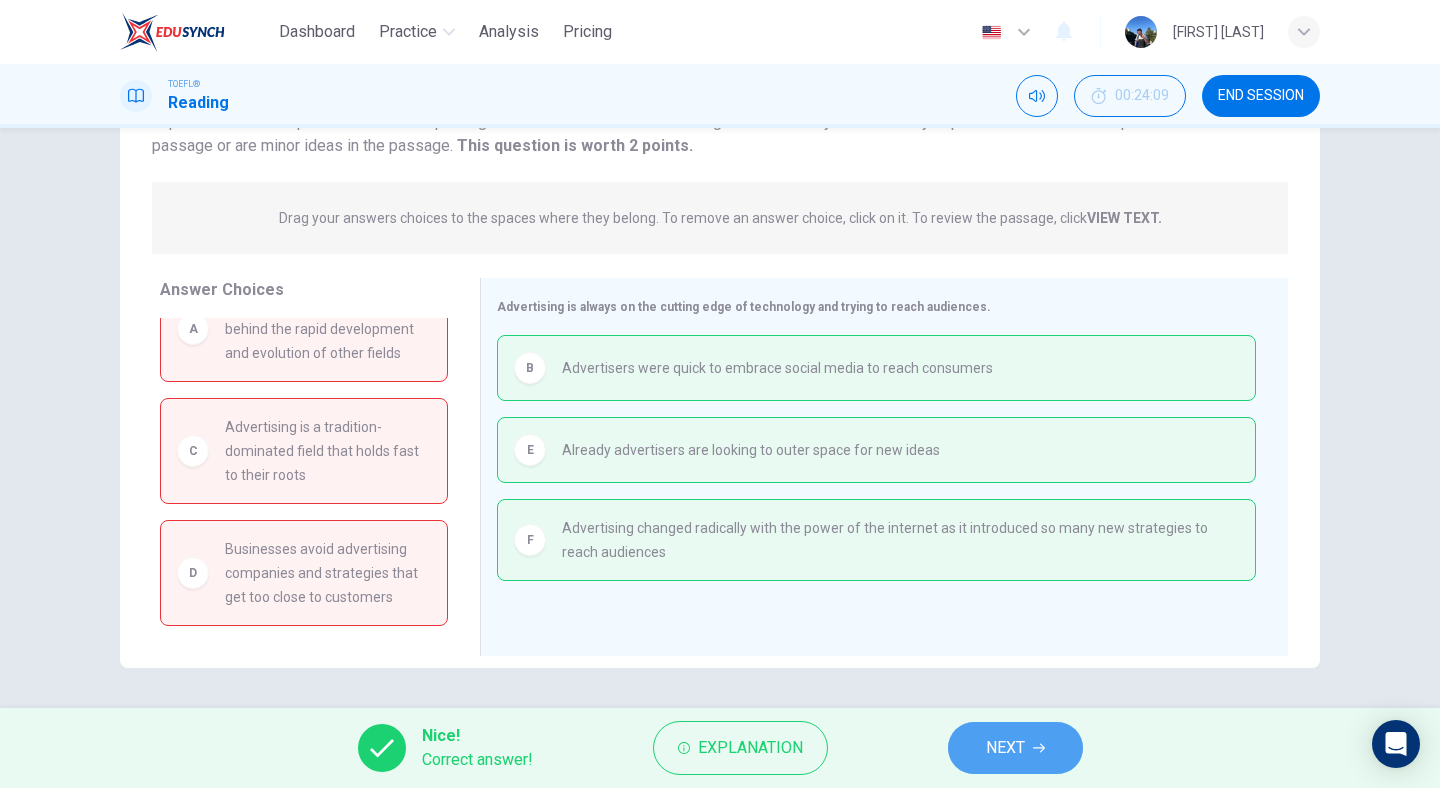 click on "NEXT" at bounding box center [1005, 748] 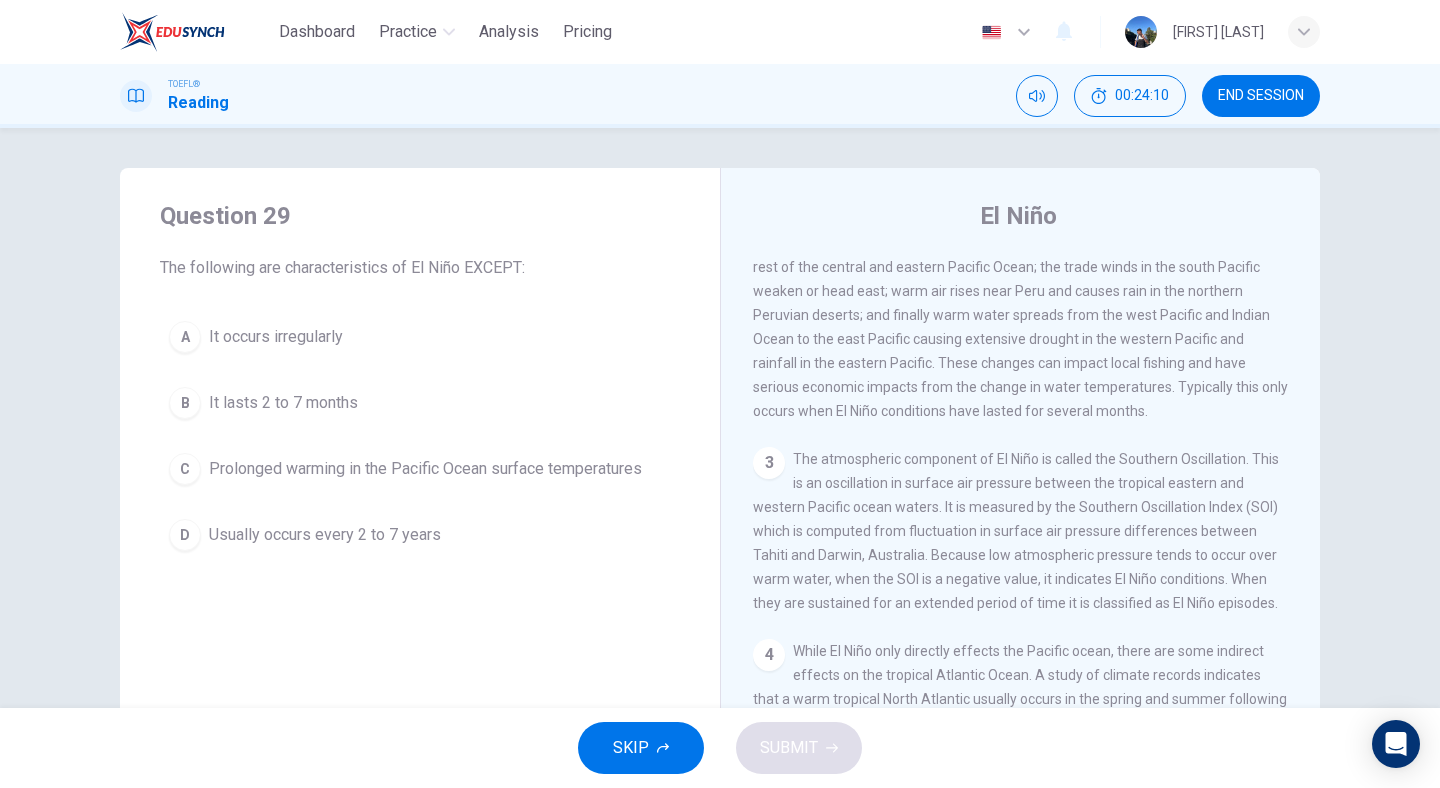 scroll, scrollTop: 239, scrollLeft: 0, axis: vertical 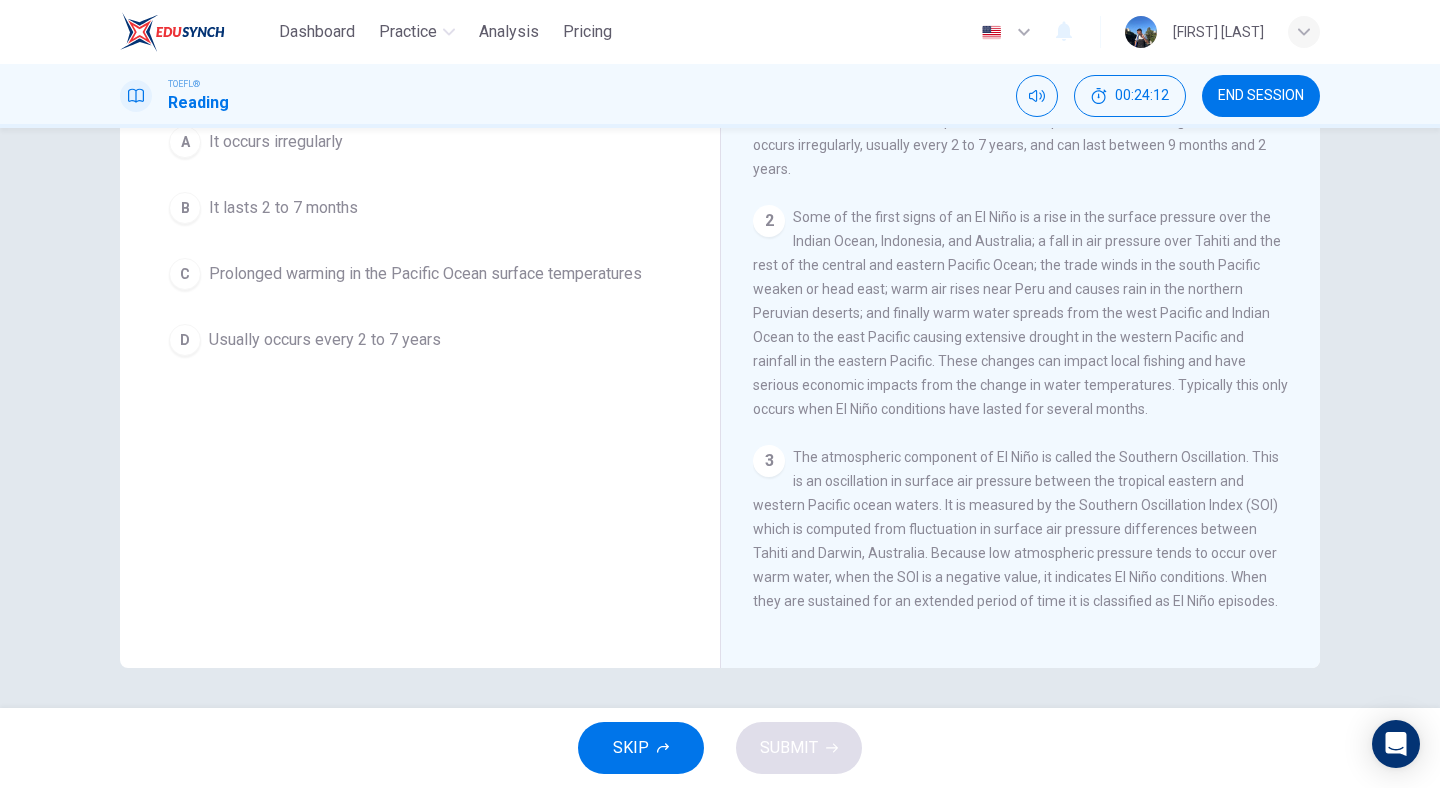 click on "SKIP" at bounding box center [631, 748] 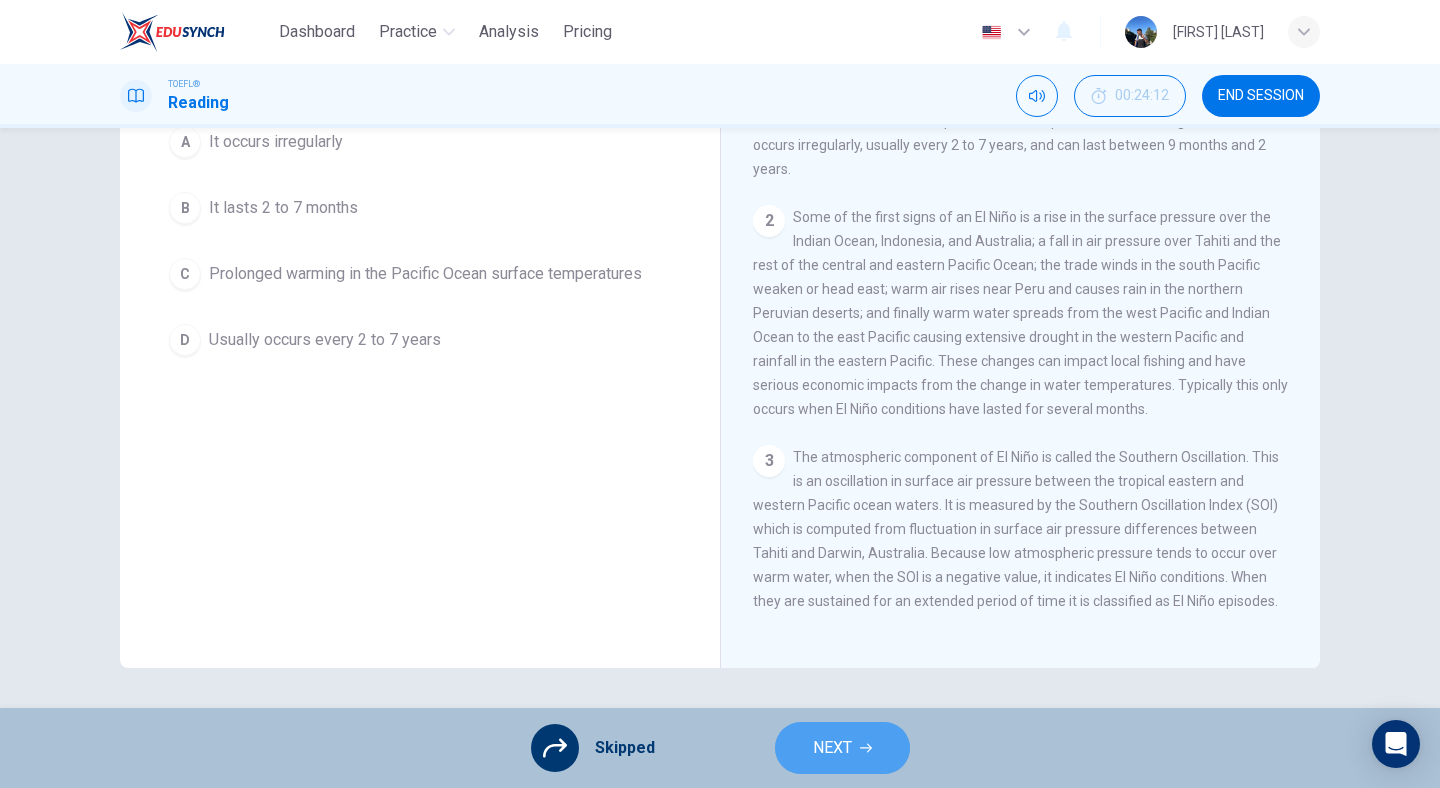 click on "NEXT" at bounding box center [832, 748] 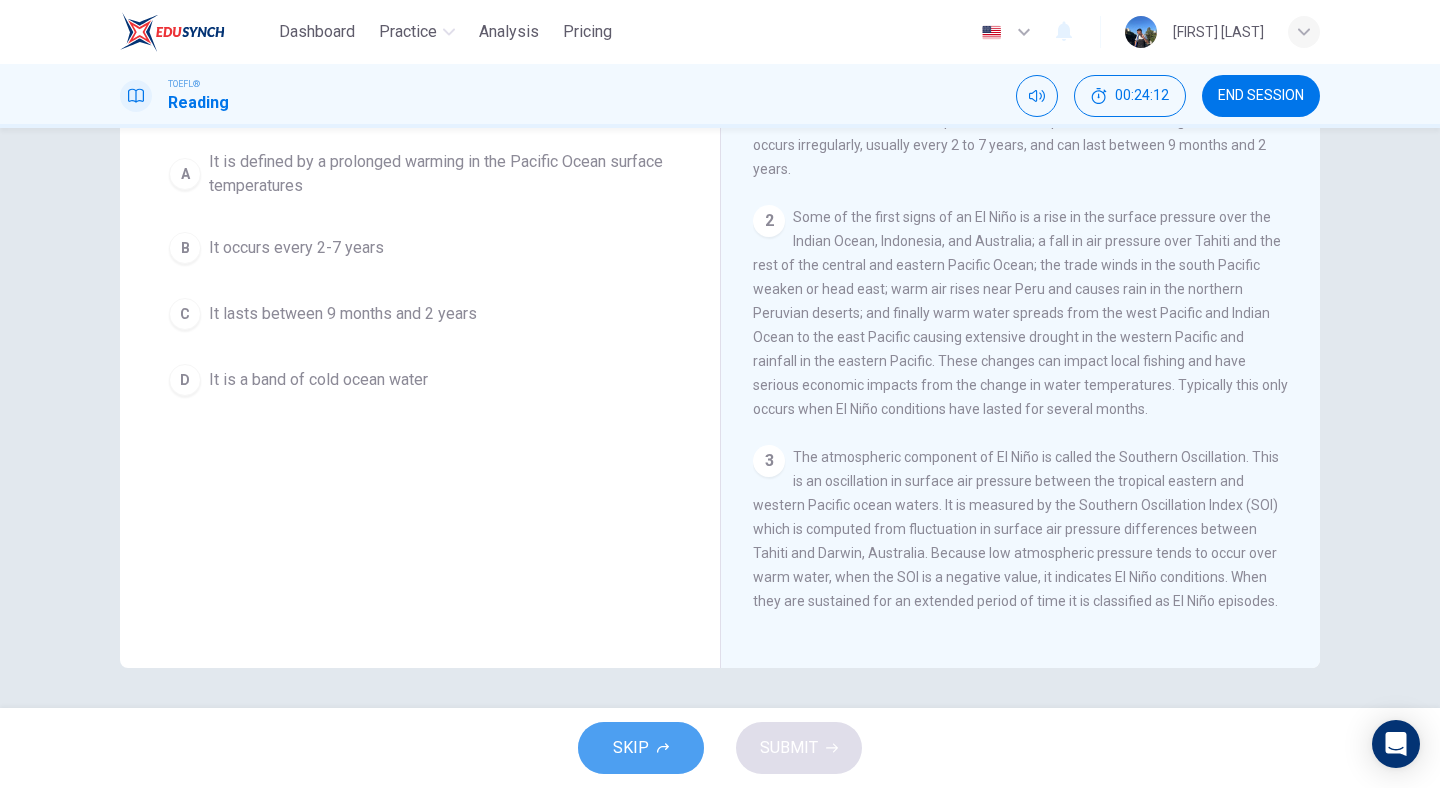 click on "SKIP" at bounding box center (641, 748) 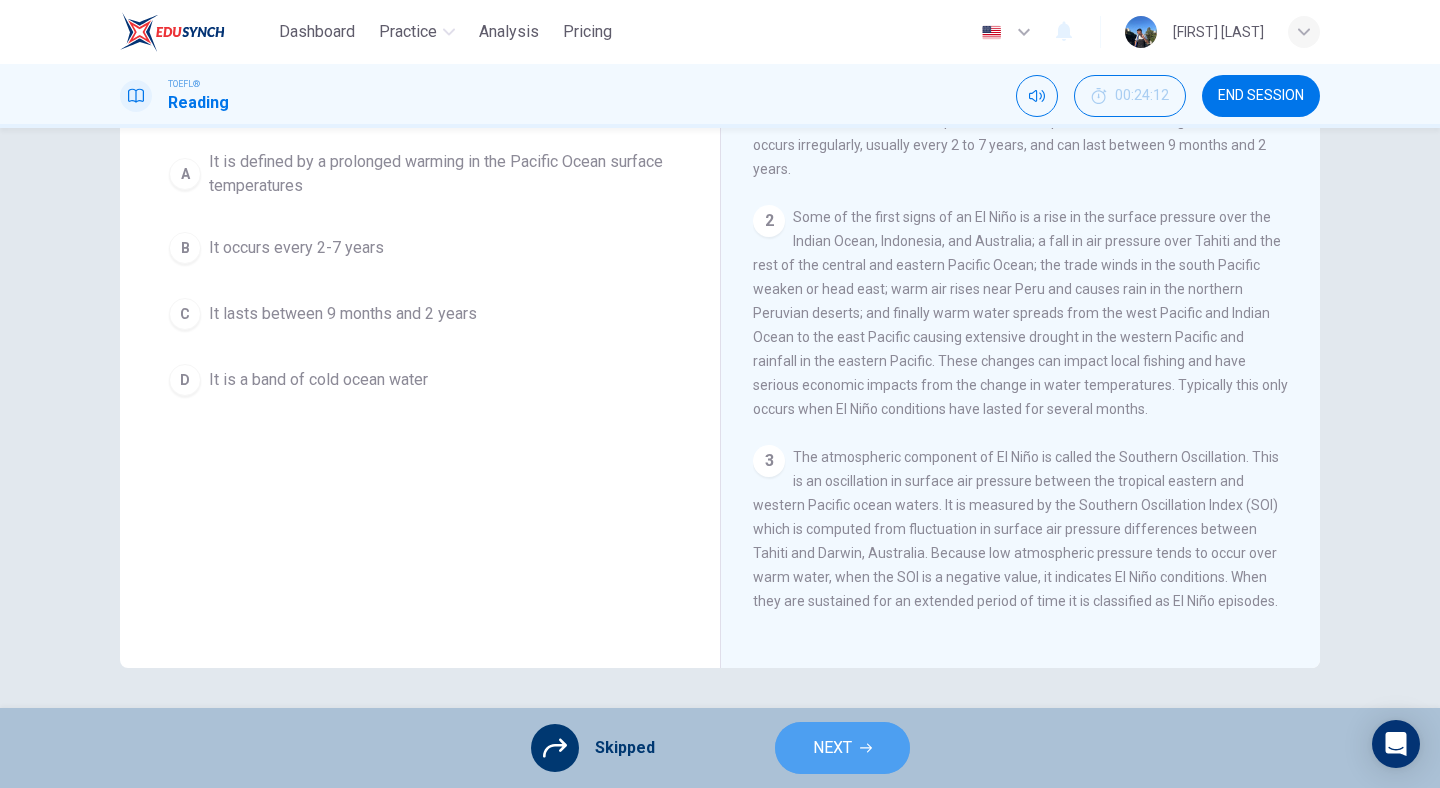 click on "NEXT" at bounding box center [842, 748] 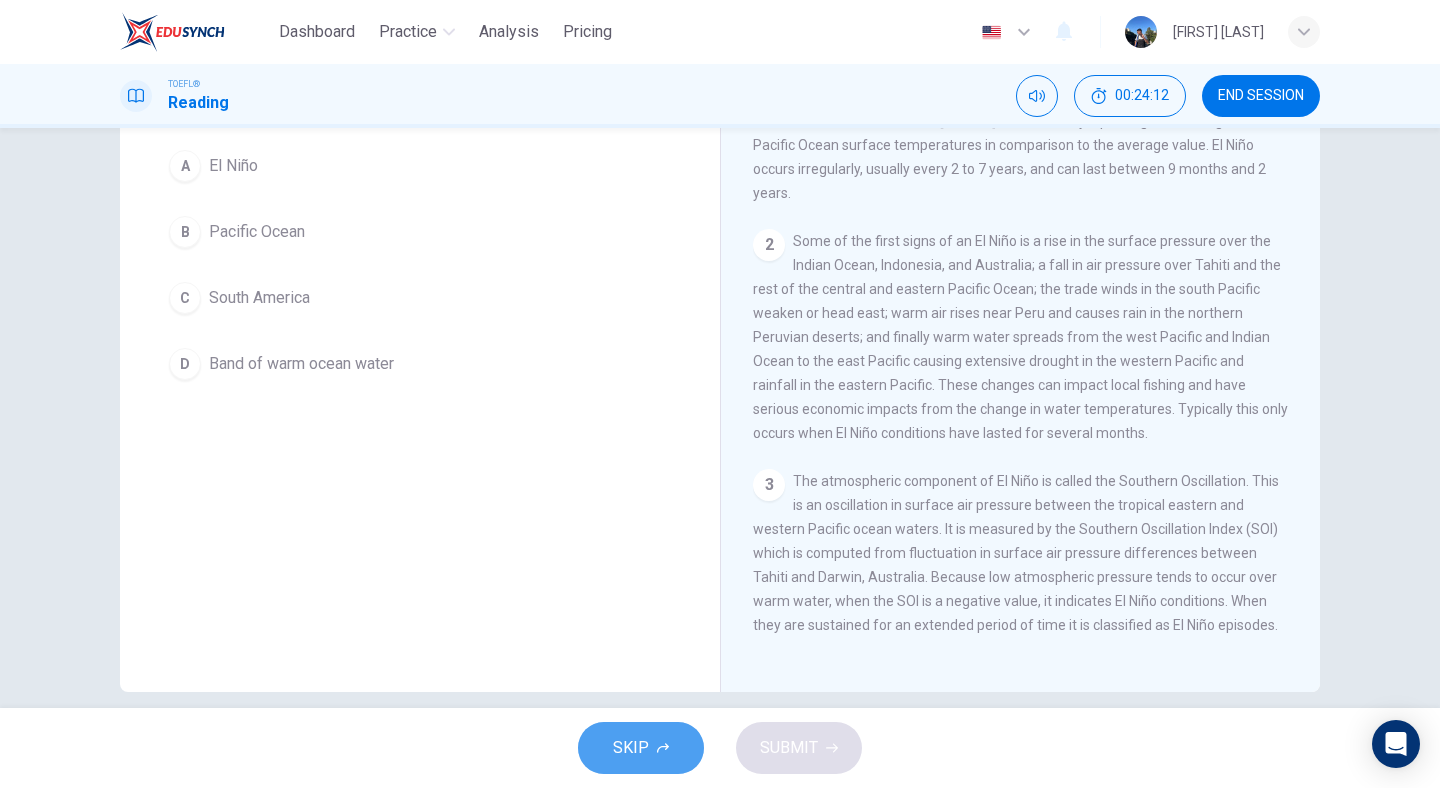 click 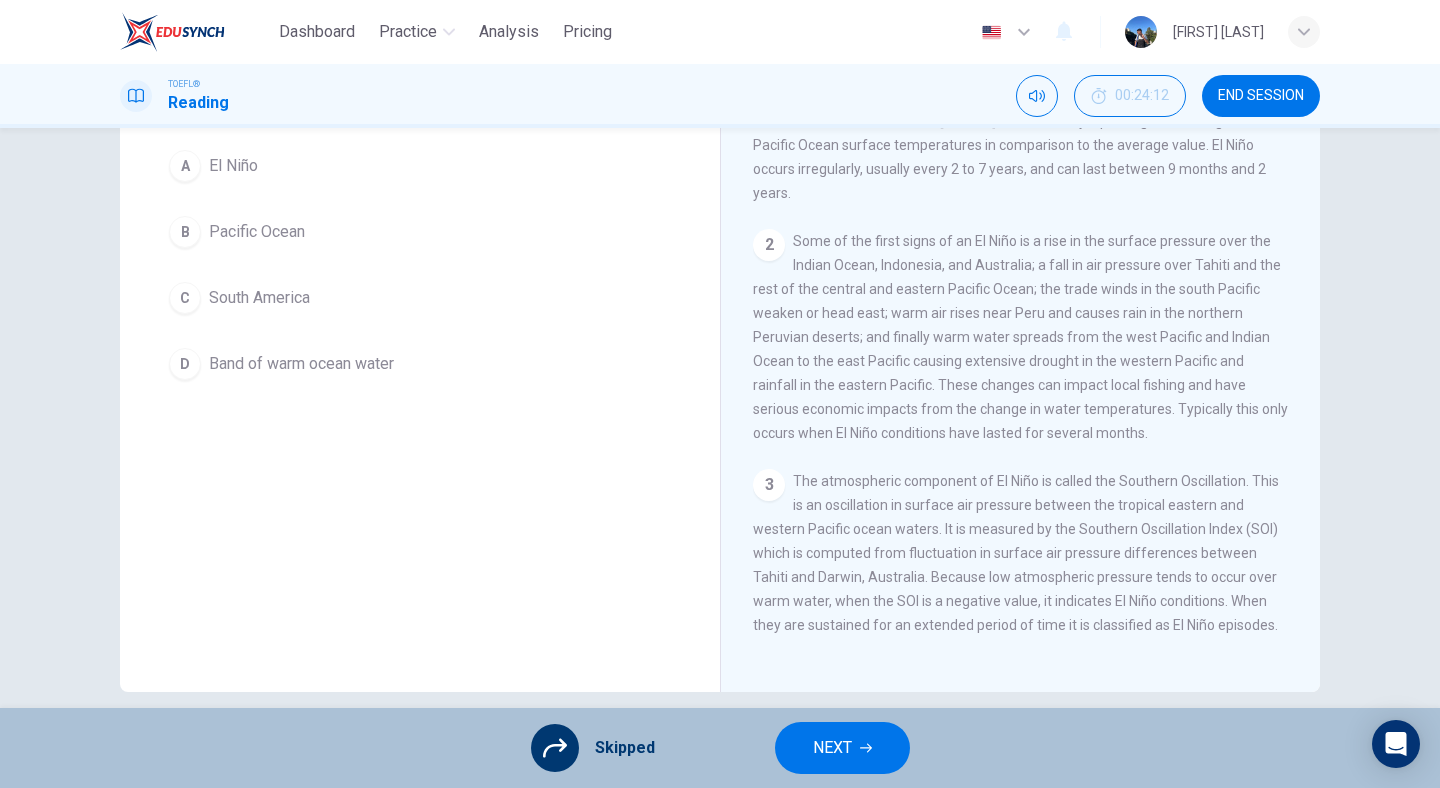 click on "NEXT" at bounding box center (832, 748) 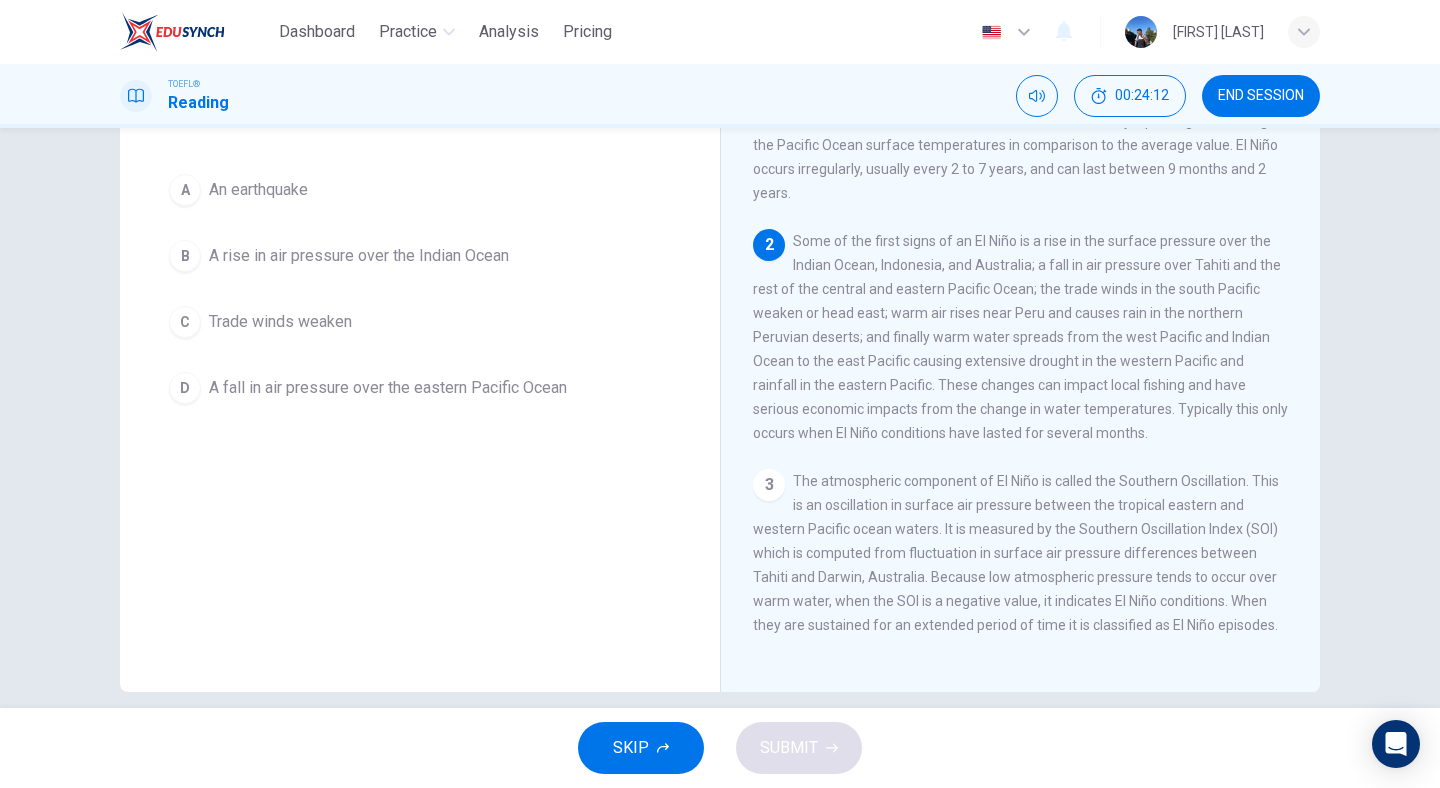 scroll, scrollTop: 195, scrollLeft: 0, axis: vertical 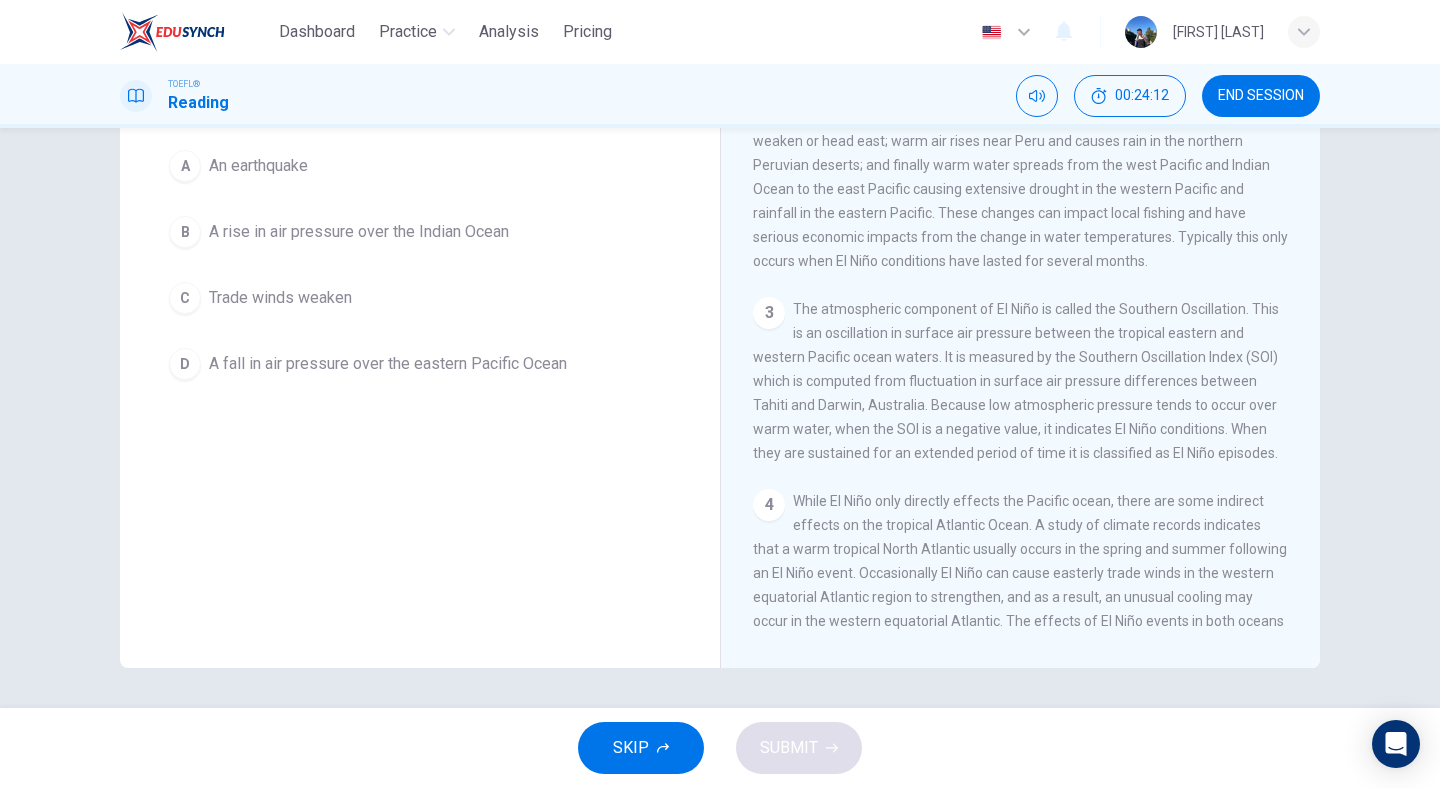 click on "SKIP" at bounding box center [641, 748] 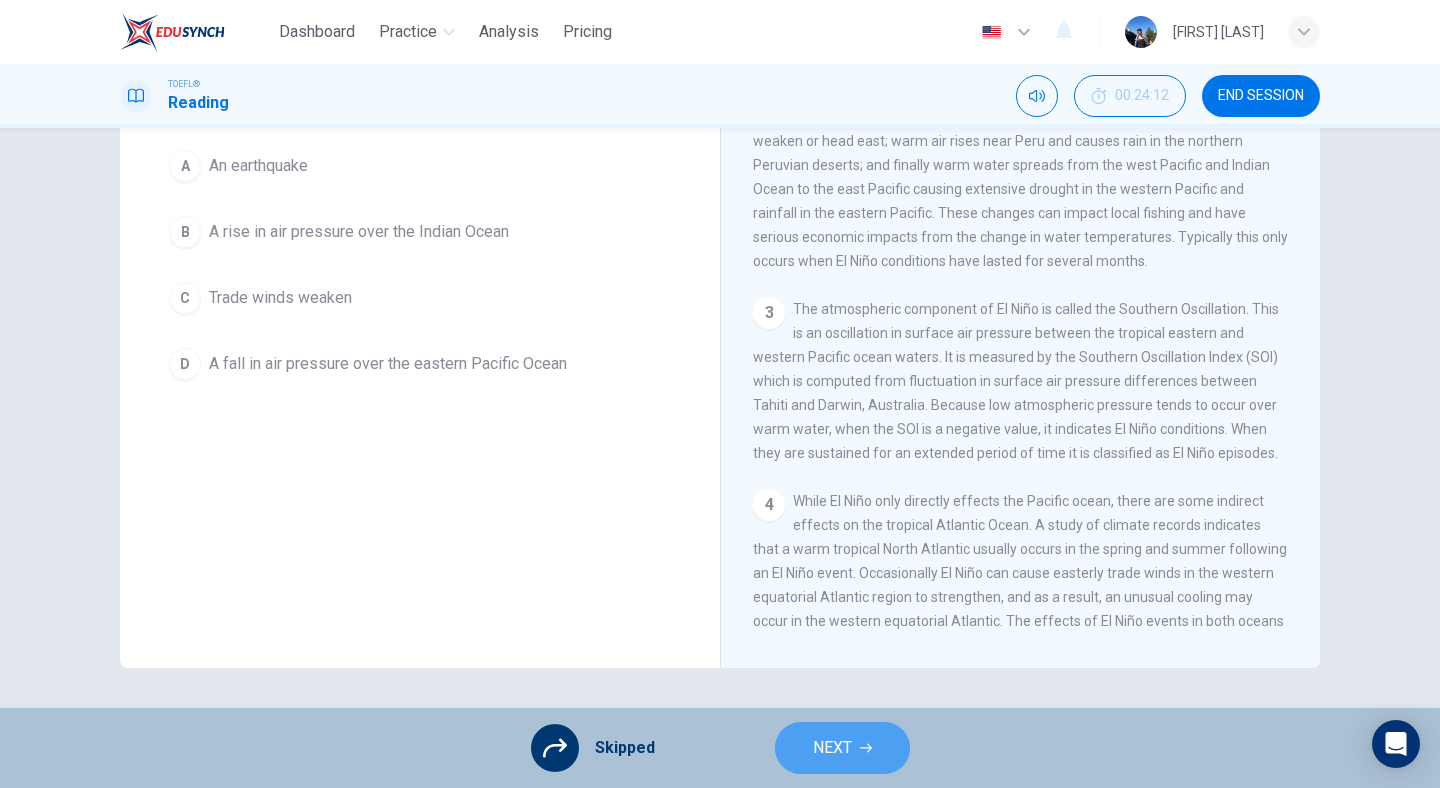 click on "NEXT" at bounding box center [842, 748] 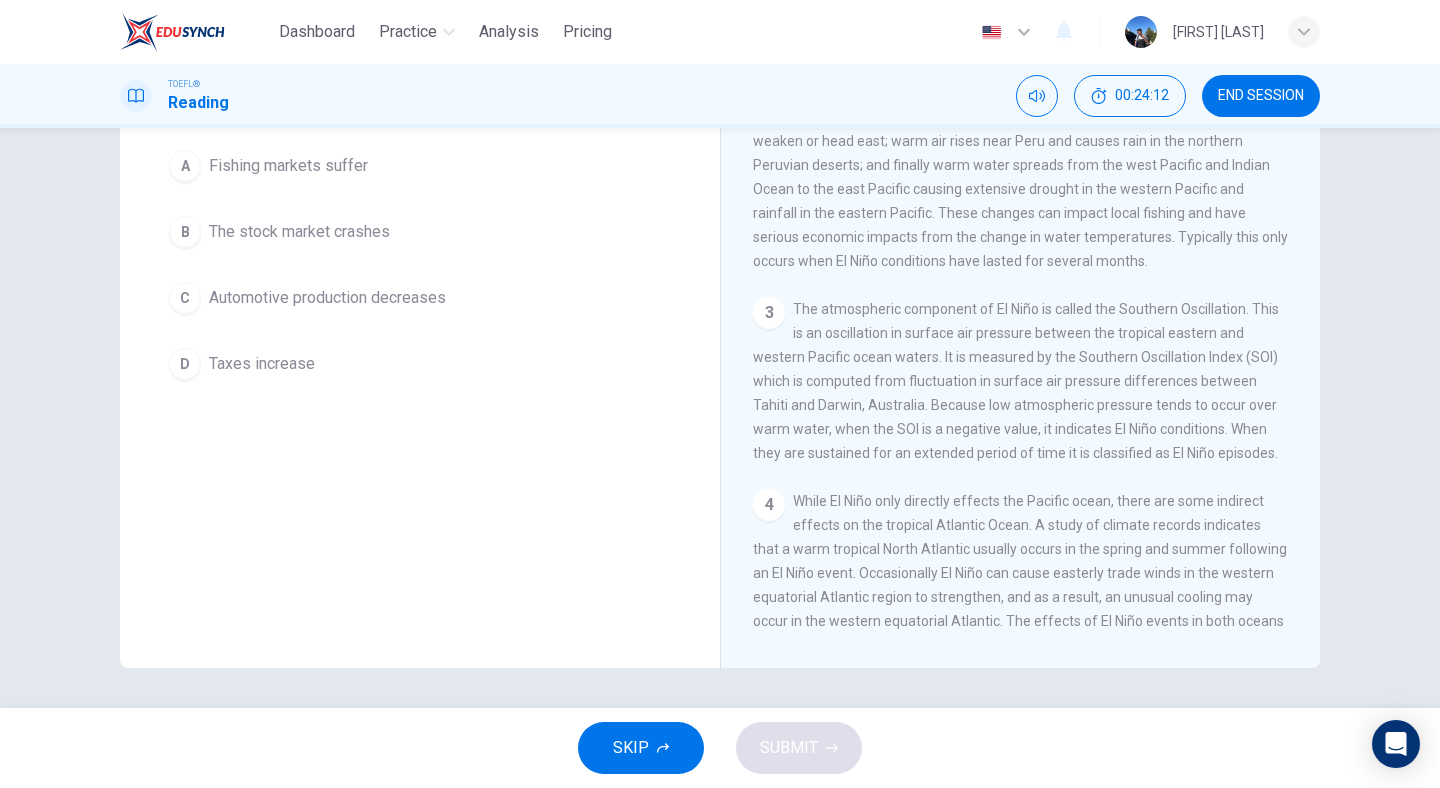 click on "SKIP" at bounding box center (641, 748) 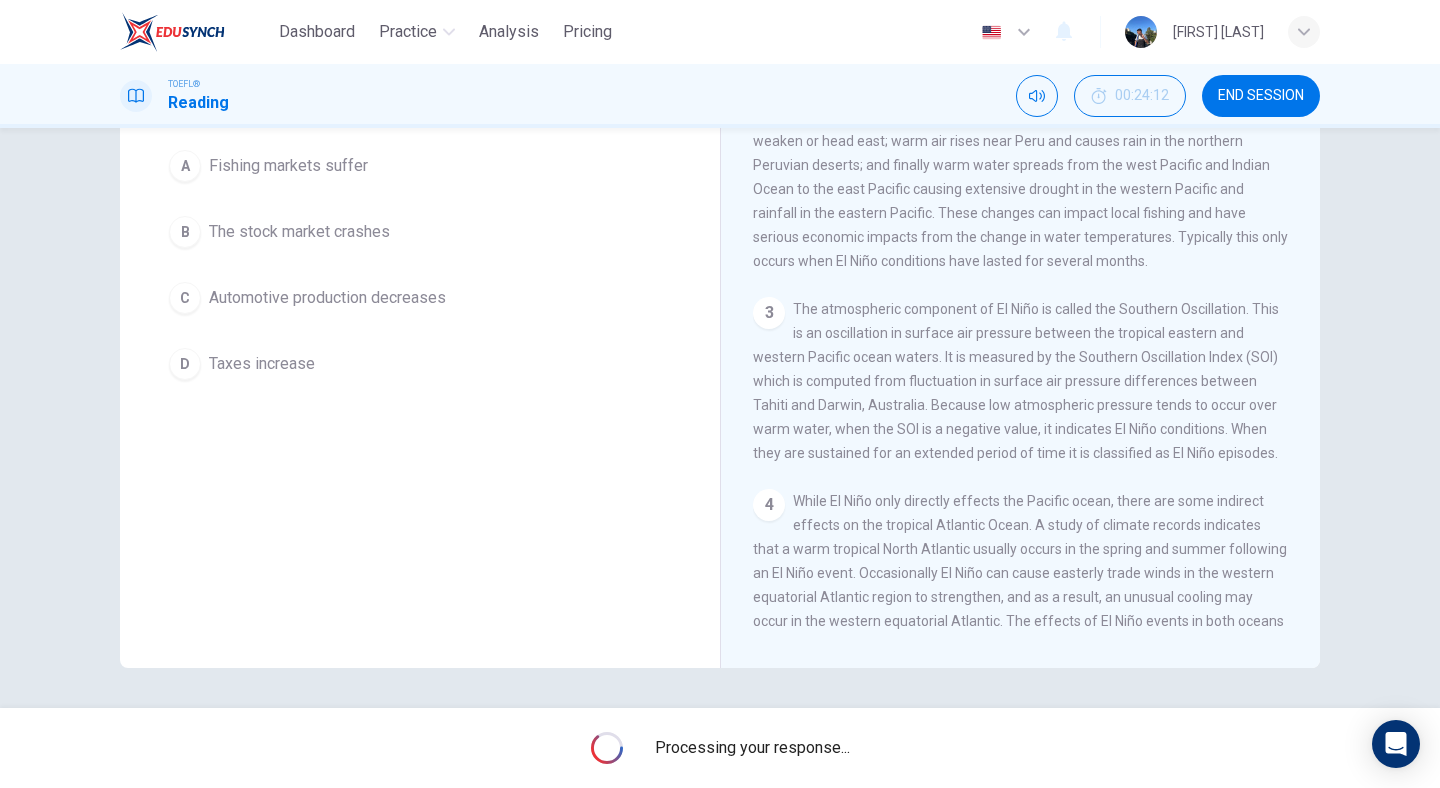 scroll, scrollTop: 147, scrollLeft: 0, axis: vertical 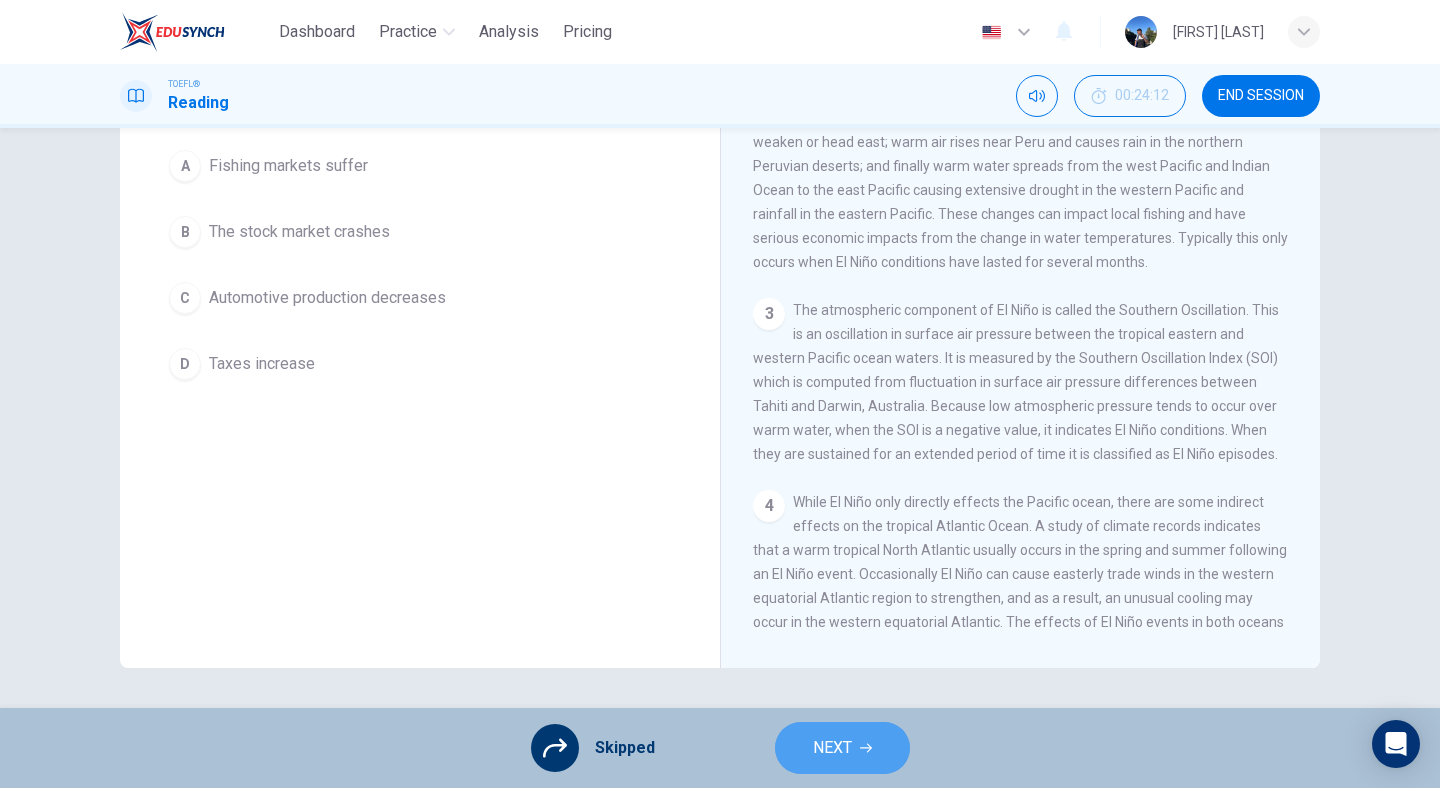 click on "NEXT" at bounding box center (832, 748) 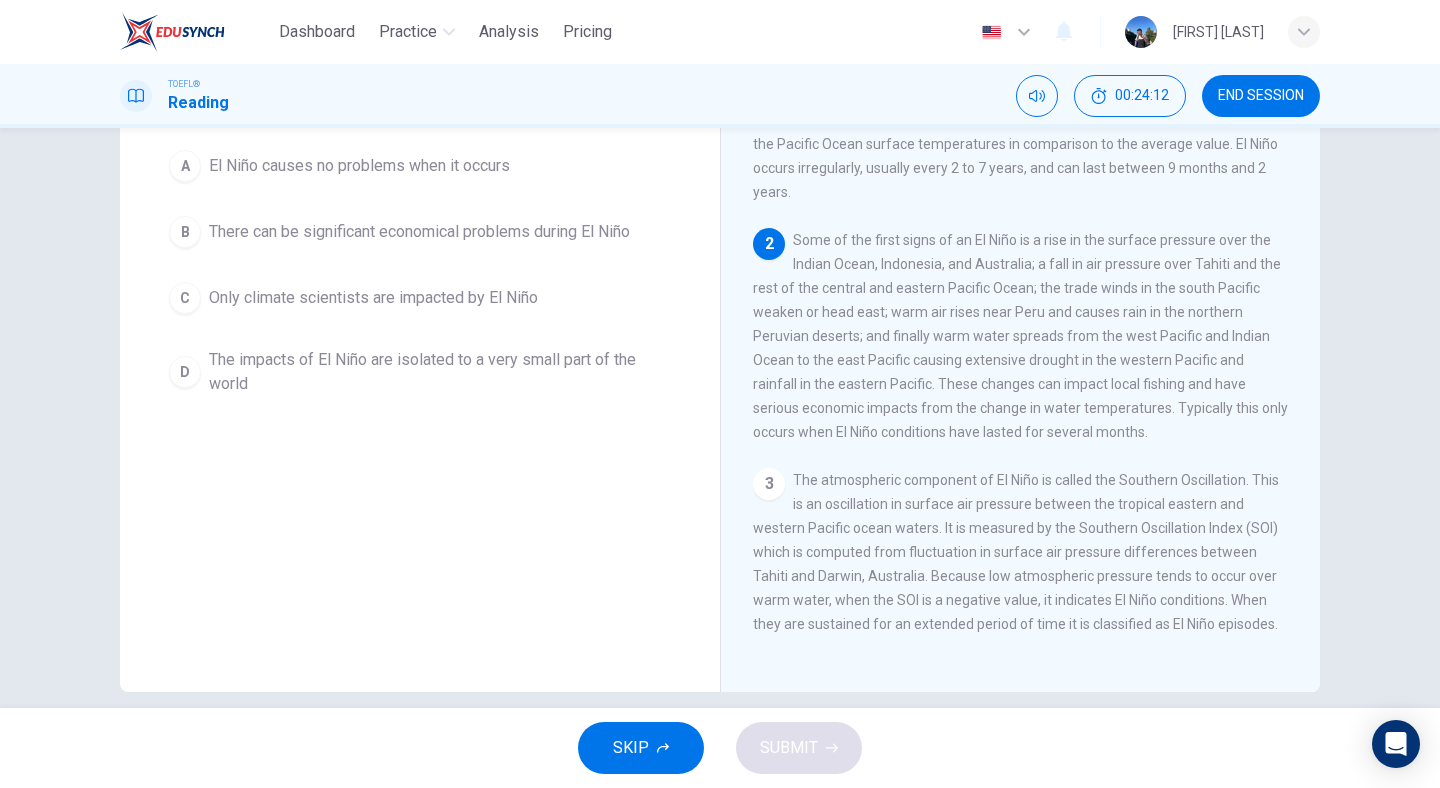 scroll, scrollTop: 0, scrollLeft: 0, axis: both 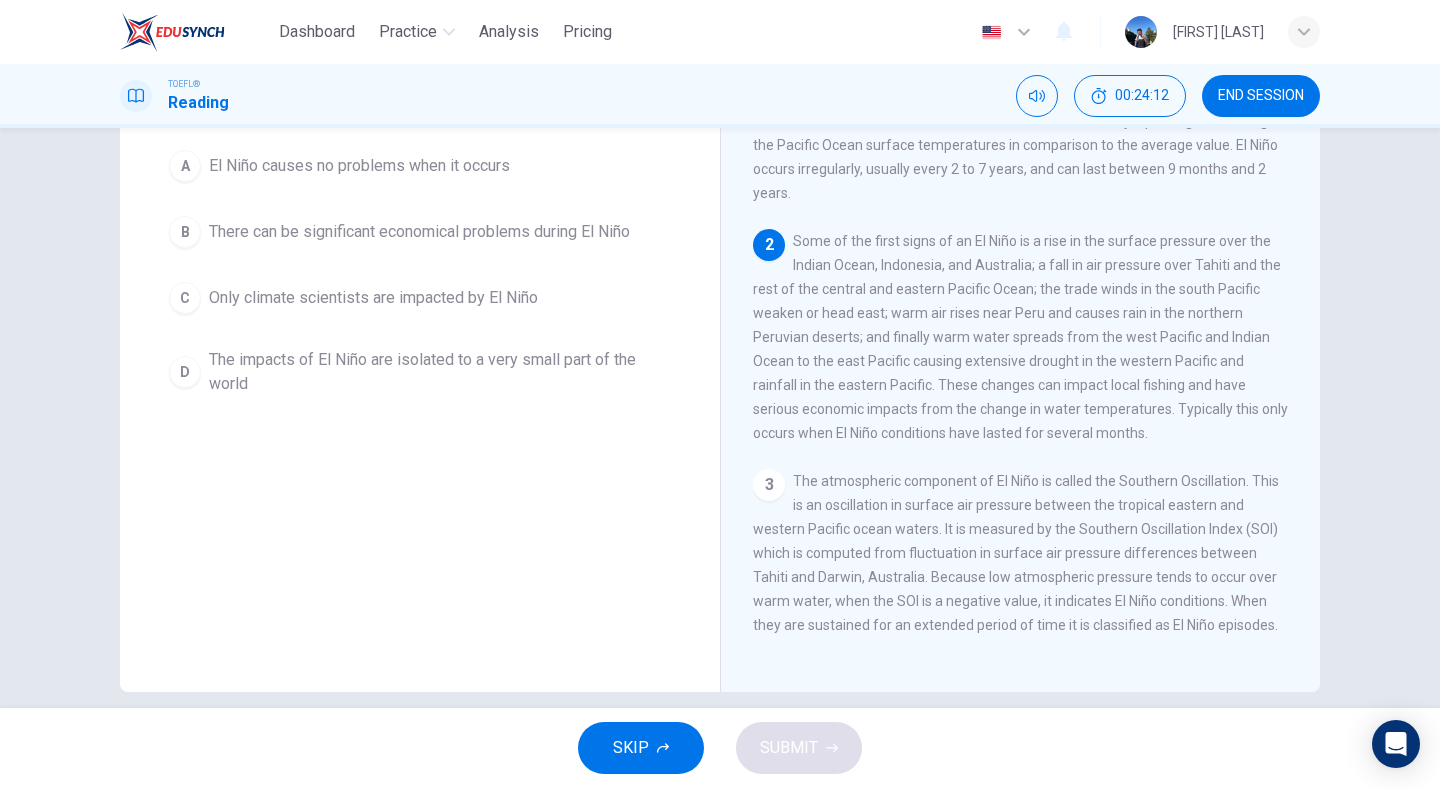 click on "SKIP" at bounding box center [641, 748] 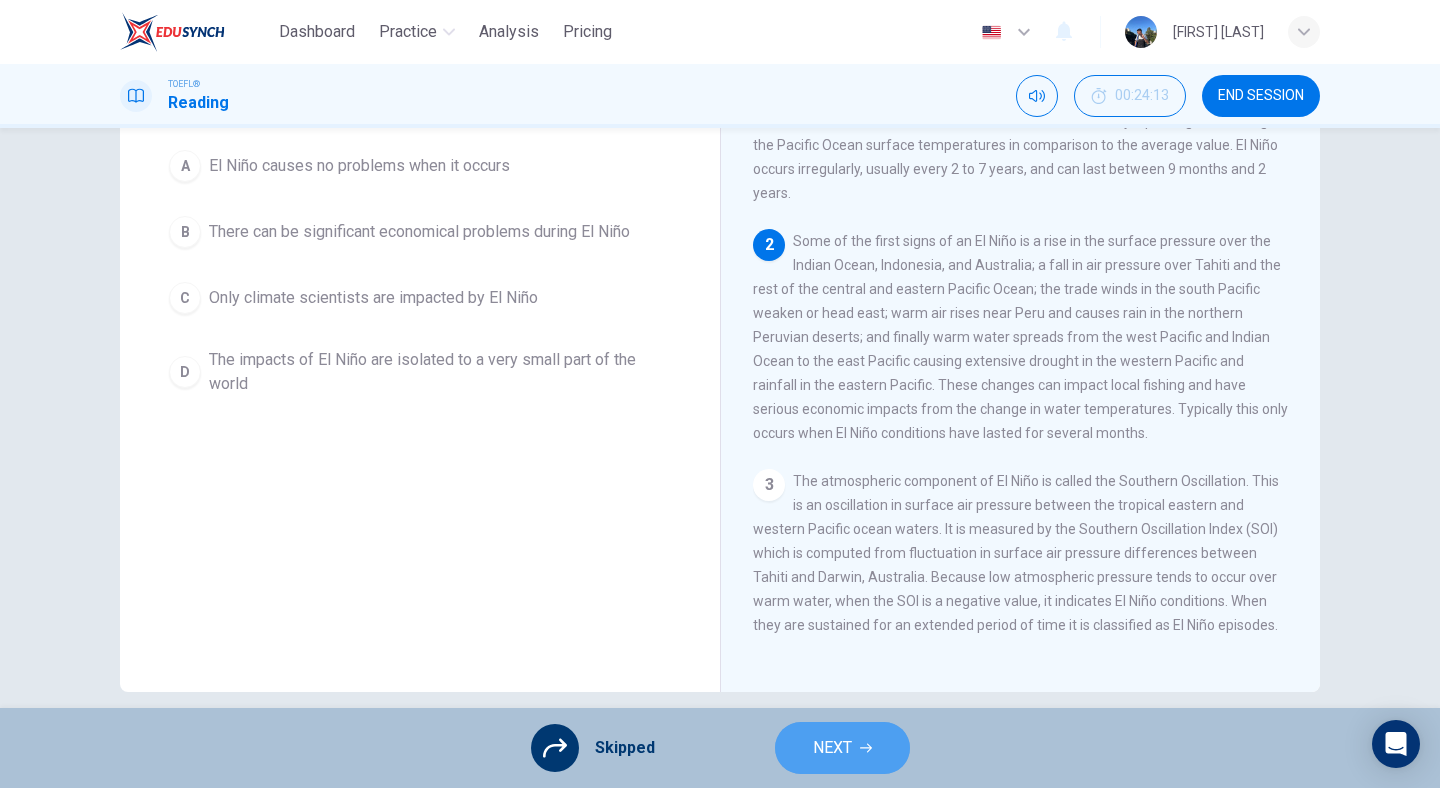 click on "NEXT" at bounding box center (842, 748) 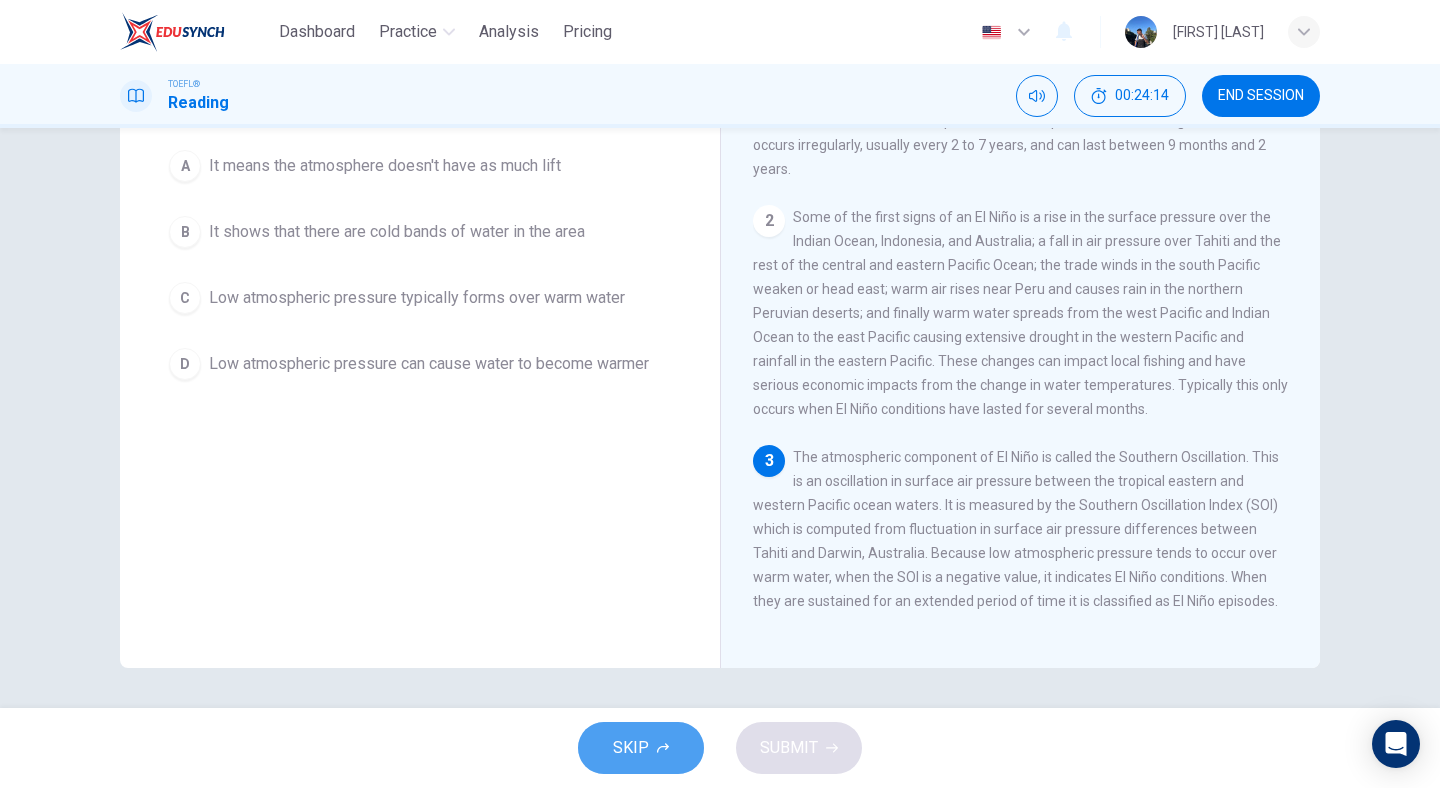 click on "SKIP" at bounding box center (641, 748) 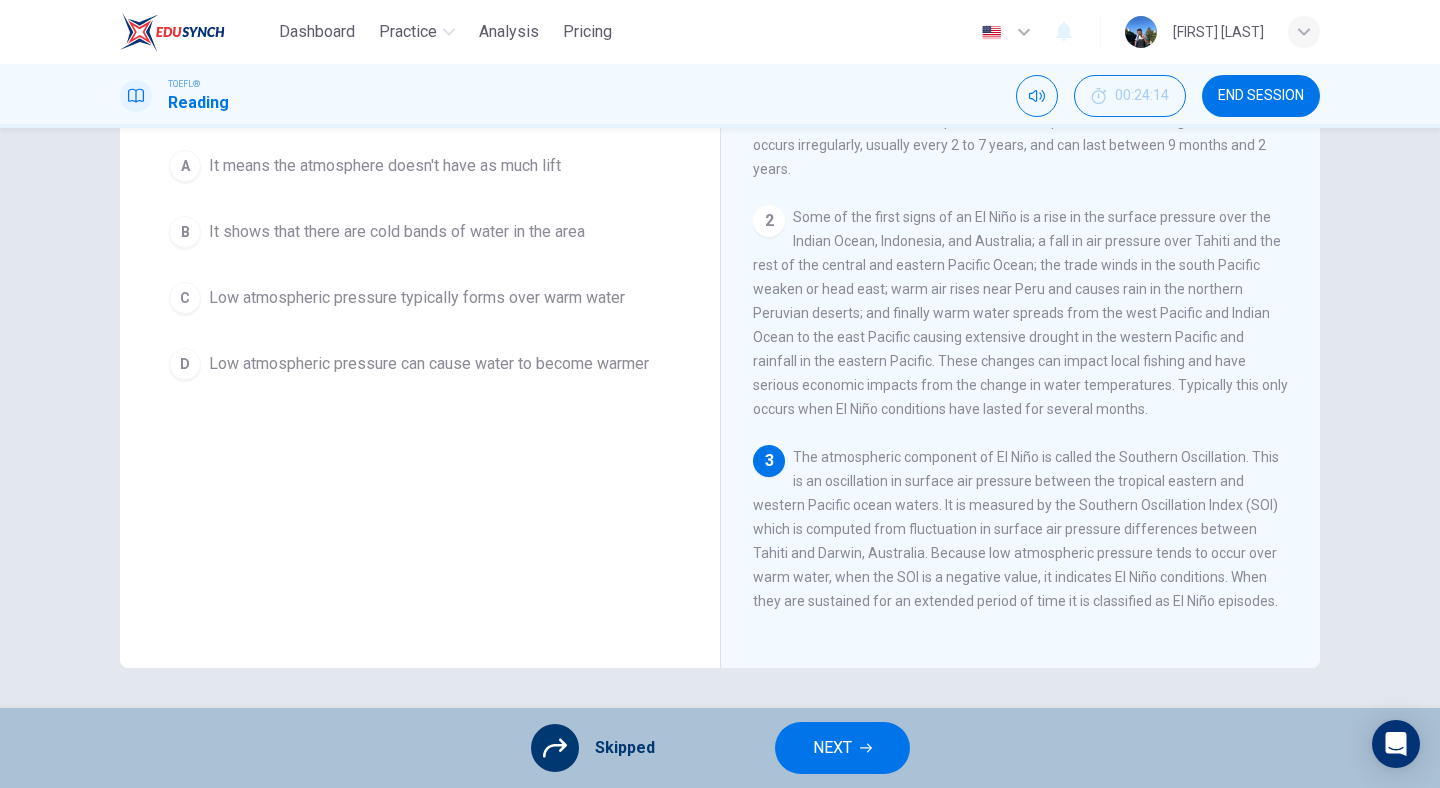 click on "NEXT" at bounding box center [832, 748] 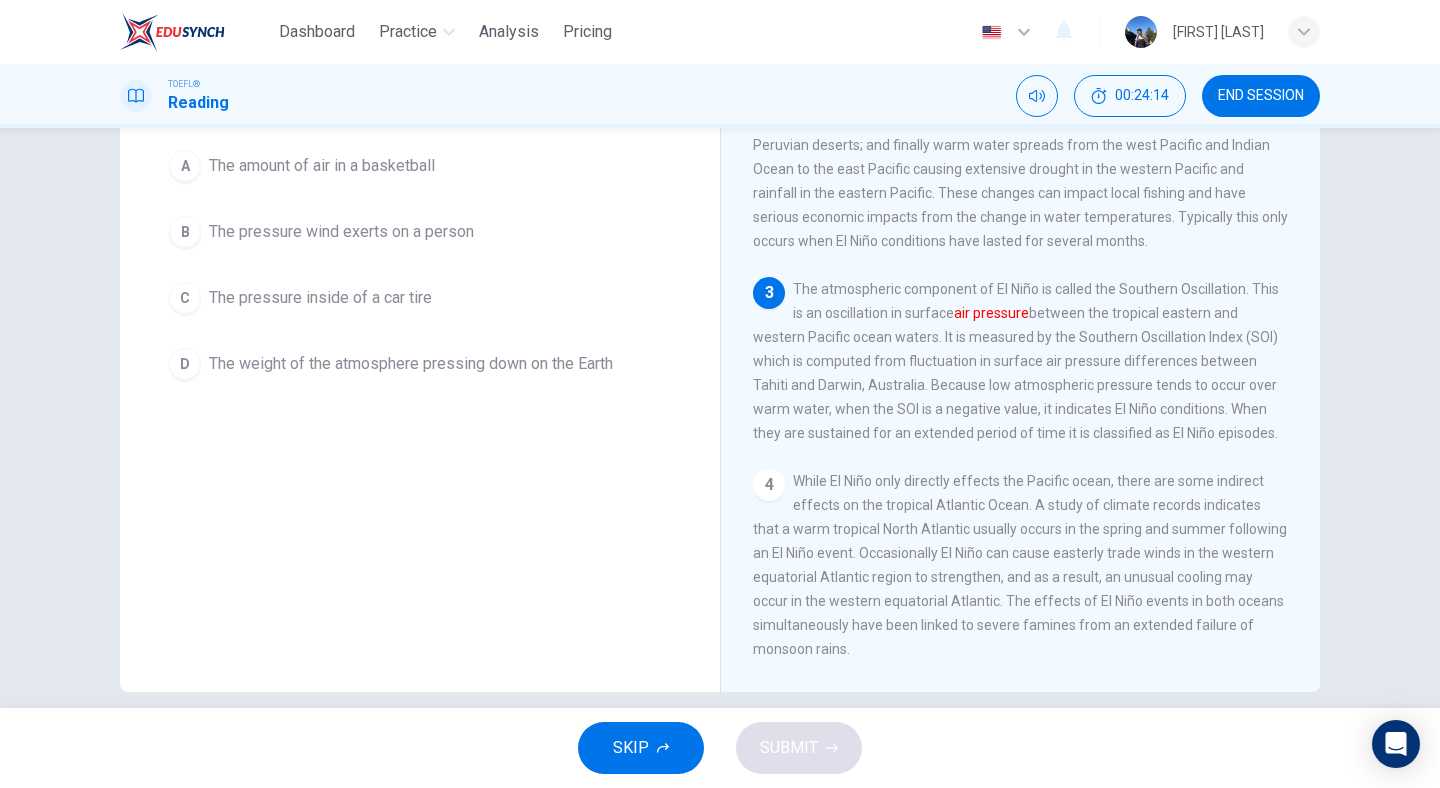 scroll, scrollTop: 193, scrollLeft: 0, axis: vertical 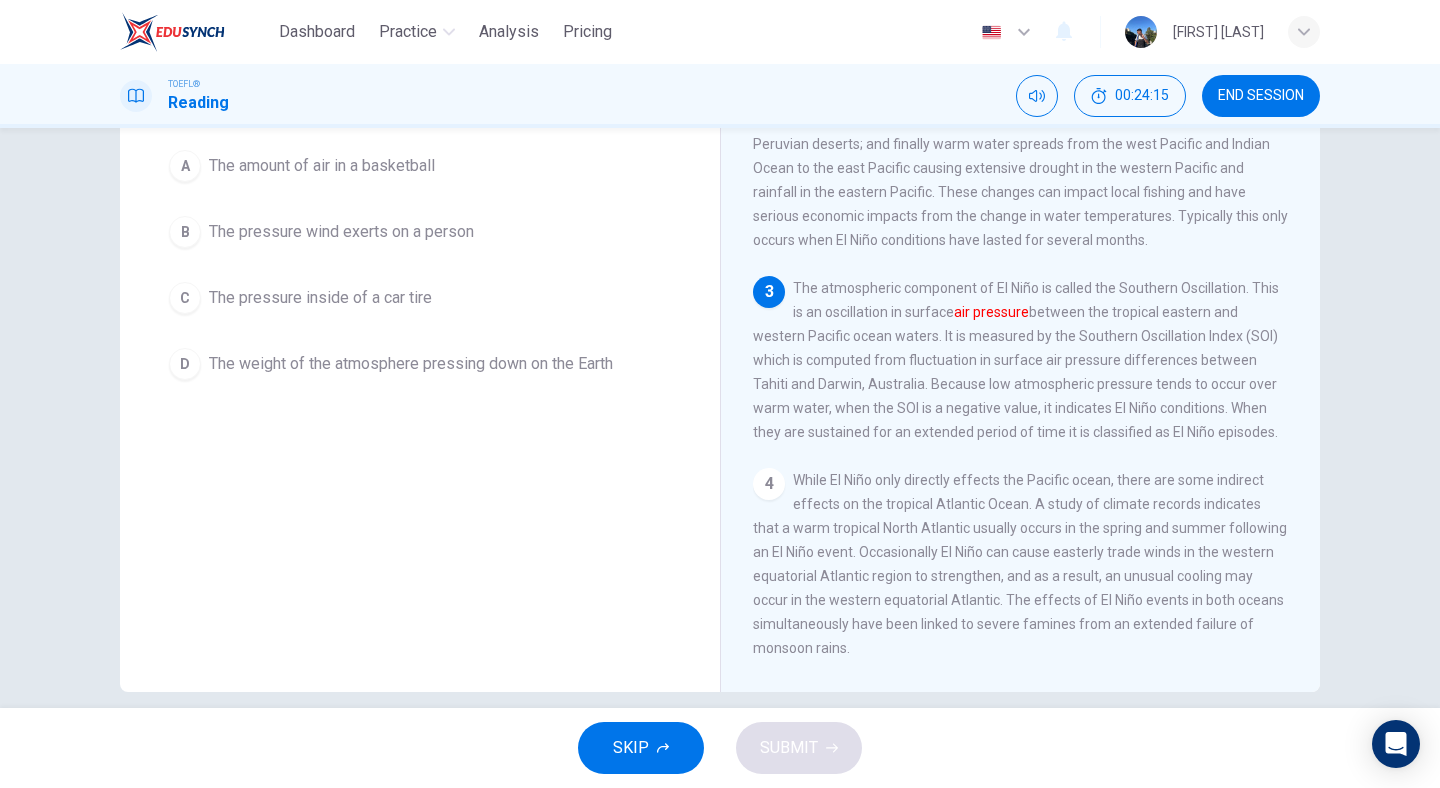click on "SKIP" at bounding box center (641, 748) 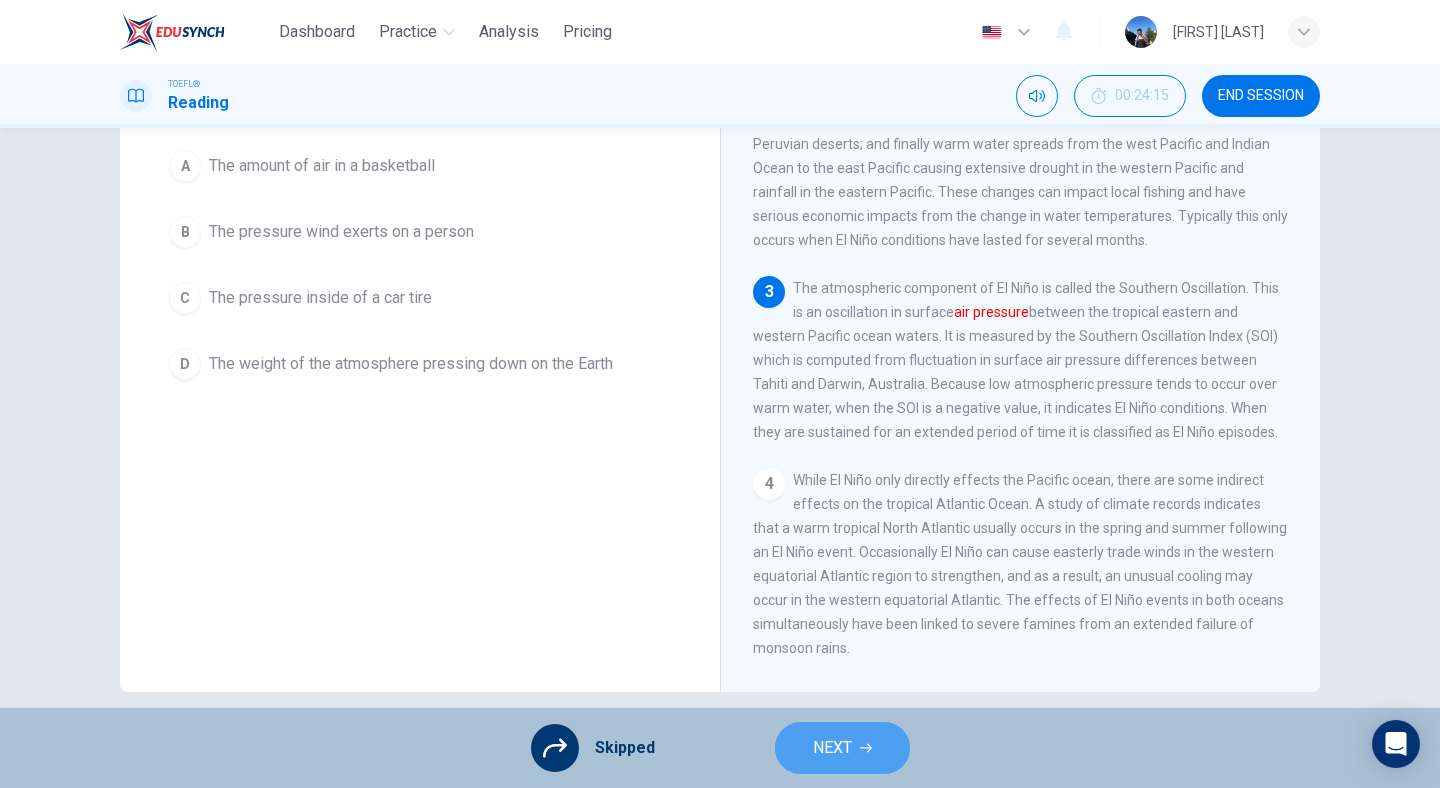 click on "NEXT" at bounding box center [842, 748] 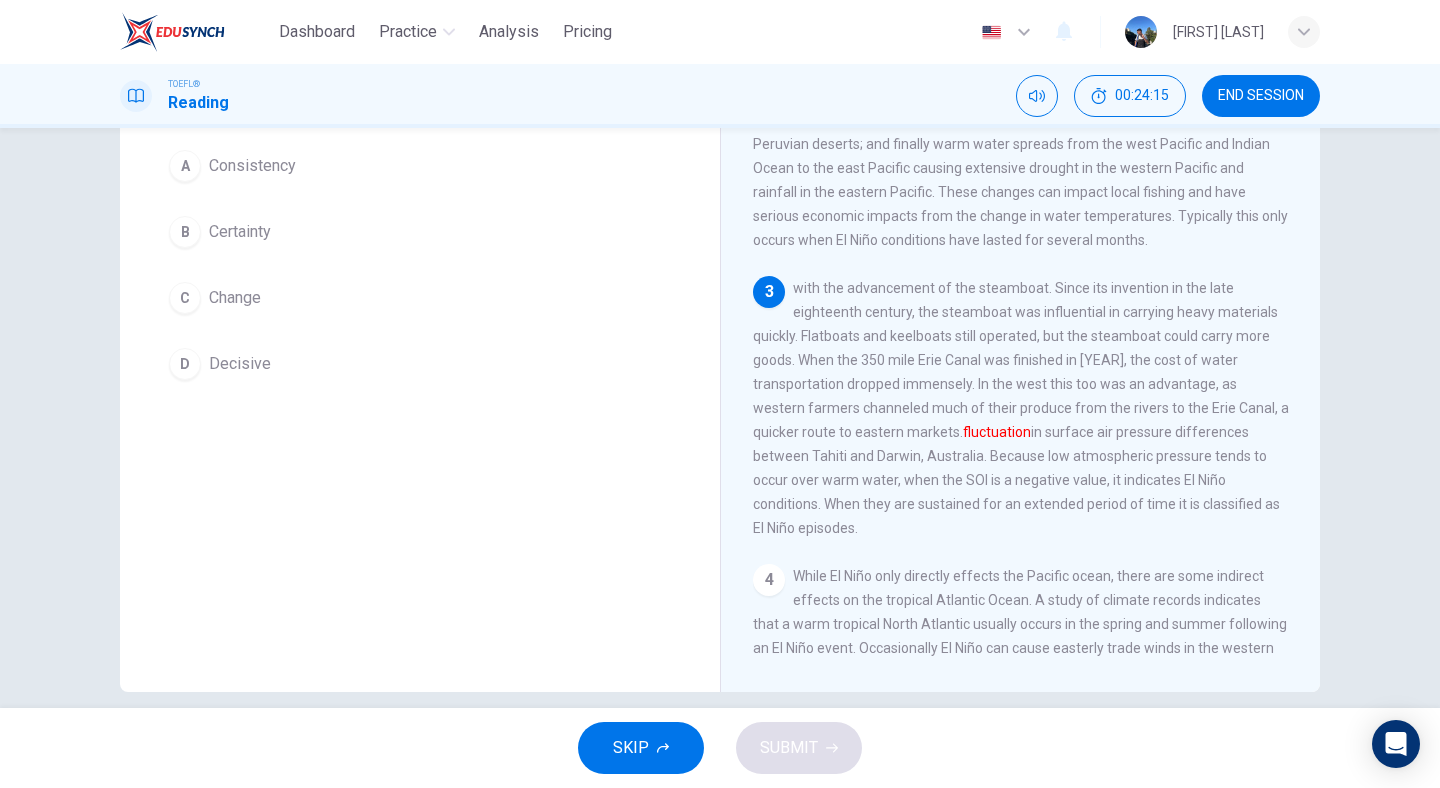 click on "SKIP" at bounding box center (641, 748) 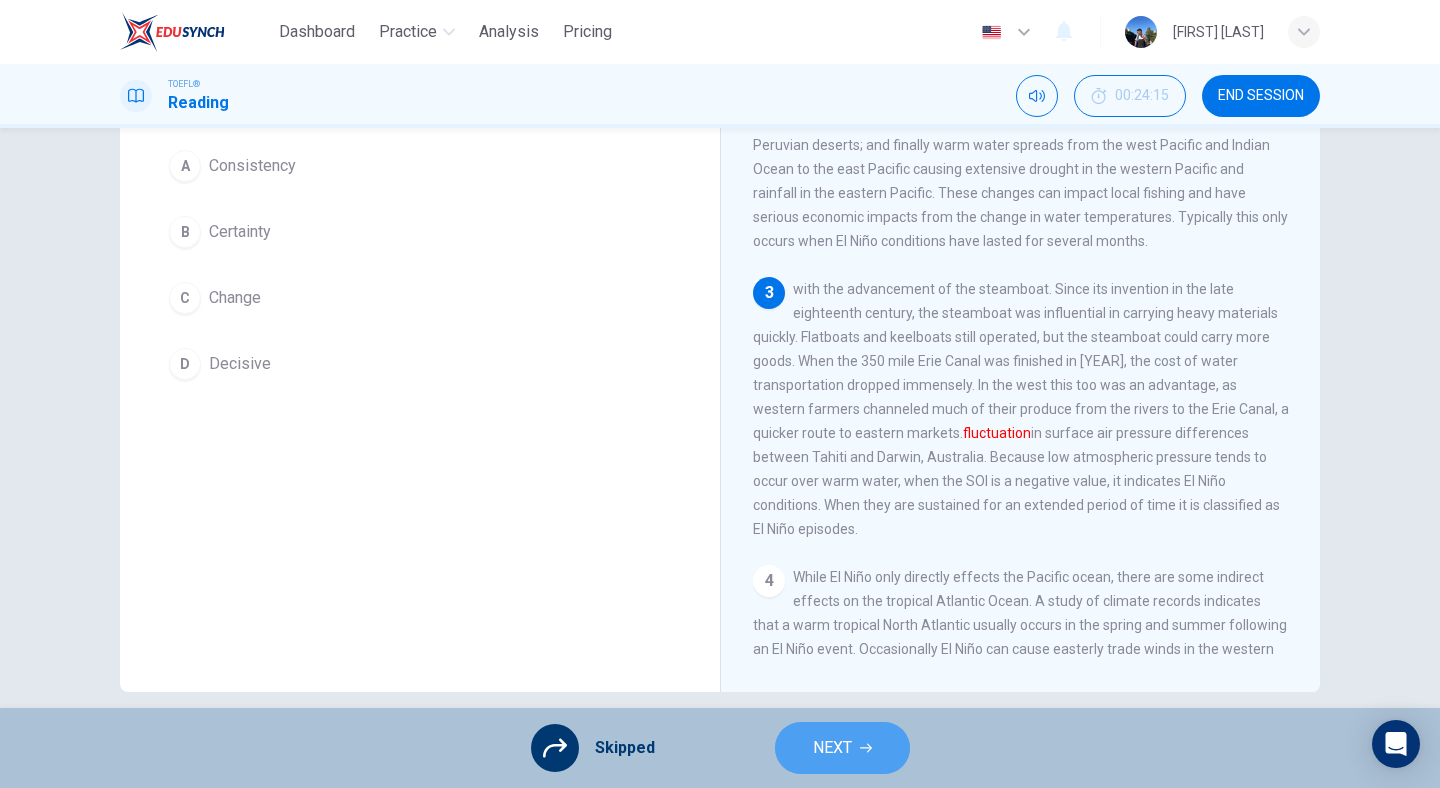 click on "NEXT" at bounding box center [832, 748] 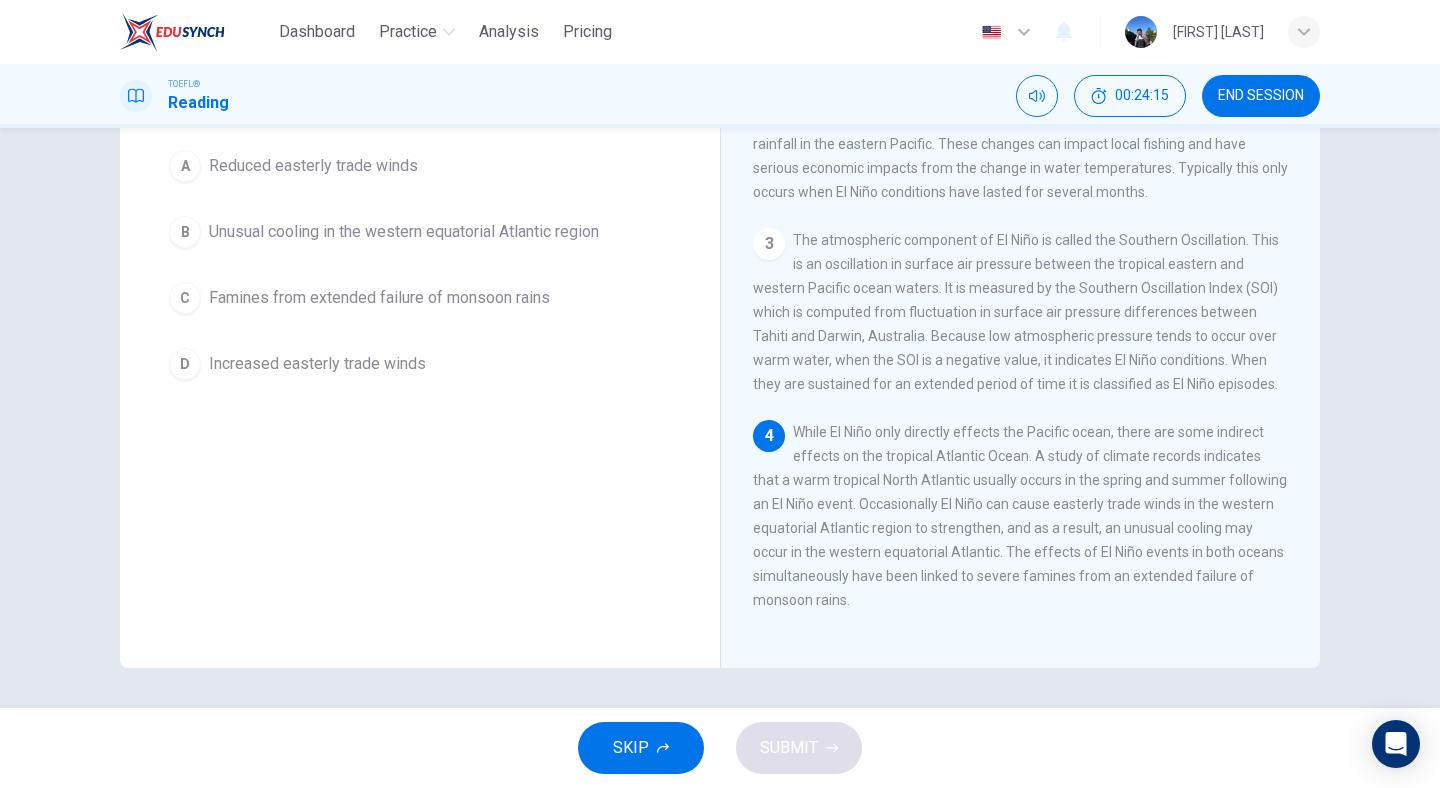 scroll, scrollTop: 239, scrollLeft: 0, axis: vertical 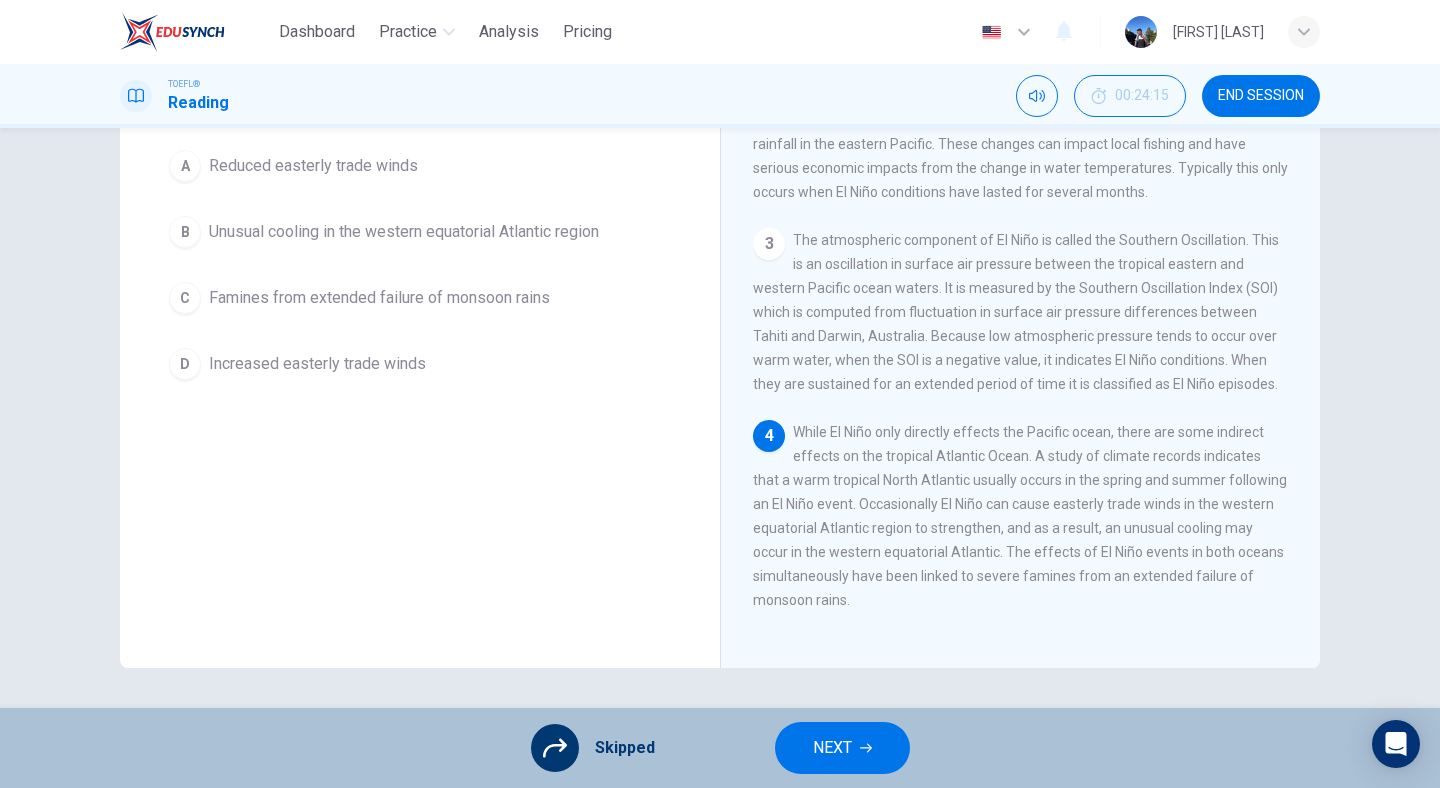 click on "NEXT" at bounding box center [842, 748] 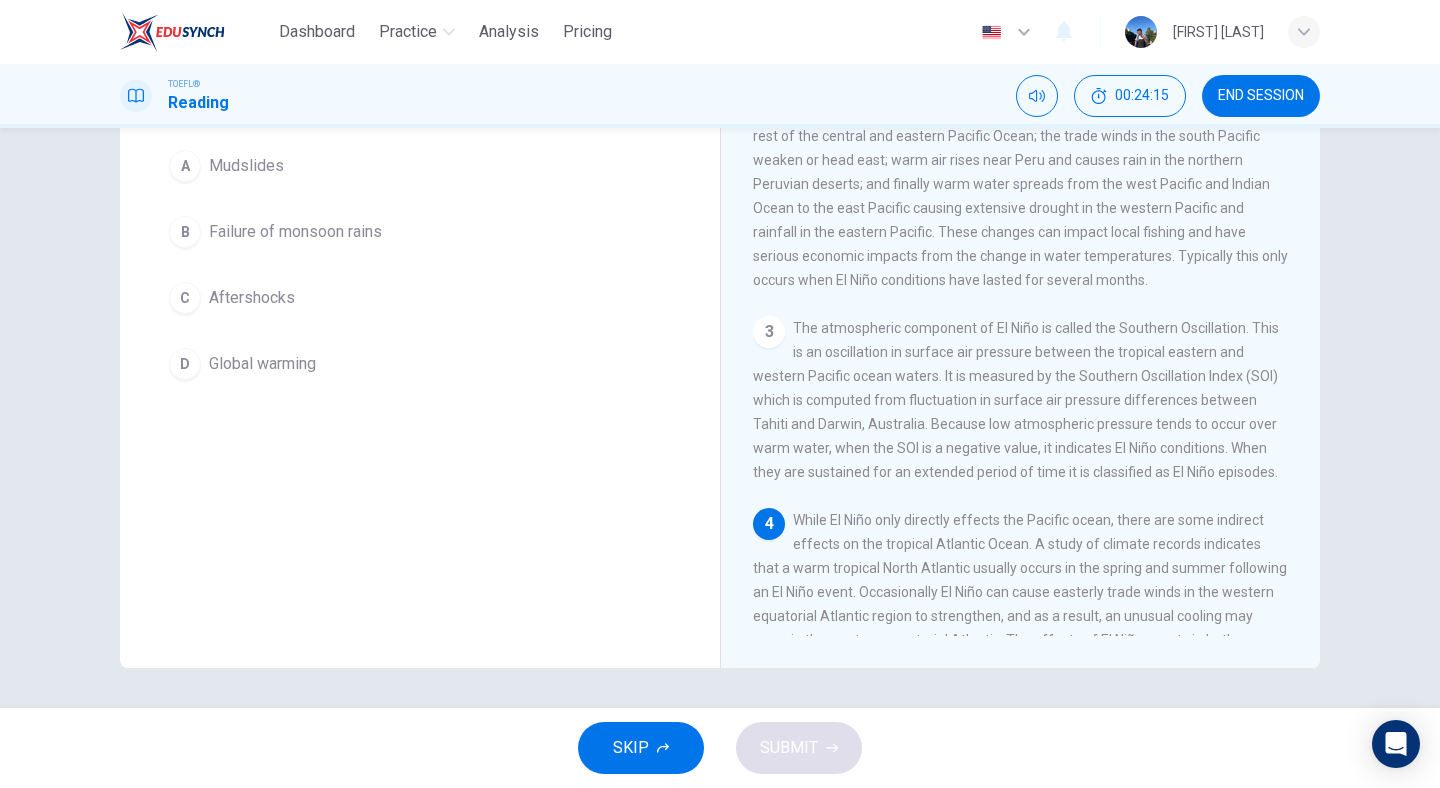 scroll, scrollTop: 0, scrollLeft: 0, axis: both 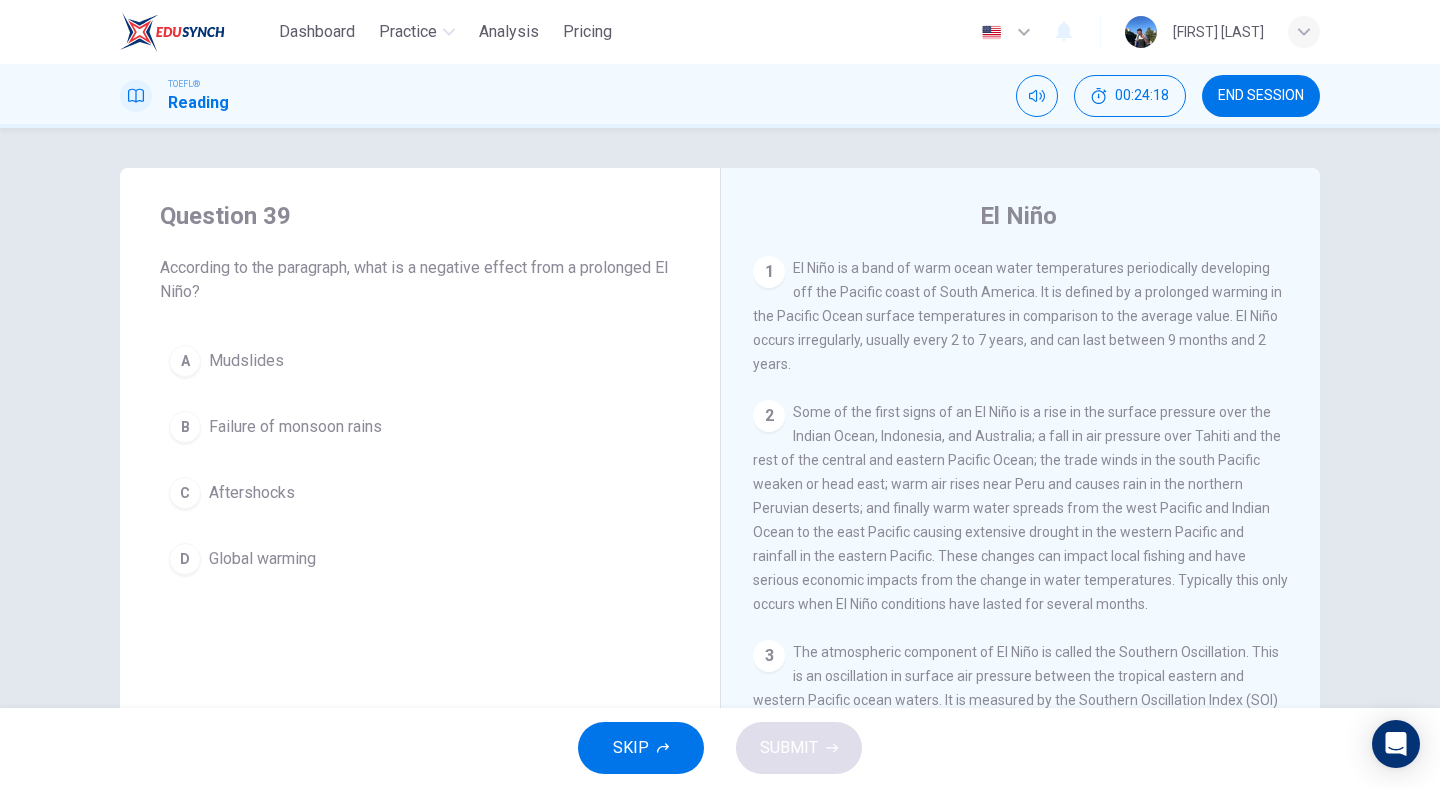 click on "END SESSION" at bounding box center [1261, 96] 